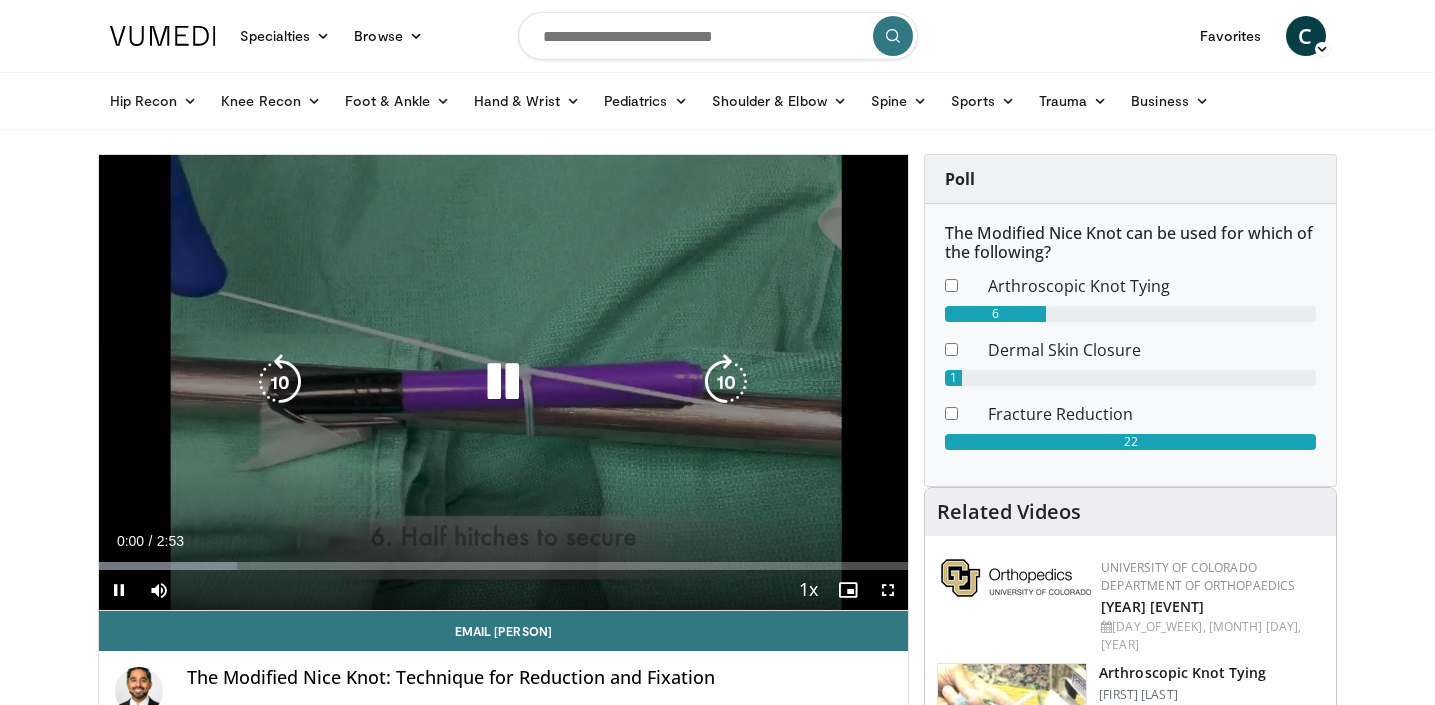 scroll, scrollTop: 0, scrollLeft: 0, axis: both 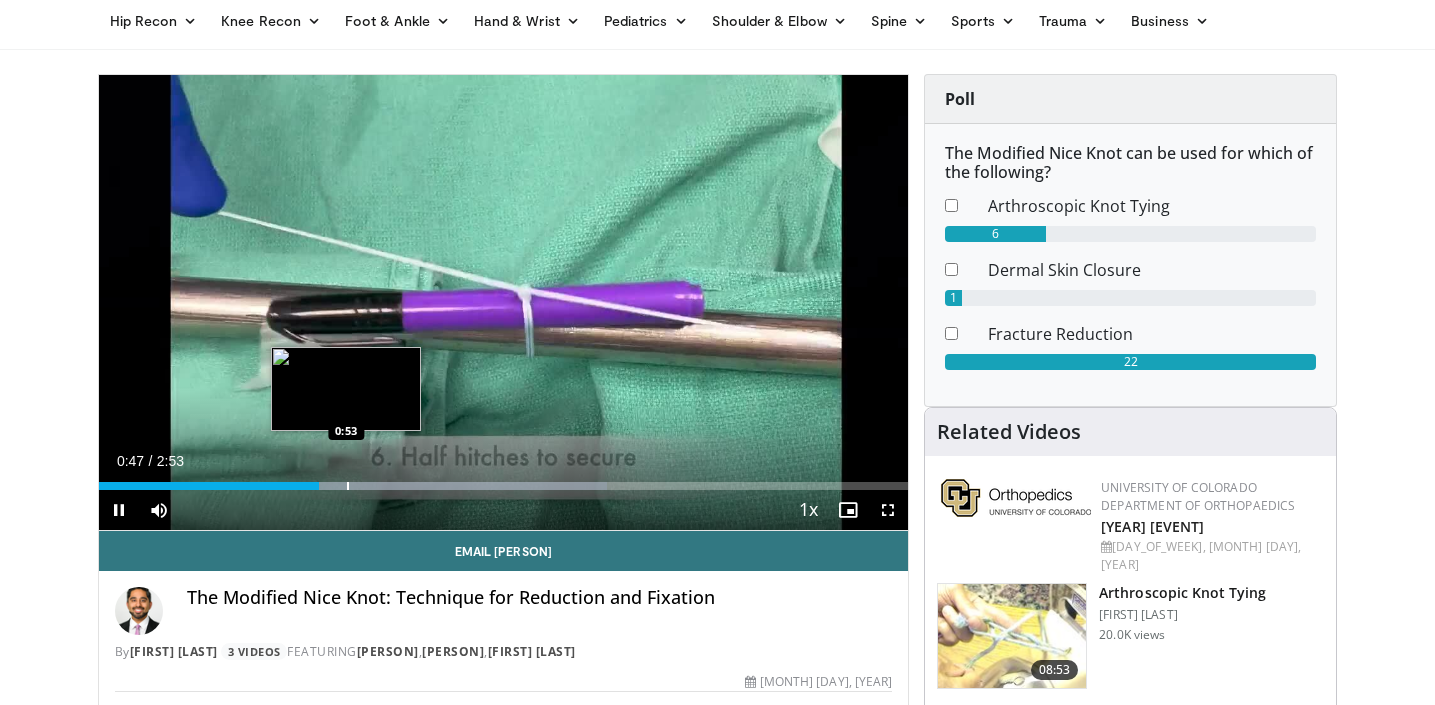 click at bounding box center (348, 486) 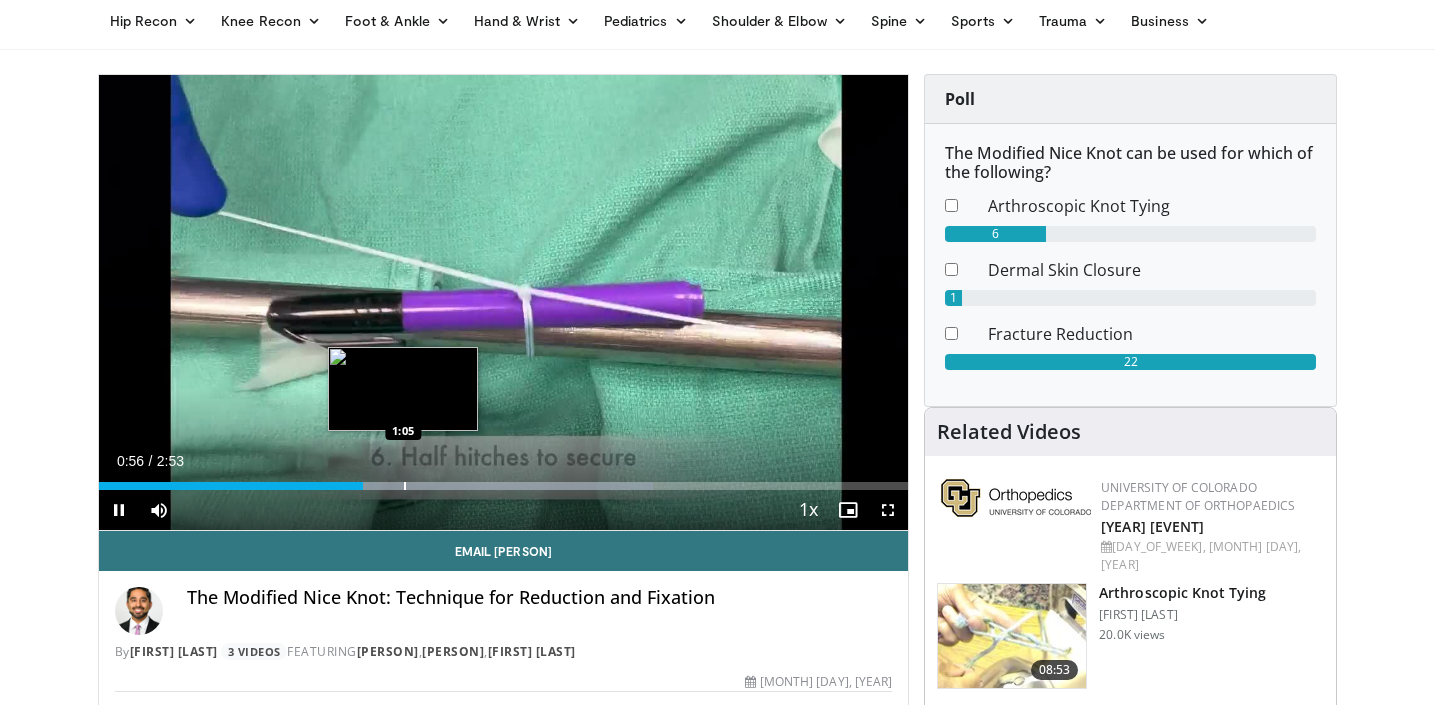 click at bounding box center [405, 486] 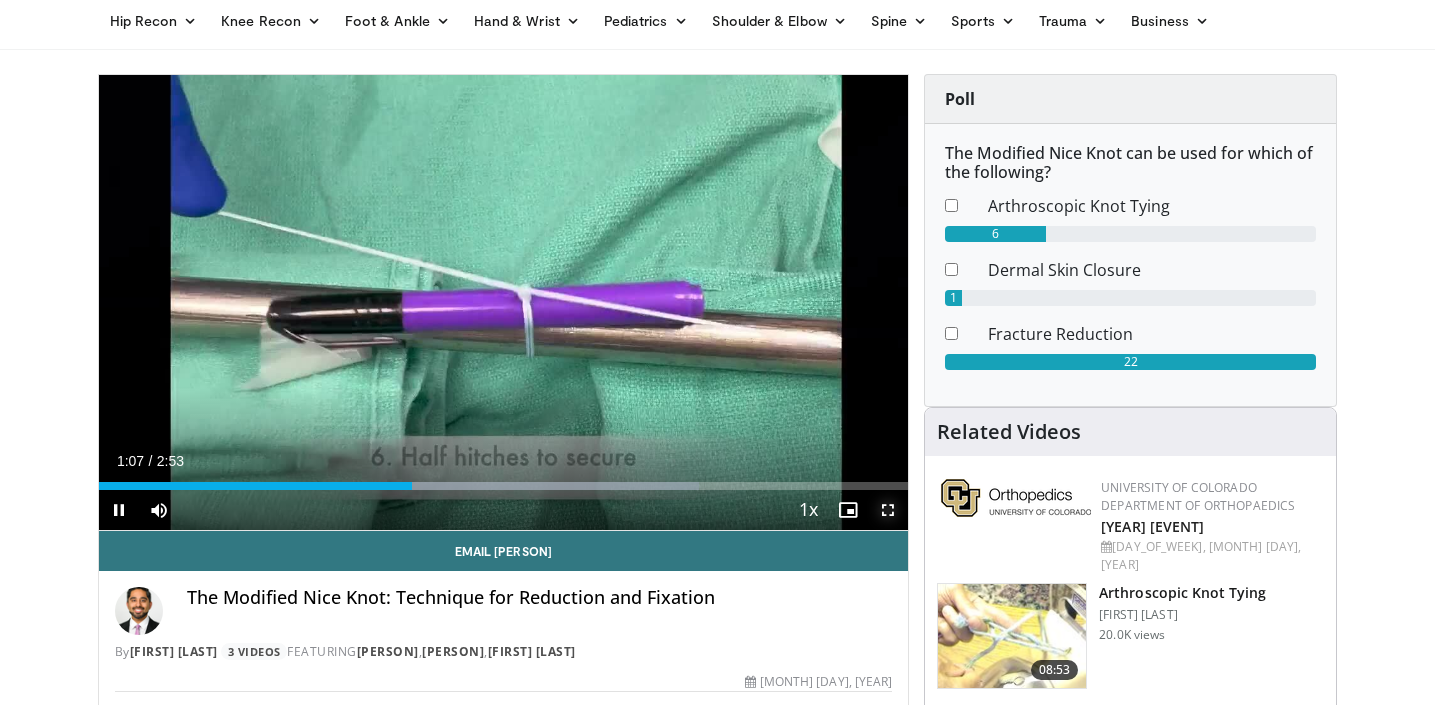 click at bounding box center (888, 510) 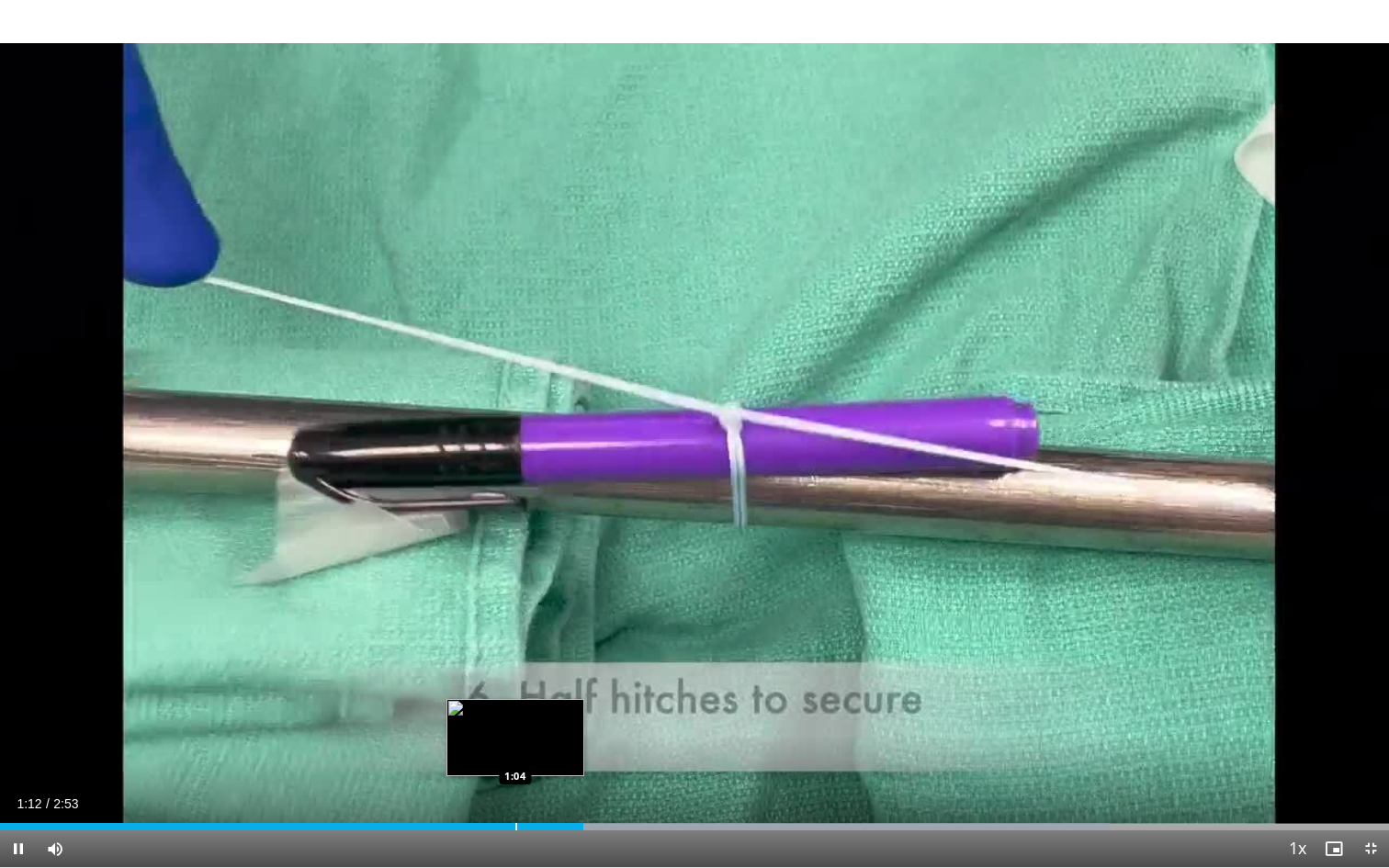 click on "1:12" at bounding box center (291, 827) 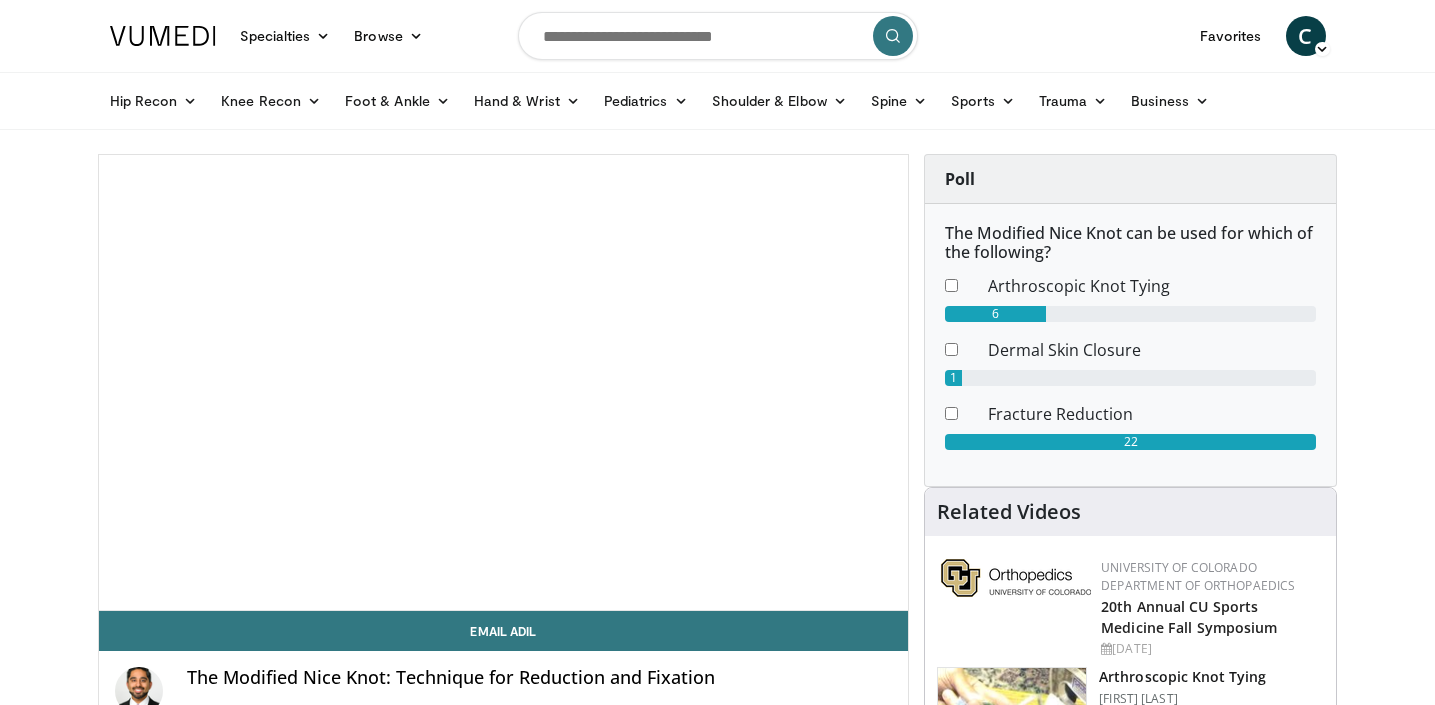 scroll, scrollTop: 611, scrollLeft: 0, axis: vertical 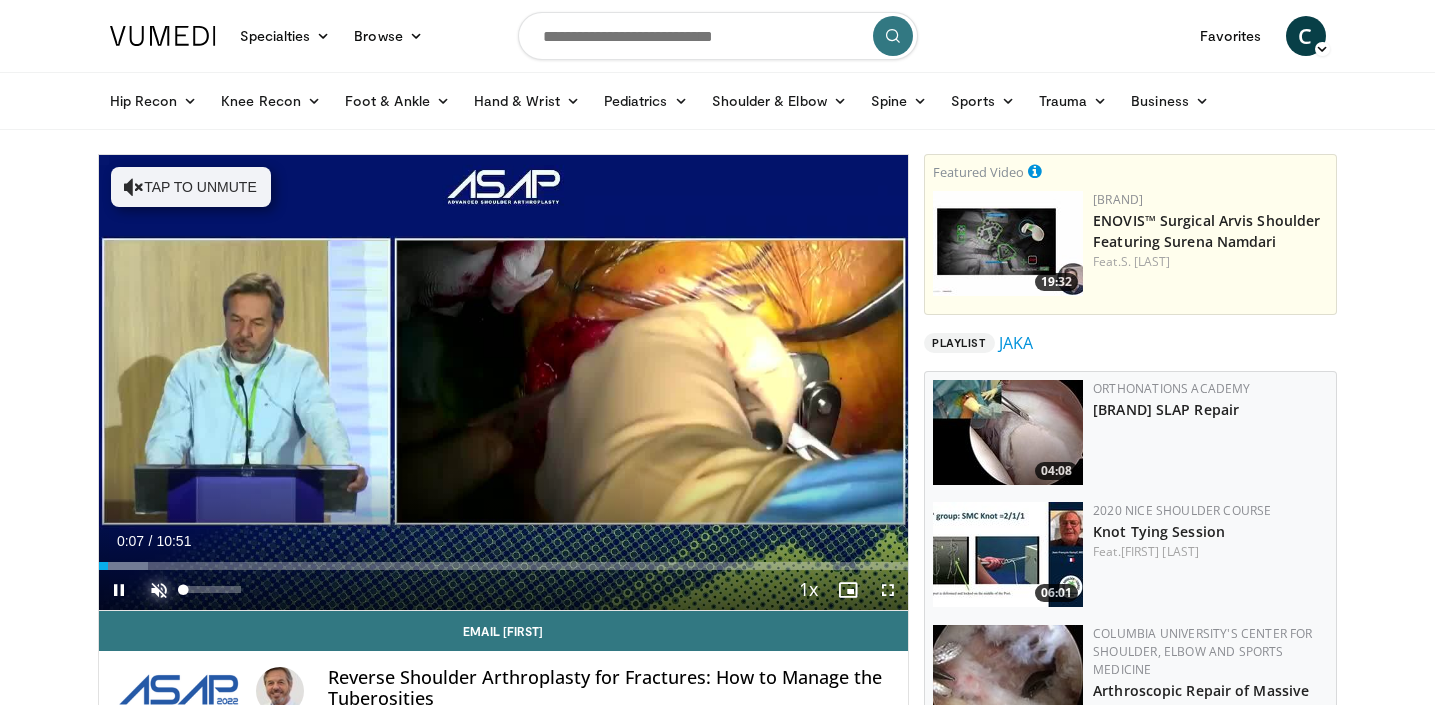 click at bounding box center (159, 590) 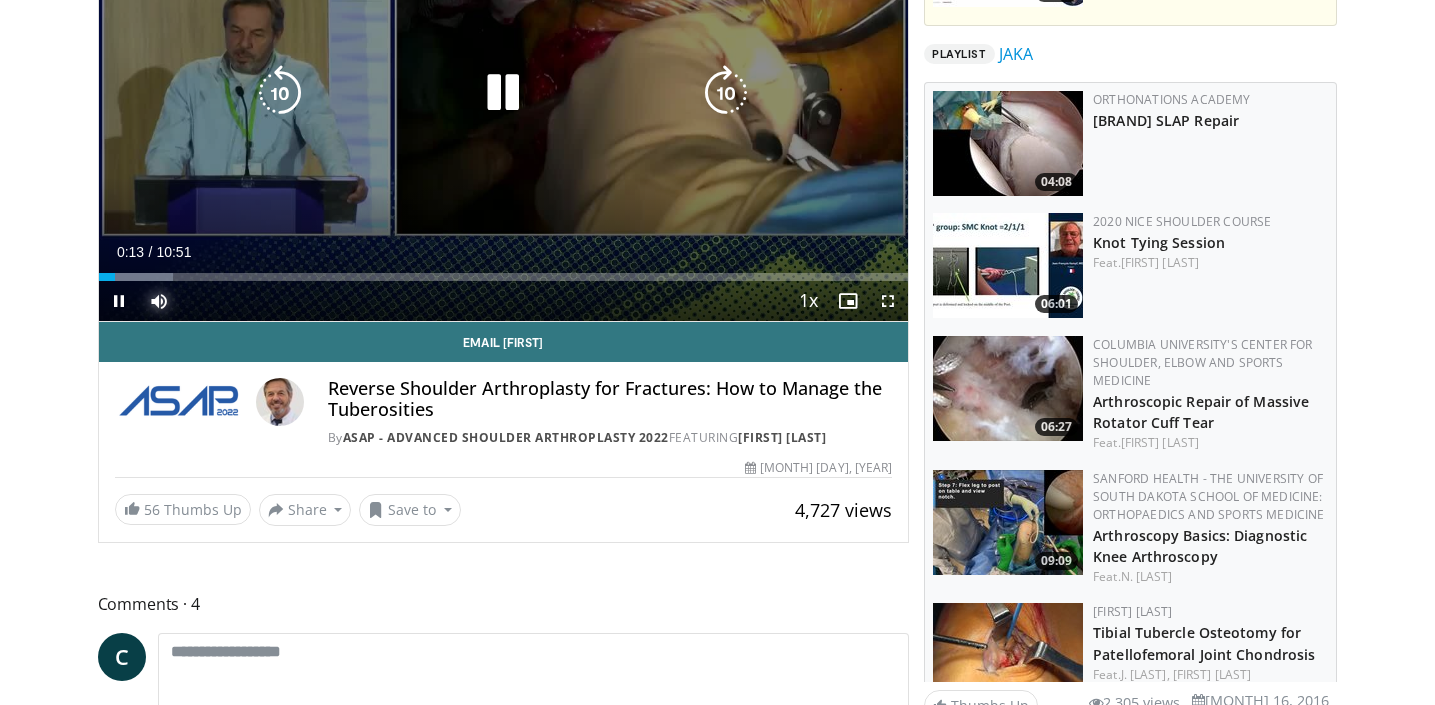 scroll, scrollTop: 315, scrollLeft: 0, axis: vertical 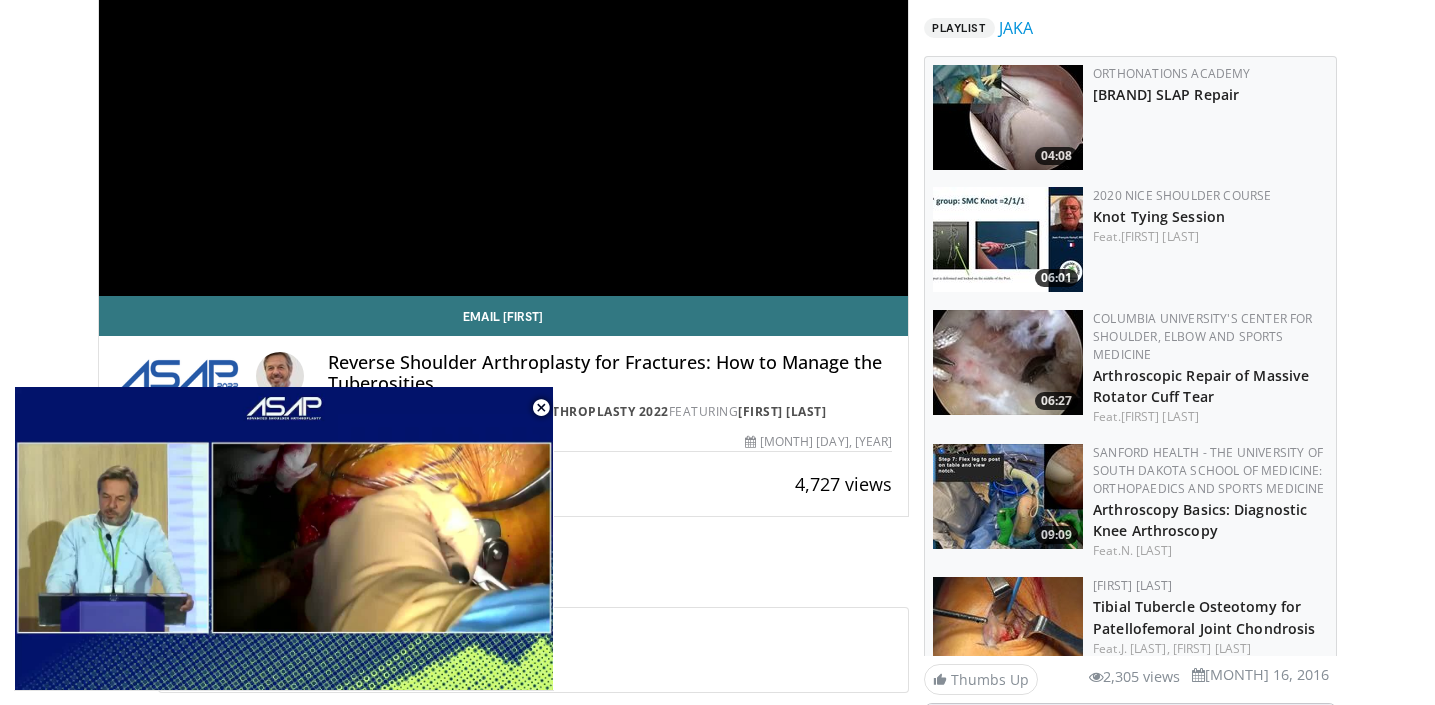 click on "Specialties
Adult & Family Medicine
Allergy, Asthma, Immunology
Anesthesiology
Cardiology
Dental
Dermatology
Endocrinology
Gastroenterology & Hepatology
General Surgery
Hematology & Oncology
Infectious Disease
Nephrology
Neurology
Neurosurgery
Obstetrics & Gynecology
Ophthalmology
Oral Maxillofacial
Orthopaedics
Otolaryngology
Pediatrics
Plastic Surgery
Podiatry
Psychiatry
Pulmonology
Radiation Oncology
Radiology
Rheumatology
Urology" at bounding box center (717, 1668) 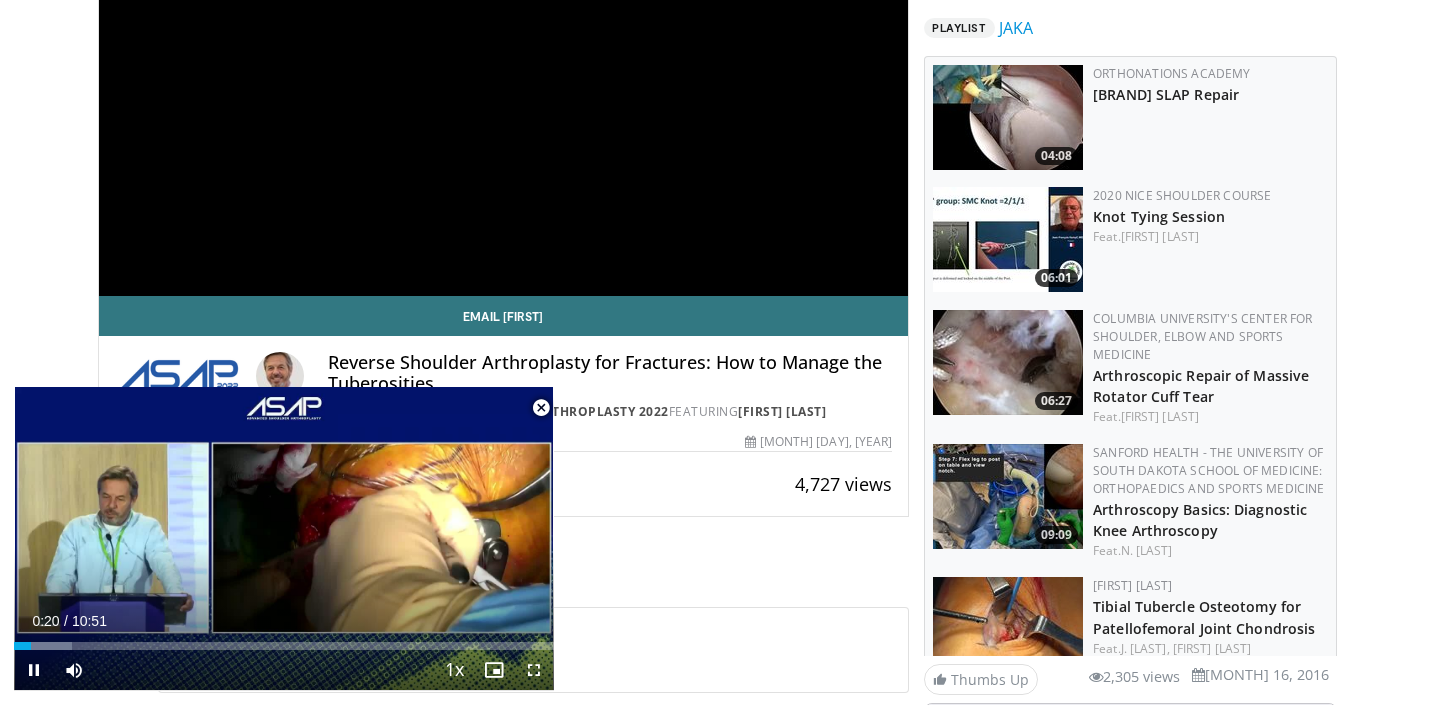 click at bounding box center (541, 408) 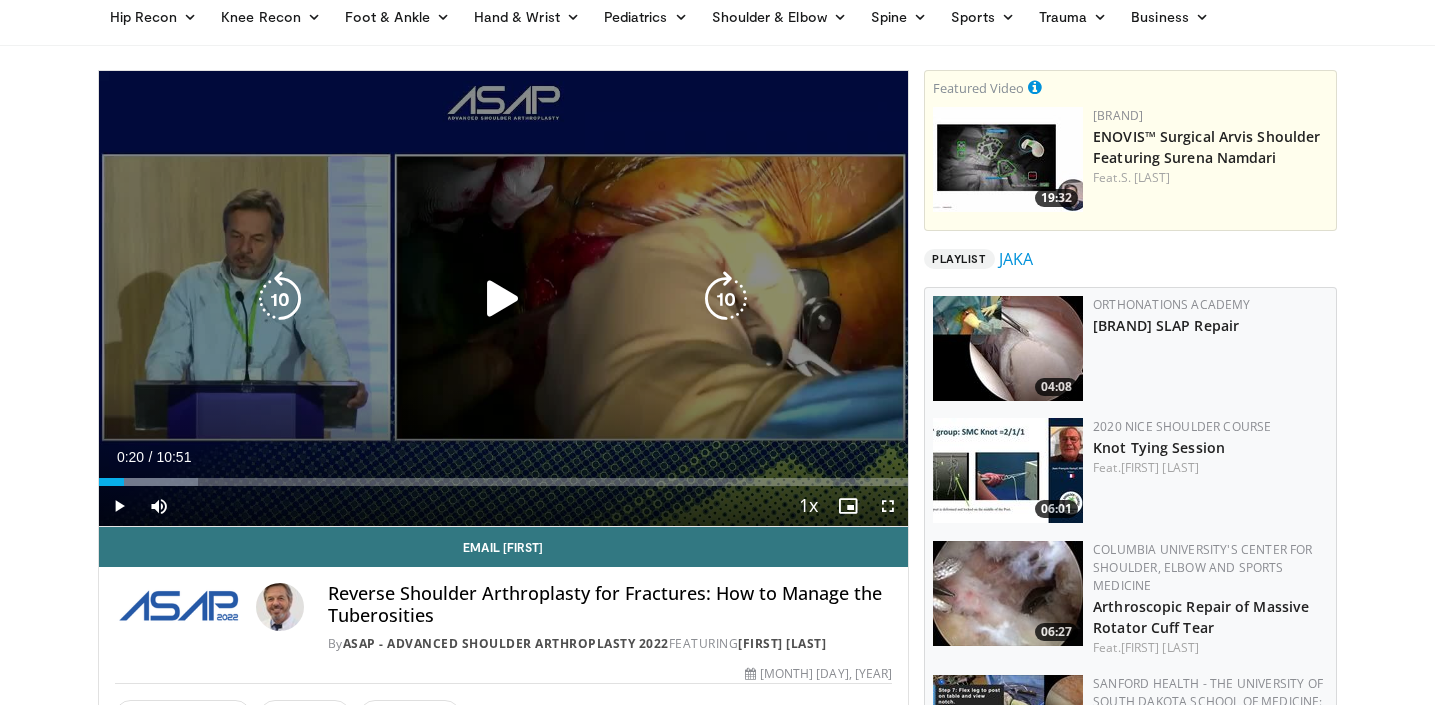 scroll, scrollTop: 81, scrollLeft: 0, axis: vertical 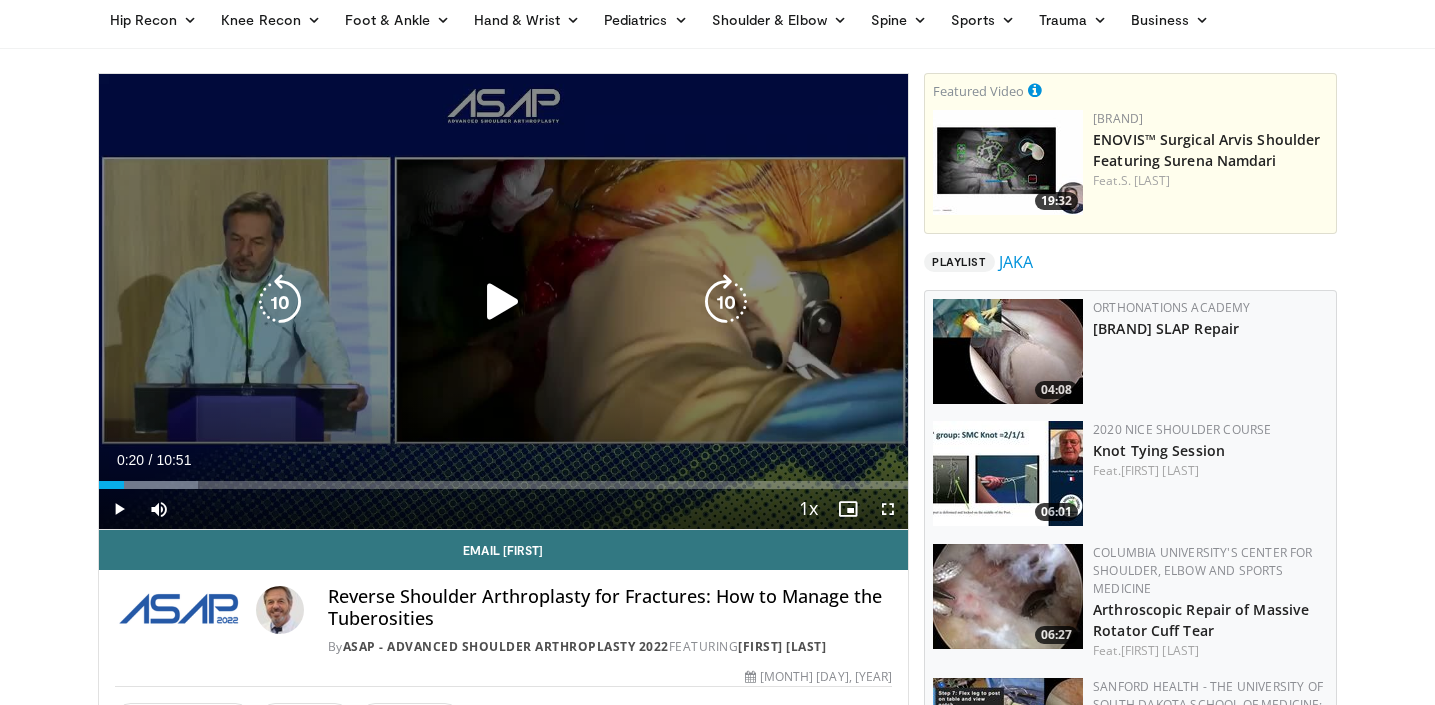 click on "10 seconds
Tap to unmute" at bounding box center [504, 301] 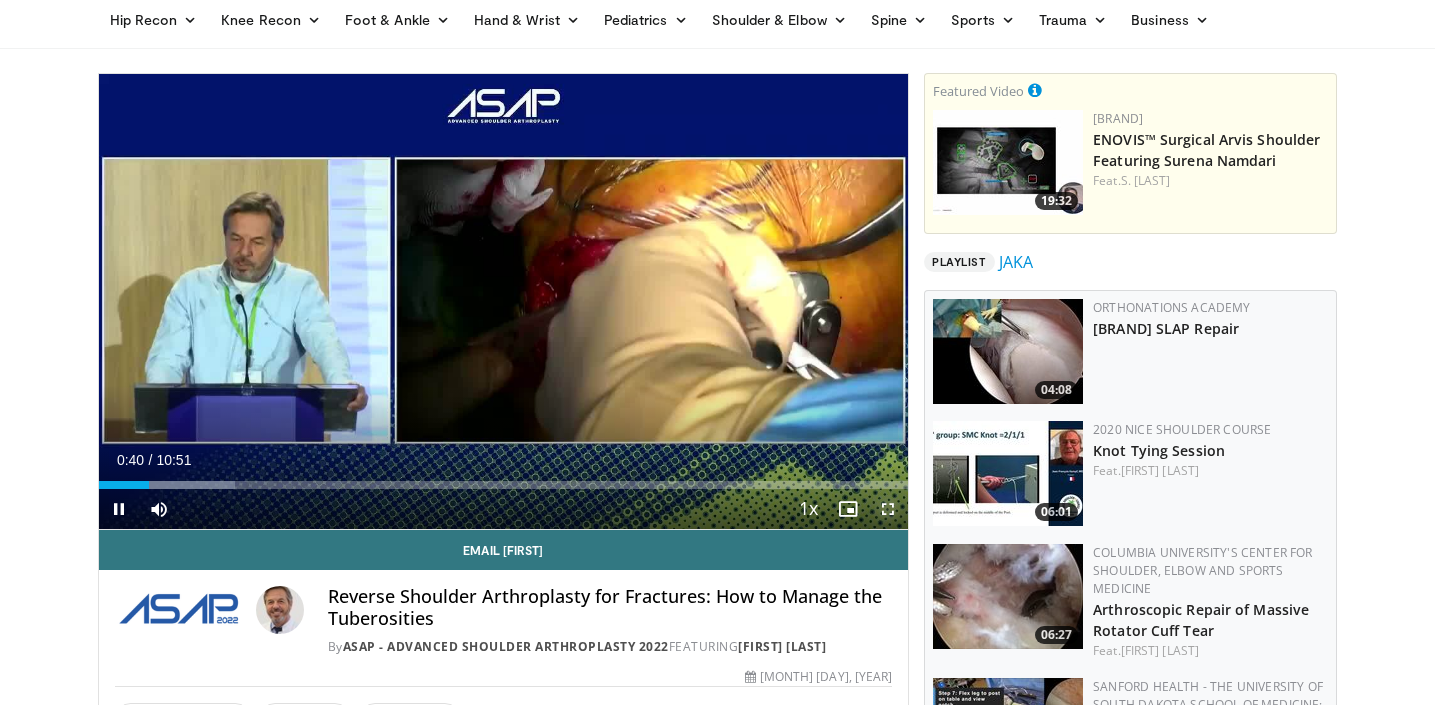 click at bounding box center [888, 509] 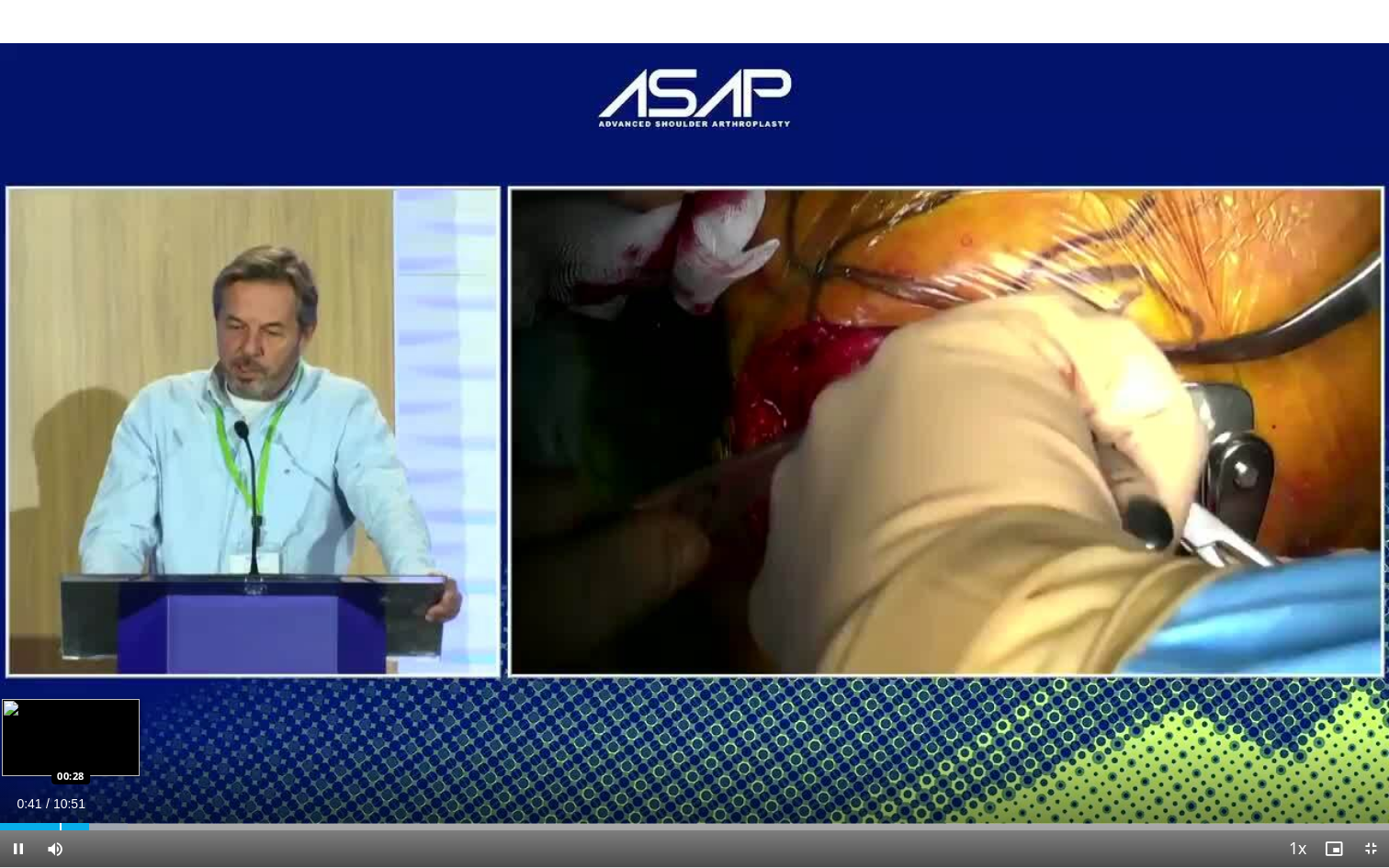 click at bounding box center [61, 827] 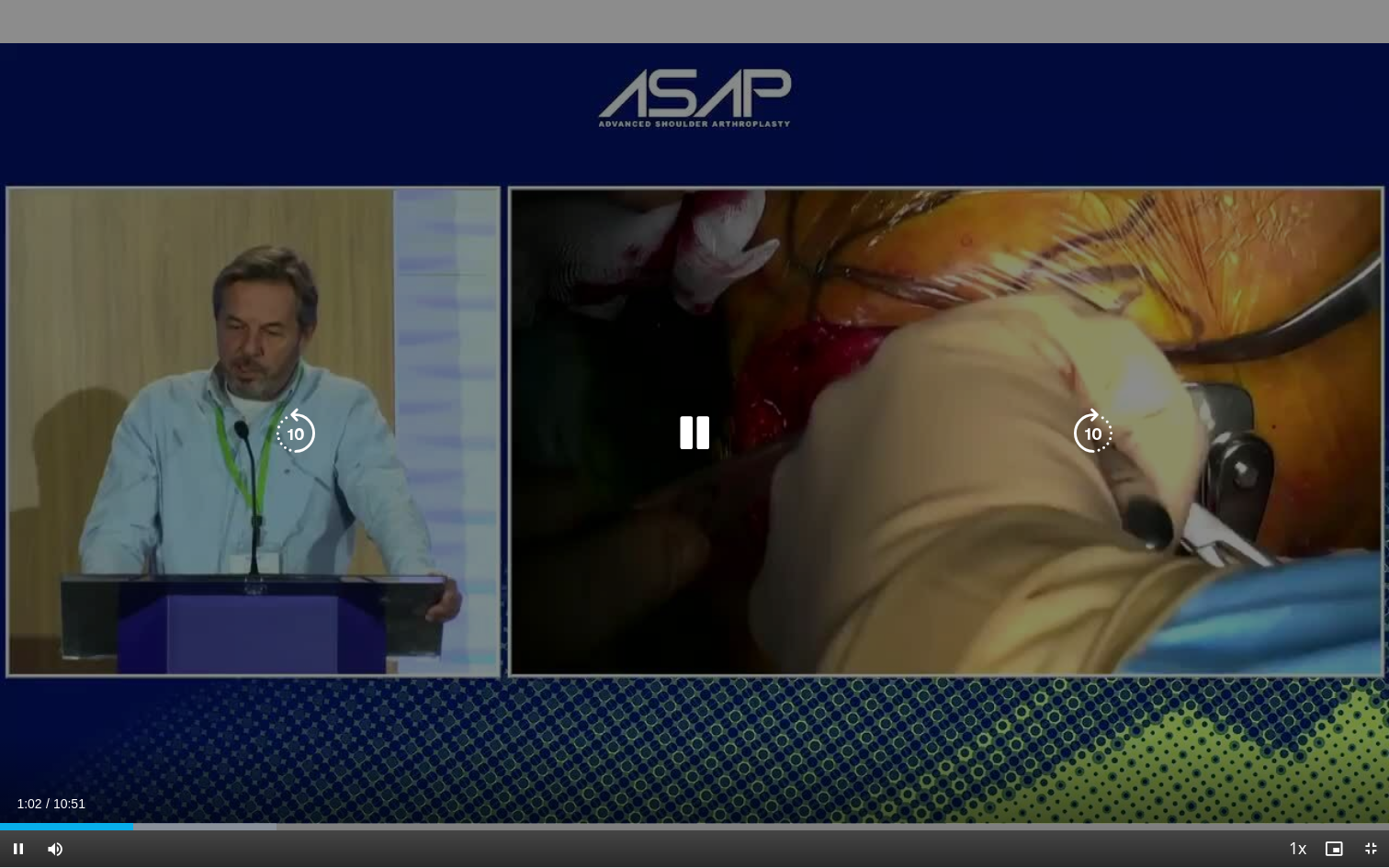 click at bounding box center [694, 434] 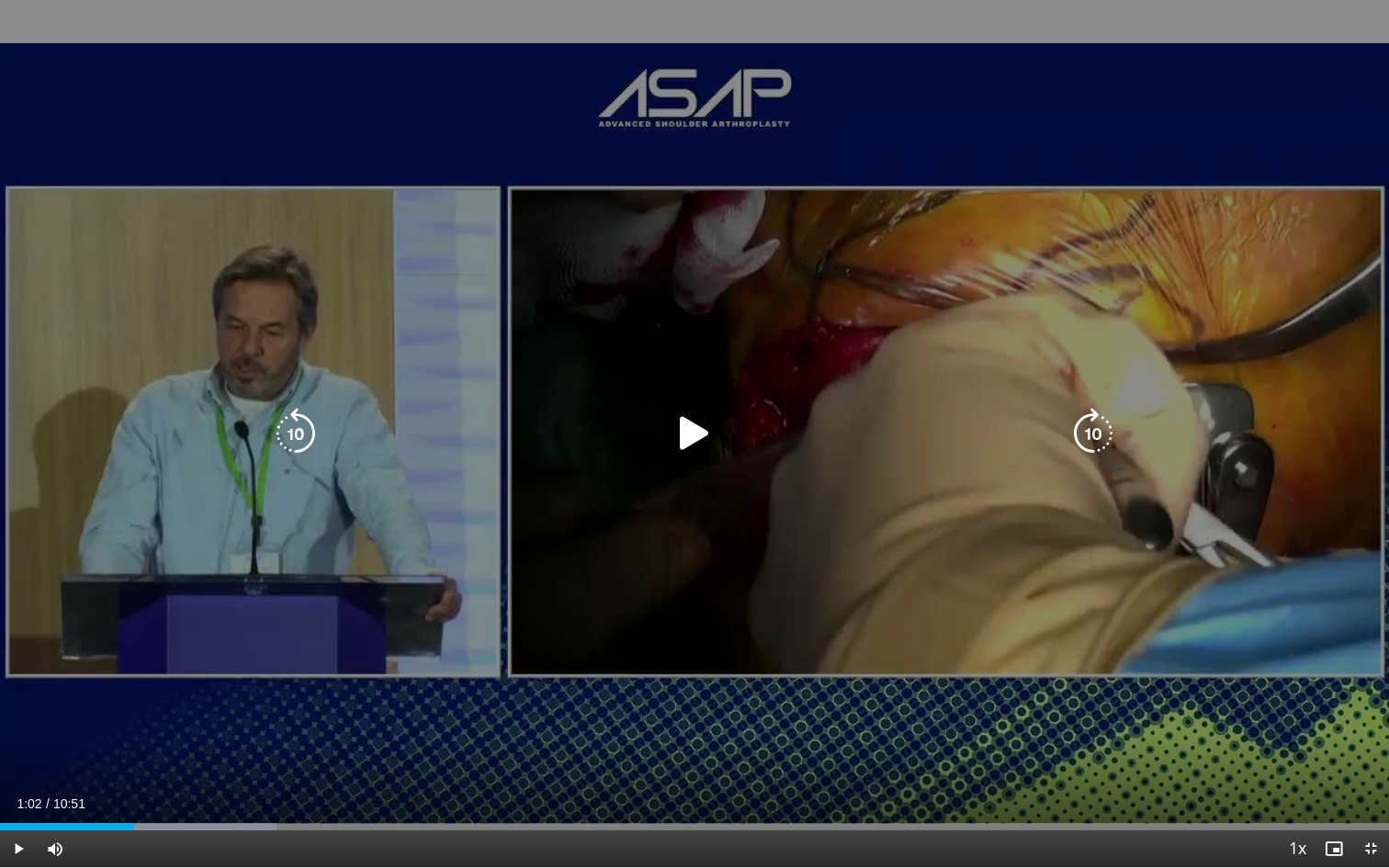 click at bounding box center (694, 434) 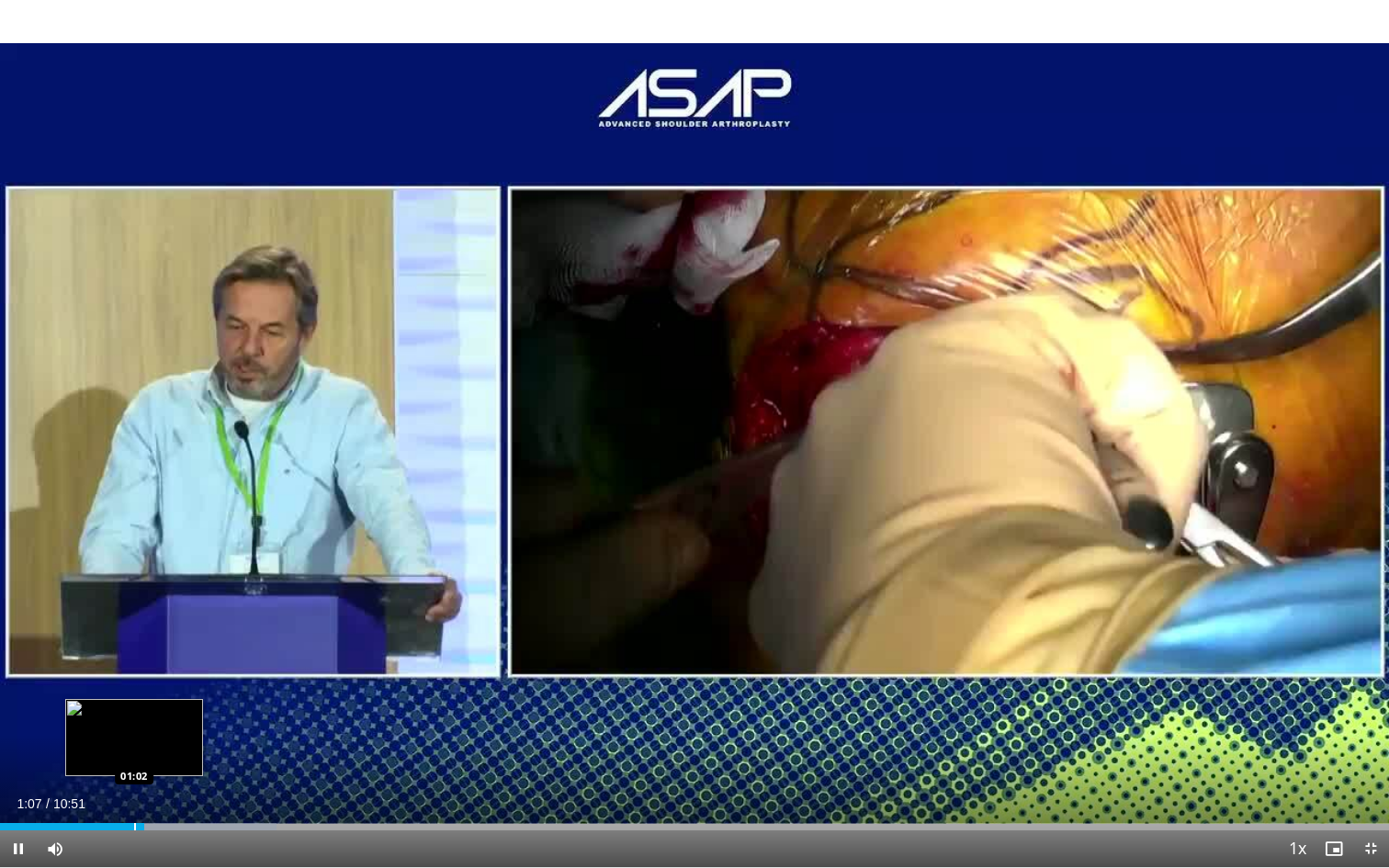 click on "01:07" at bounding box center [72, 827] 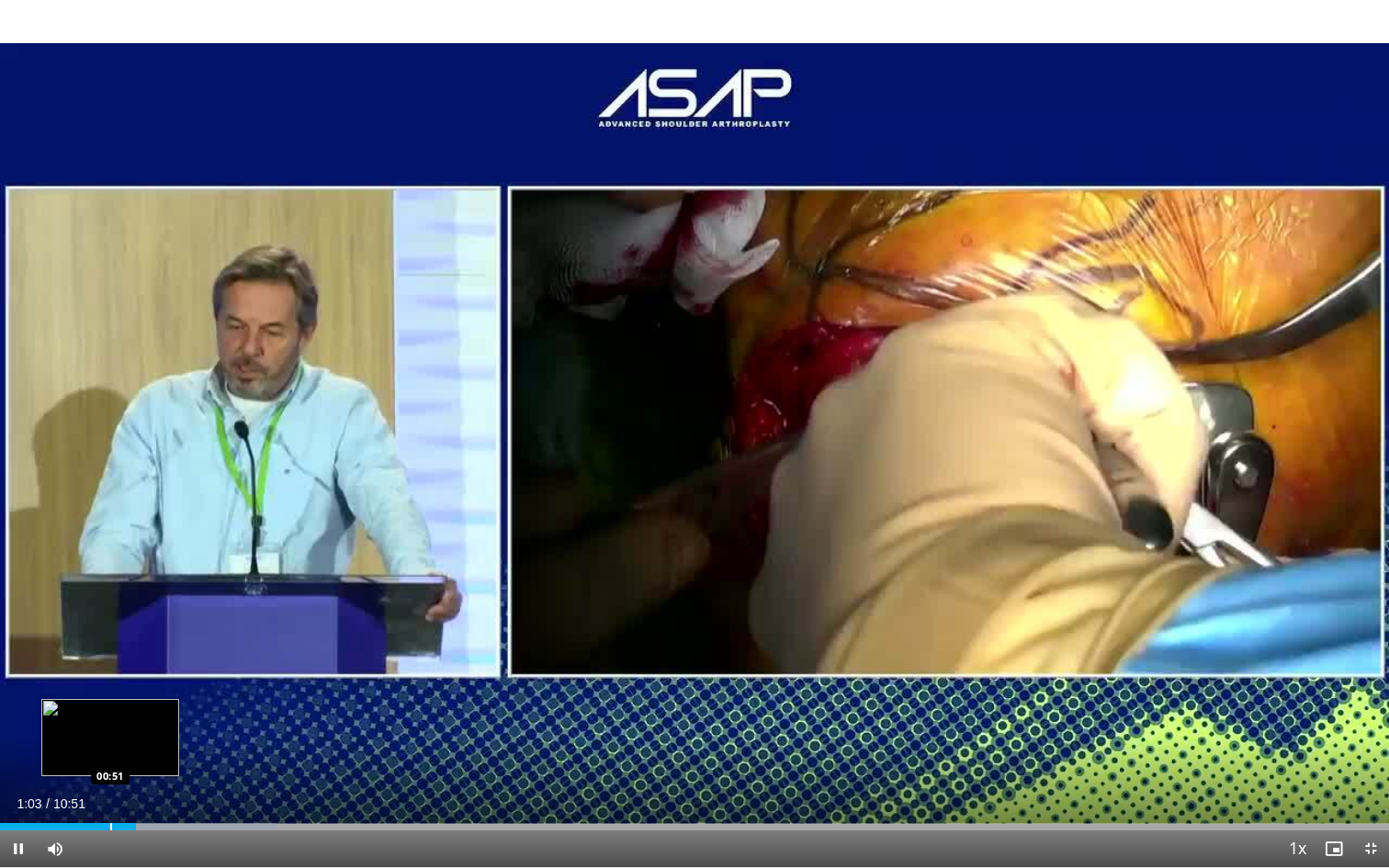 click on "01:03" at bounding box center (68, 827) 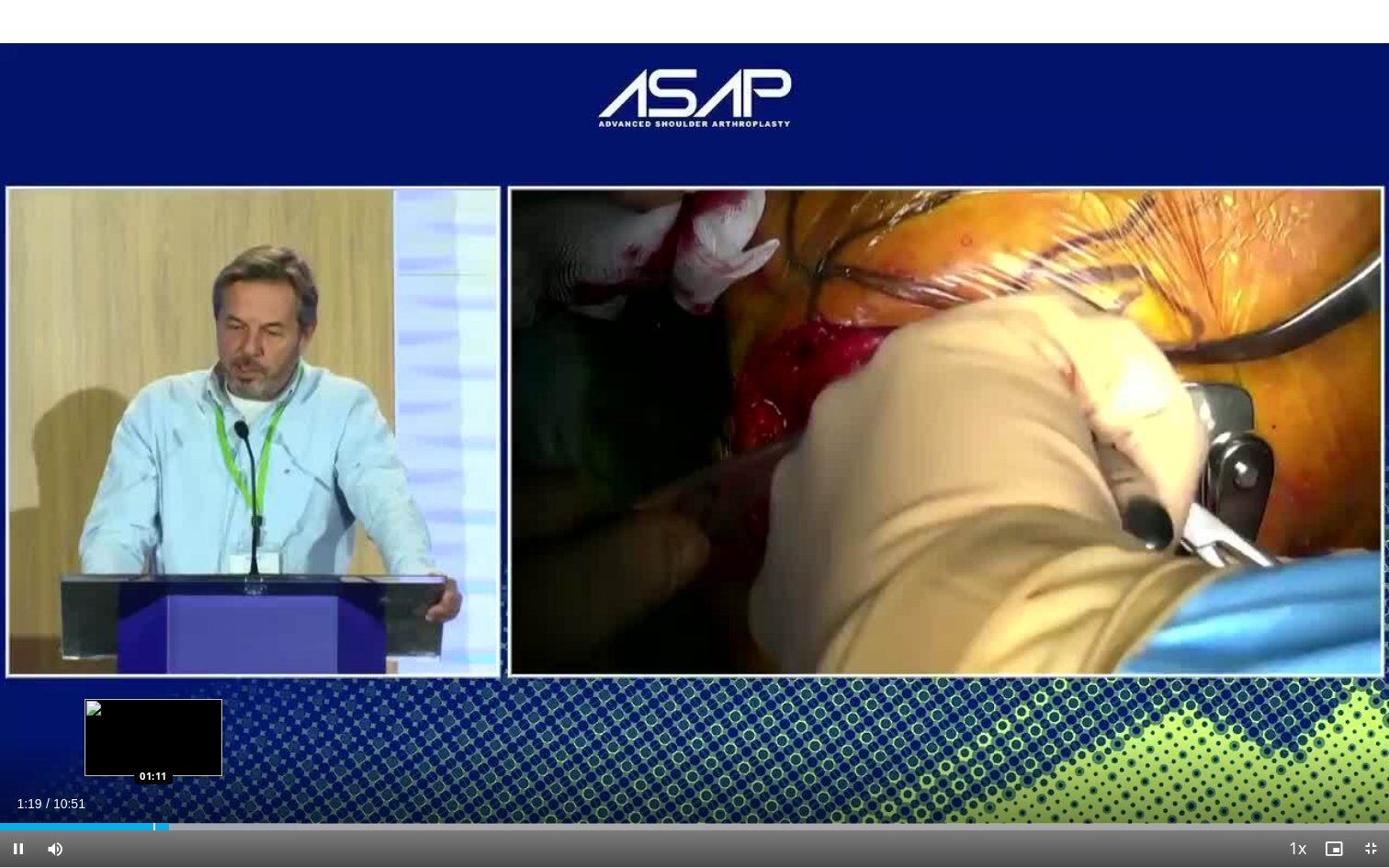 click at bounding box center (154, 827) 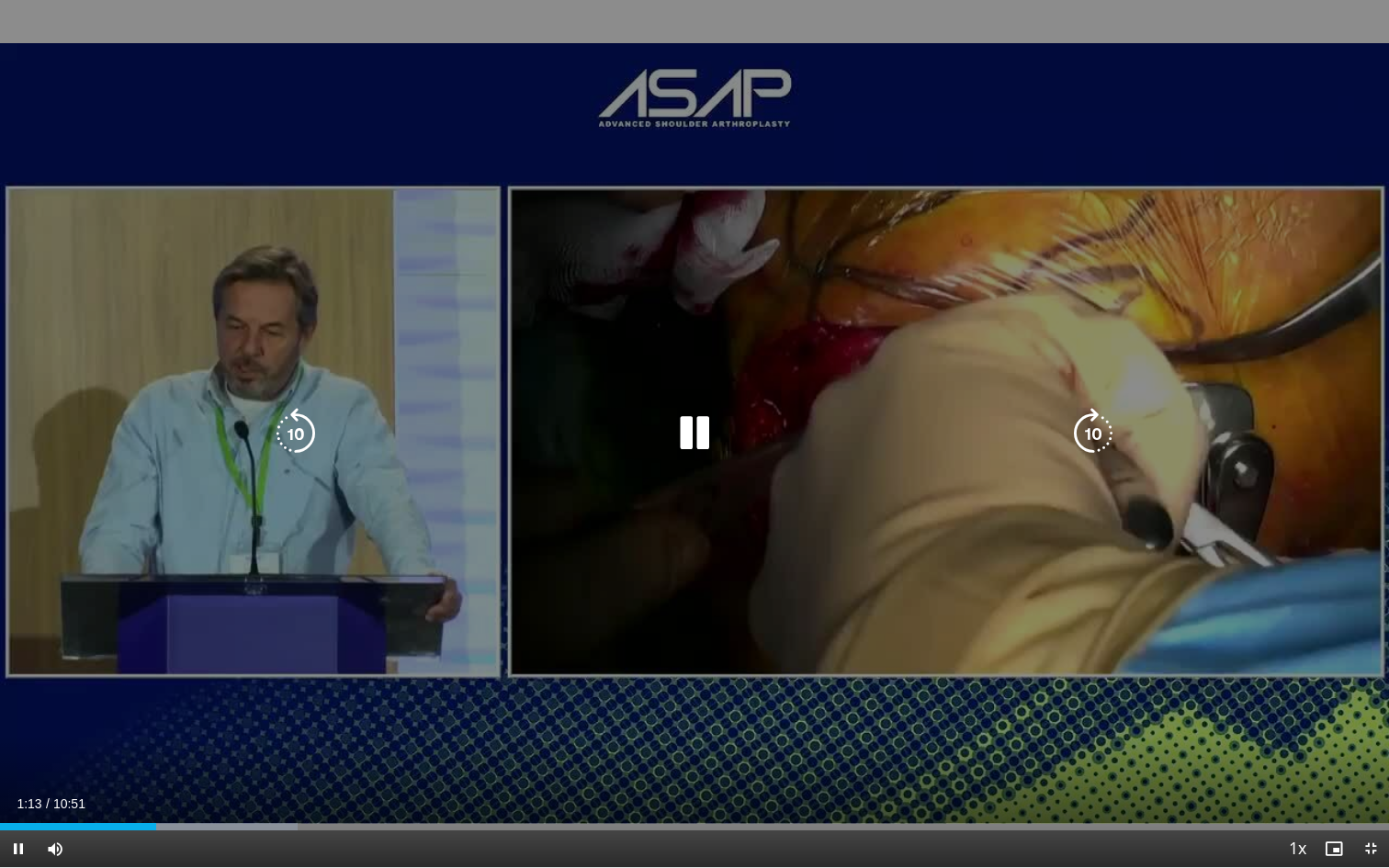 click on "10 seconds
Tap to unmute" at bounding box center [694, 434] 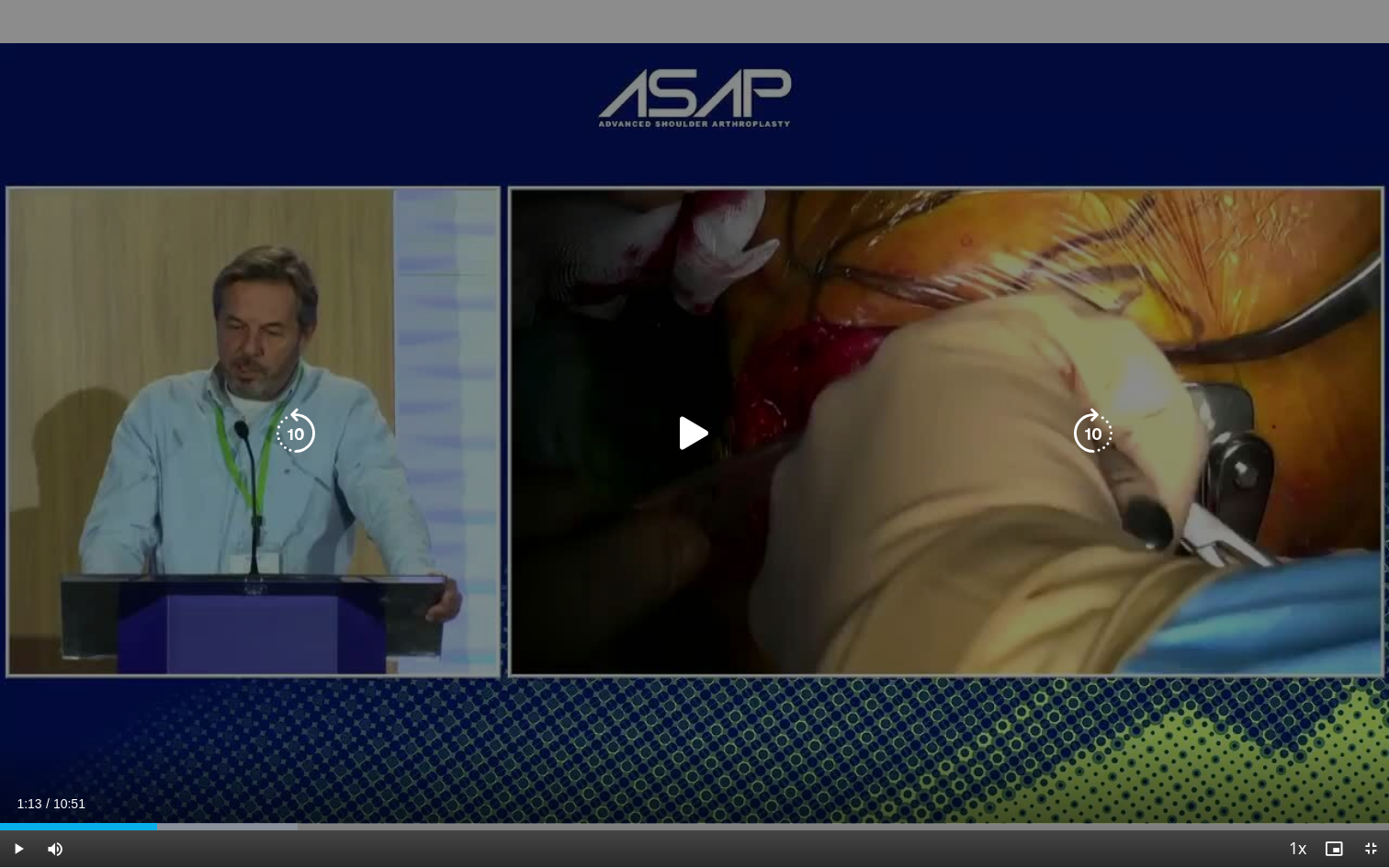 click at bounding box center (694, 434) 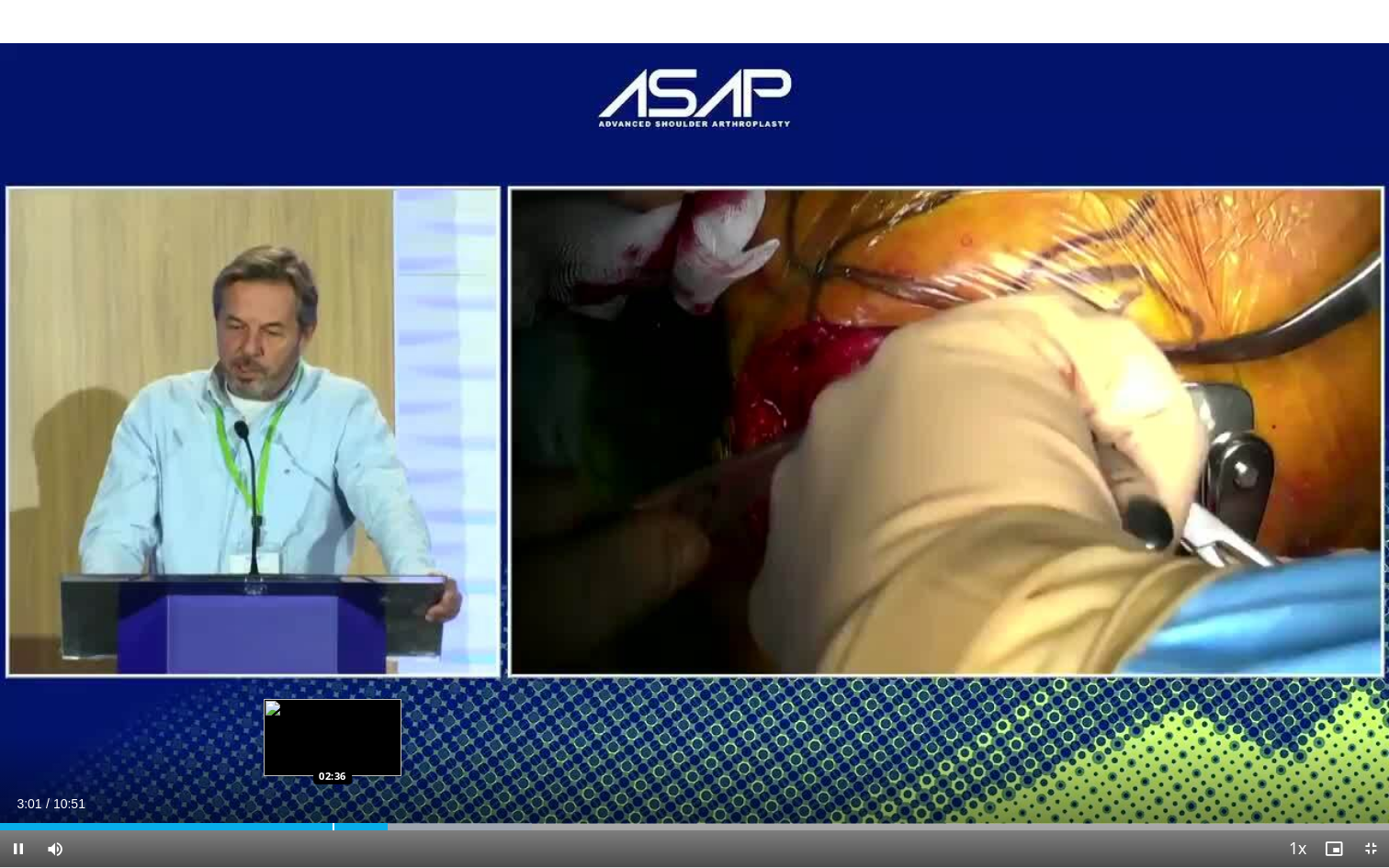 click on "03:02" at bounding box center (194, 827) 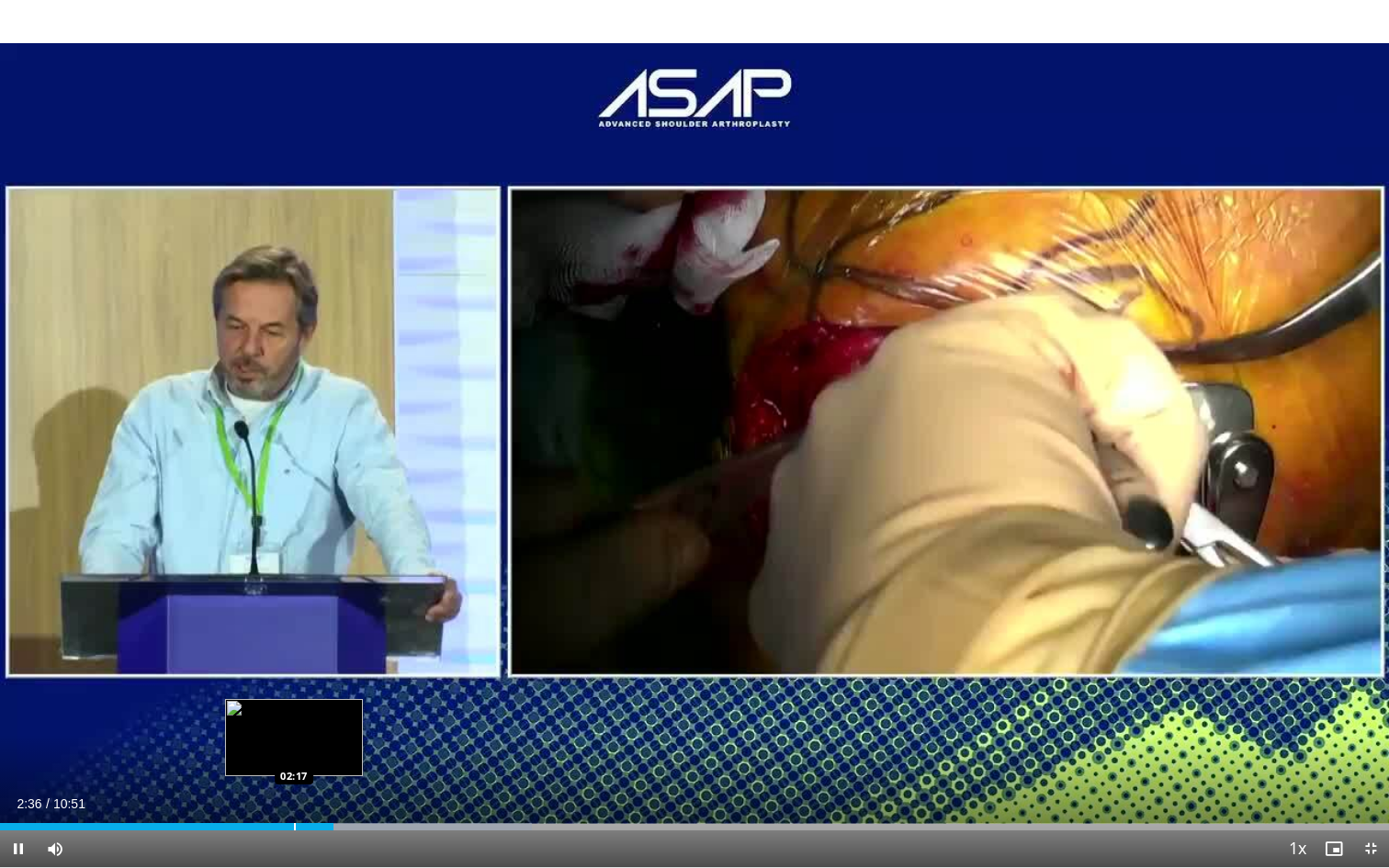 click on "02:36" at bounding box center (166, 827) 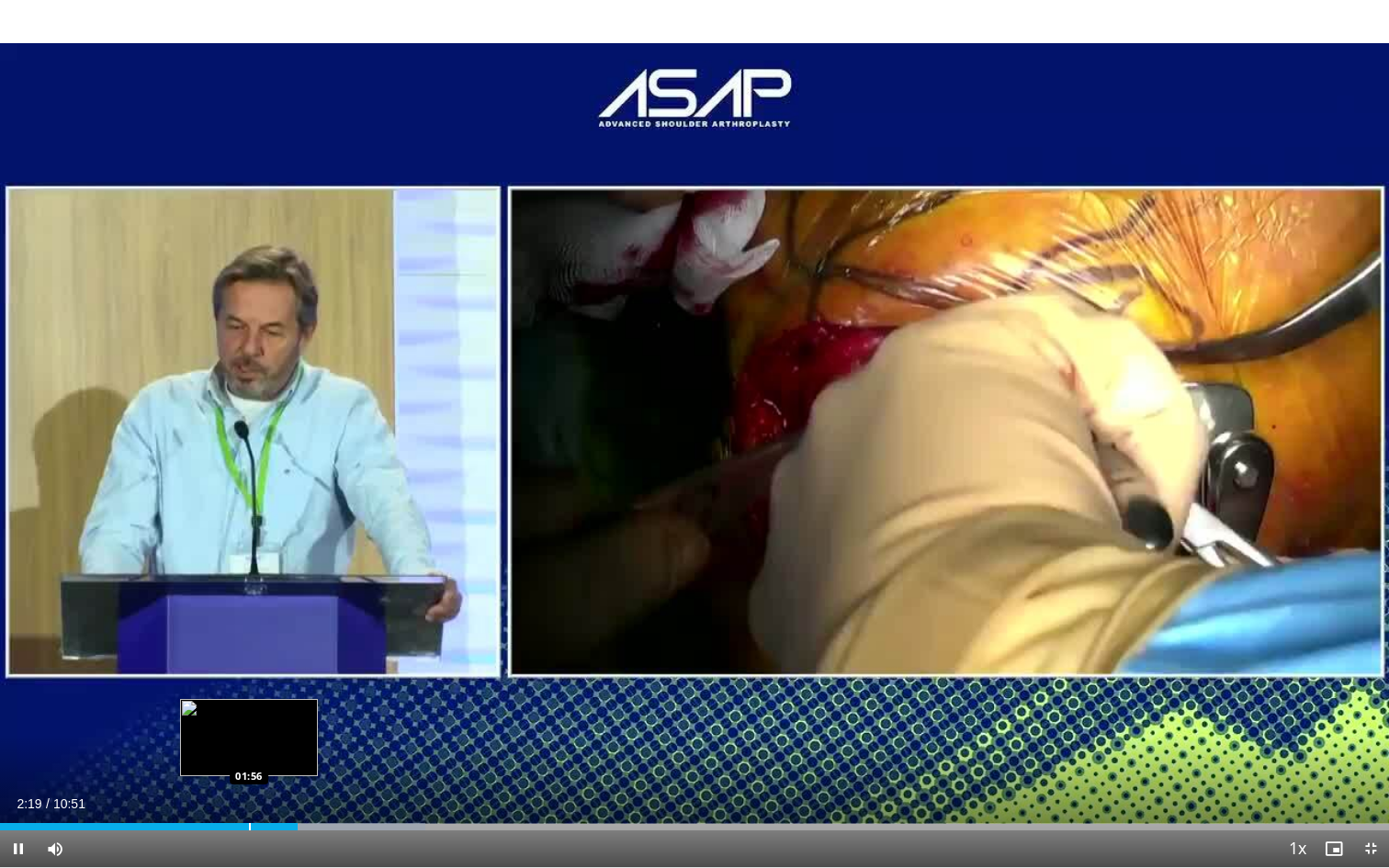 click at bounding box center (250, 827) 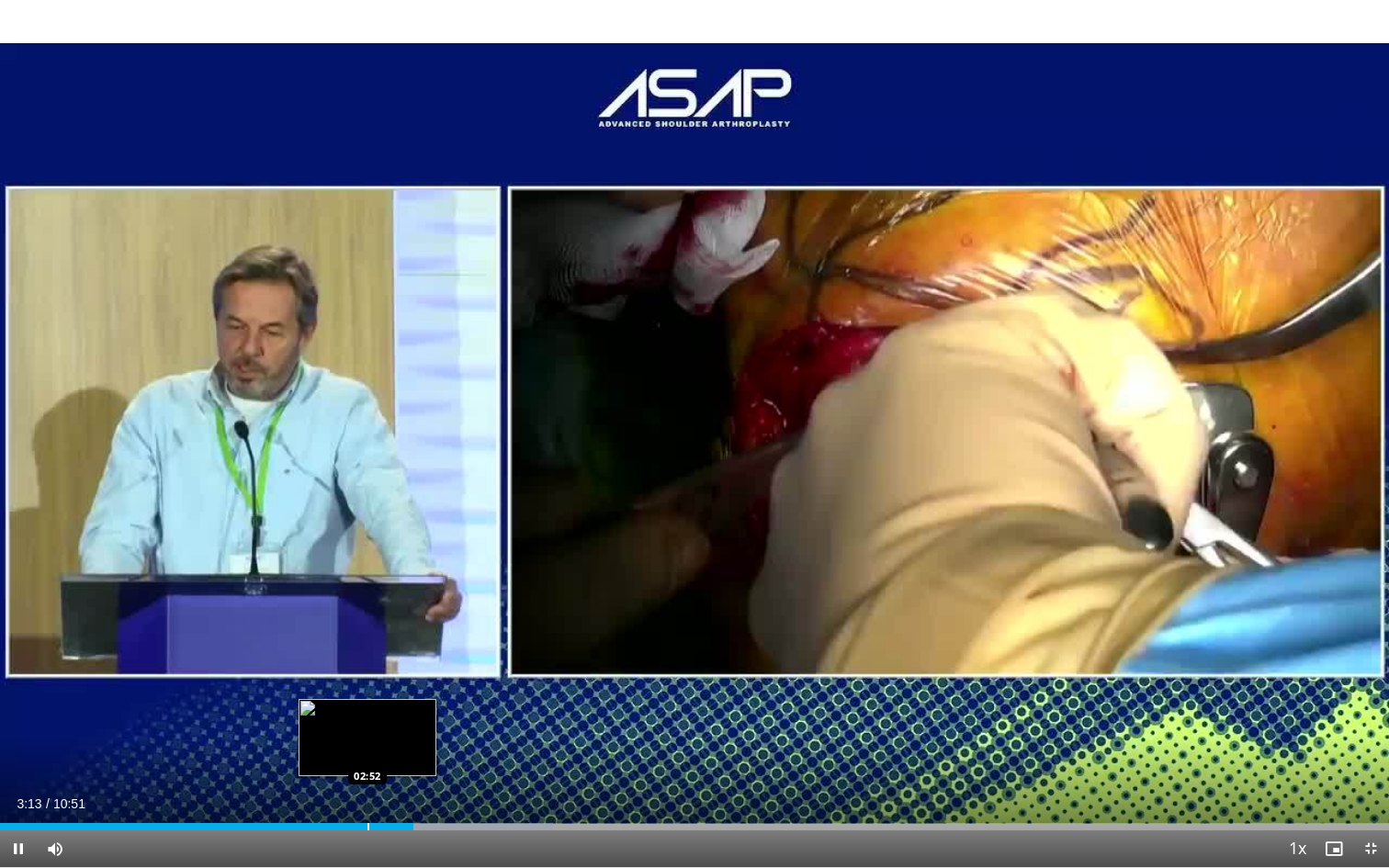 click at bounding box center [368, 827] 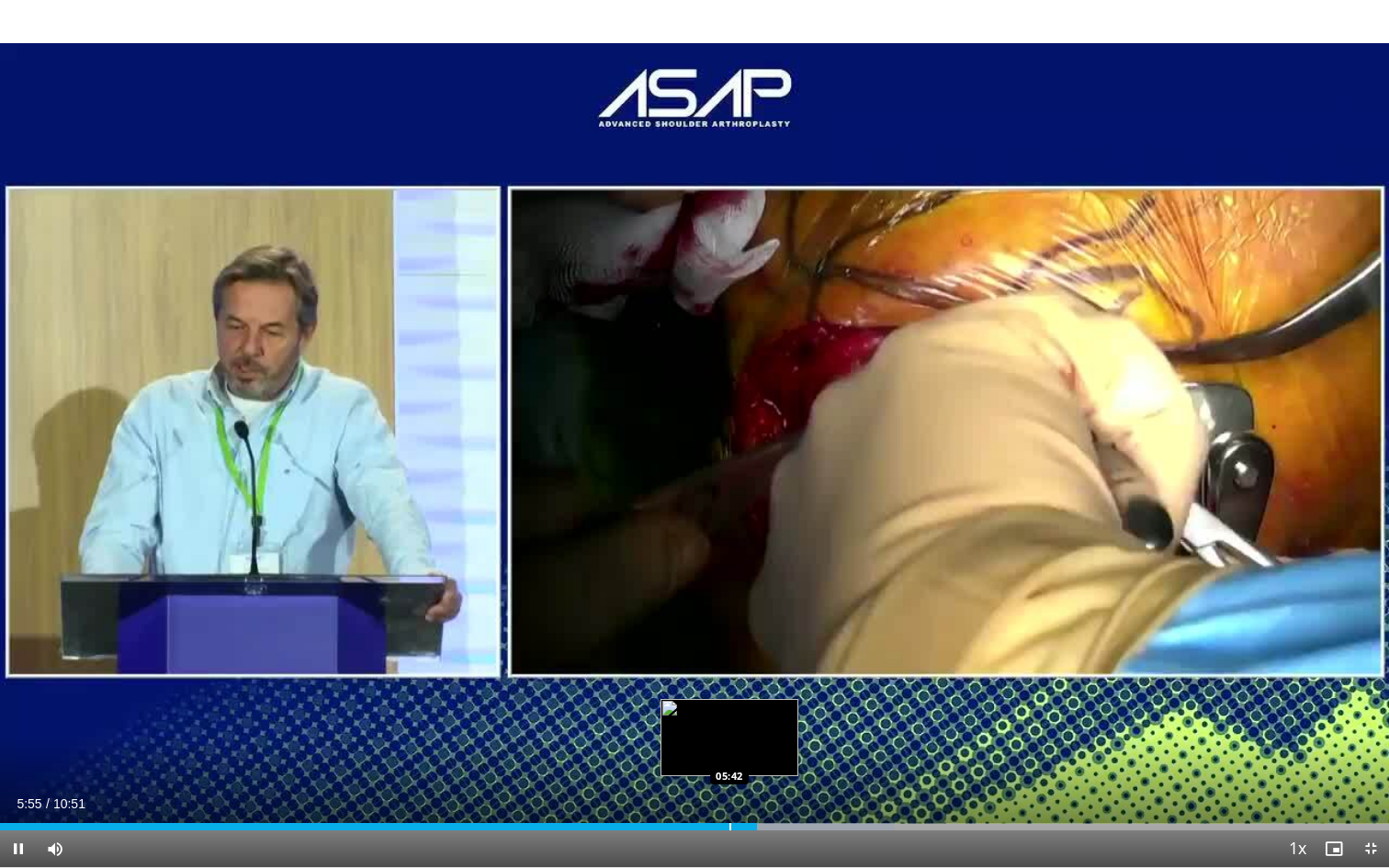 click on "05:55" at bounding box center [378, 827] 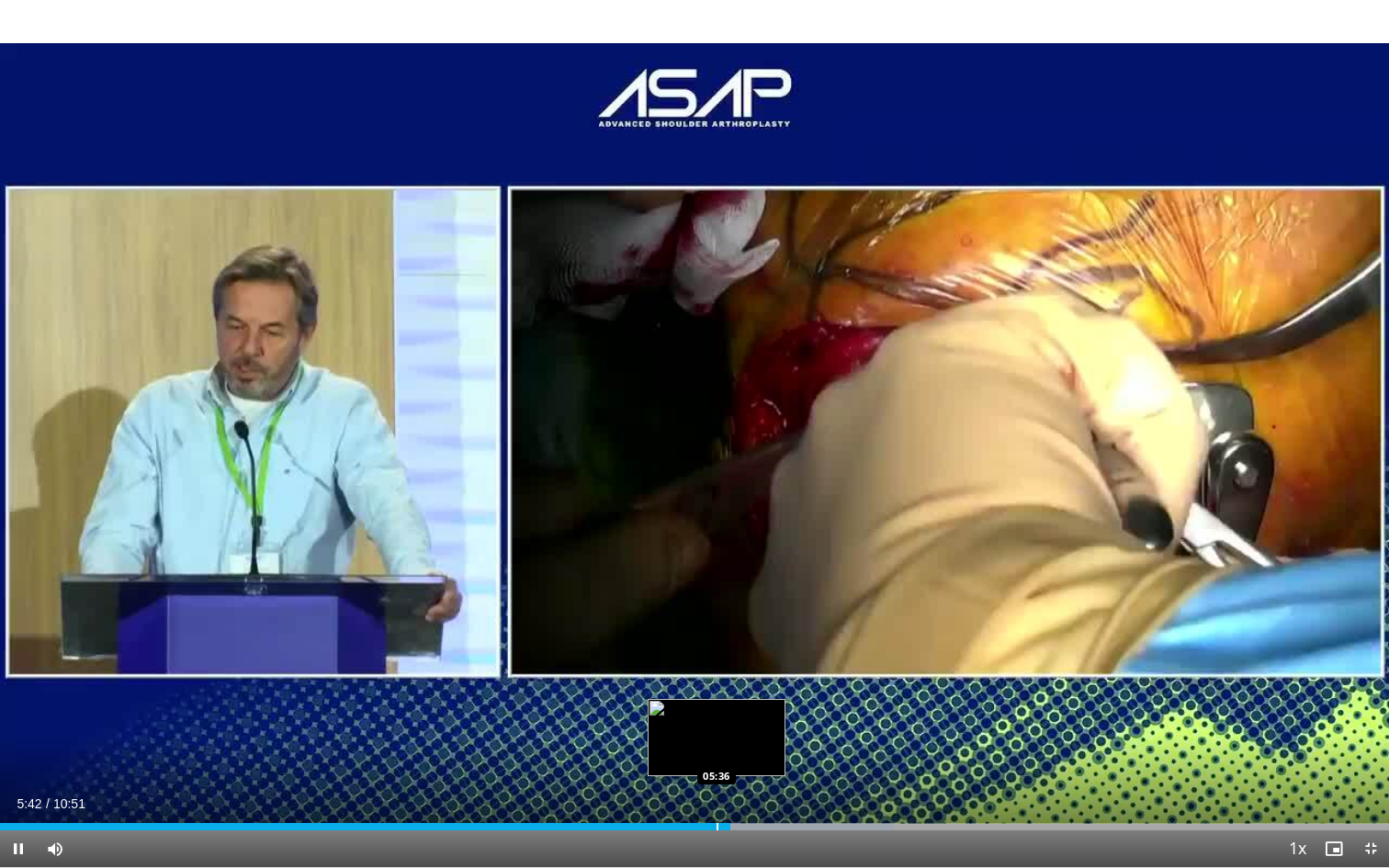 click on "05:42" at bounding box center [365, 827] 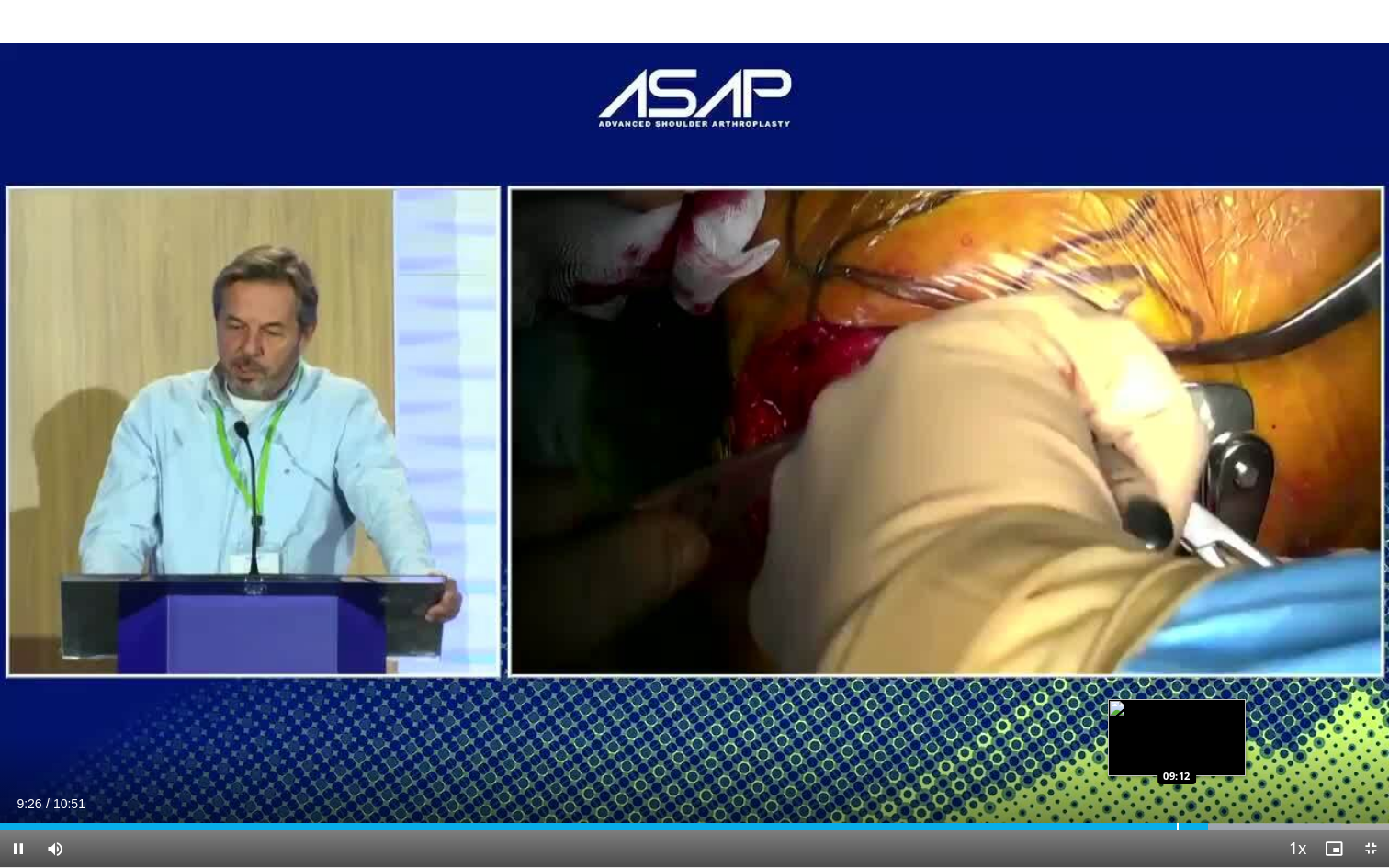 click on "09:26" at bounding box center (604, 827) 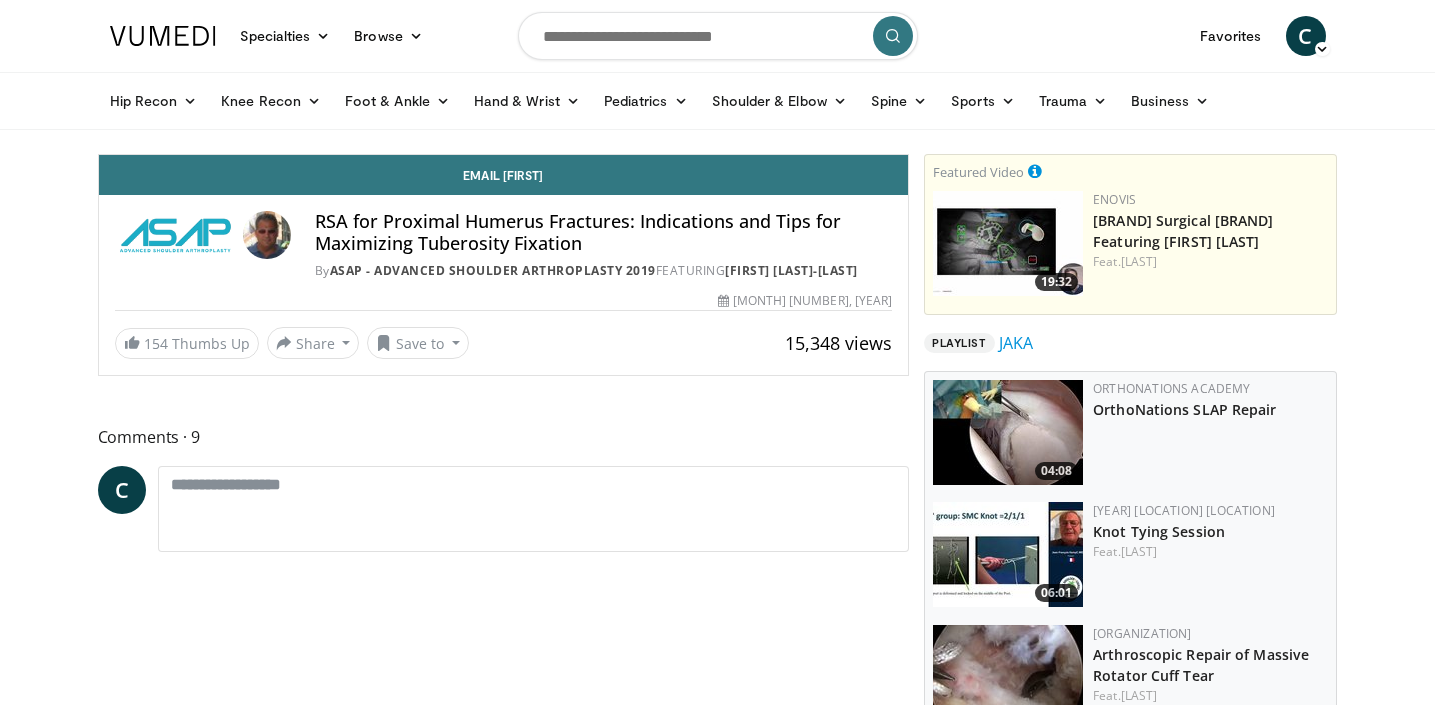 scroll, scrollTop: 0, scrollLeft: 0, axis: both 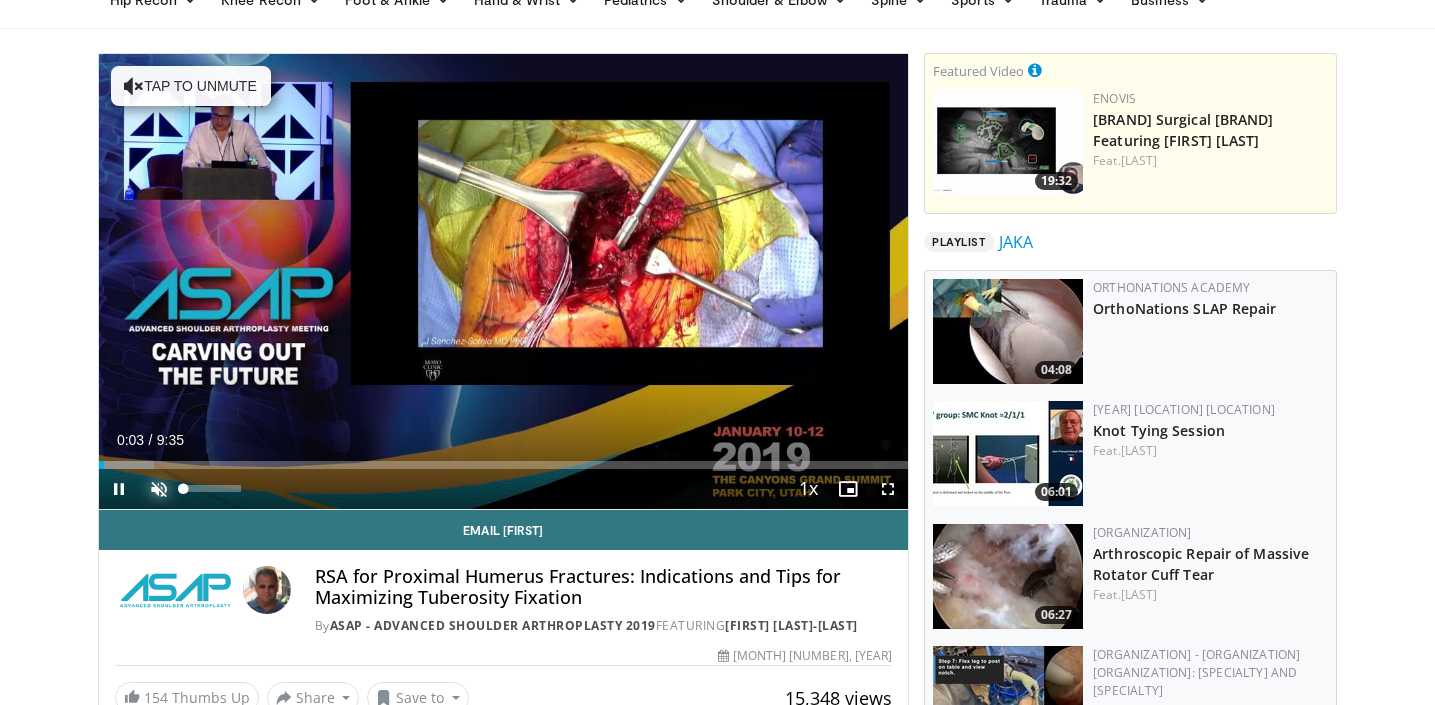 click at bounding box center (159, 489) 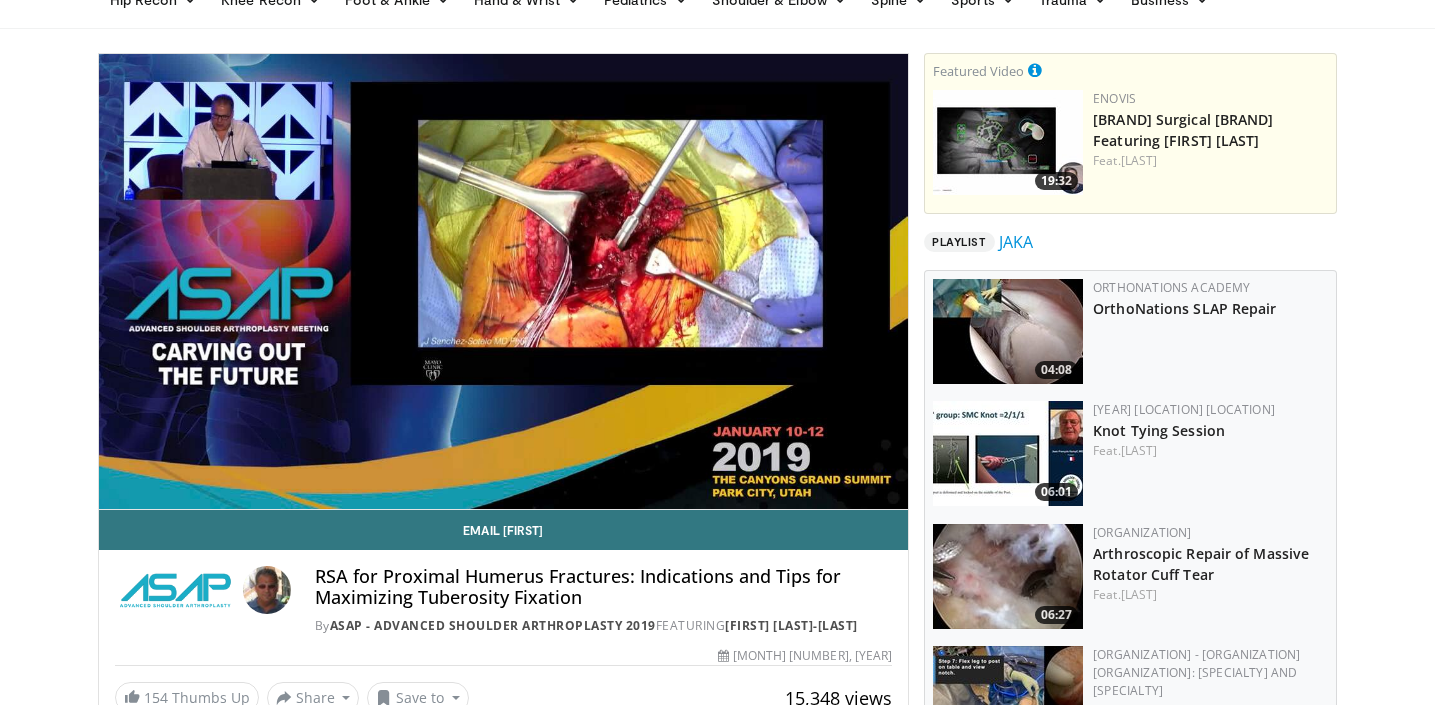 click on "10 seconds
Tap to unmute" at bounding box center (504, 281) 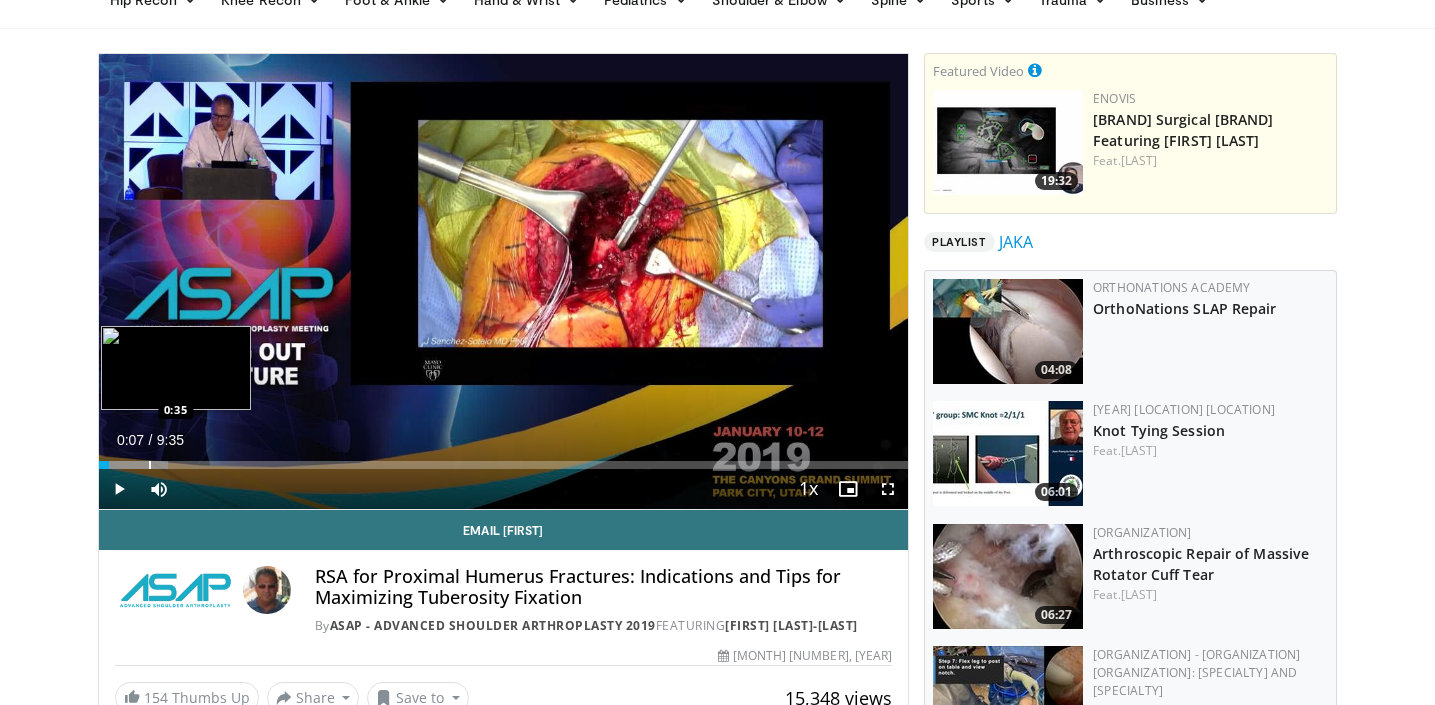 click at bounding box center (150, 465) 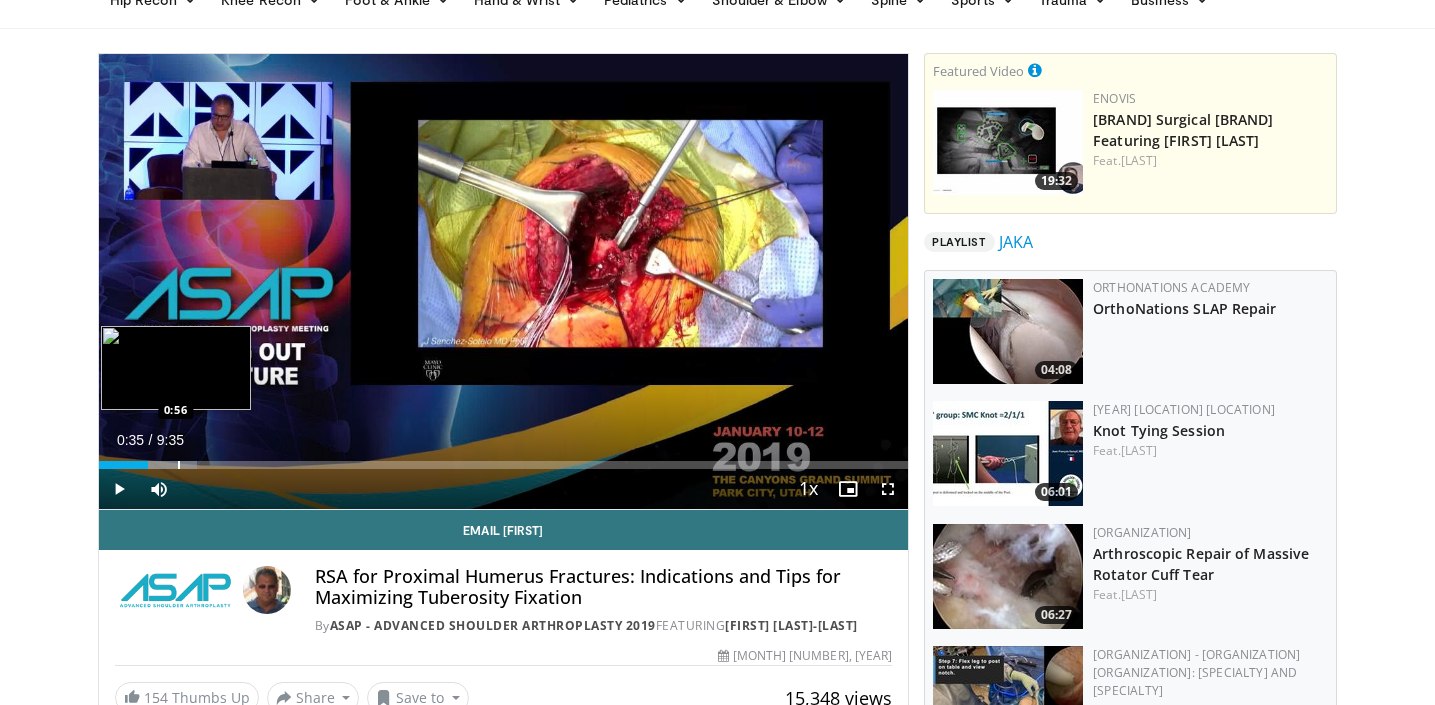 click at bounding box center (179, 465) 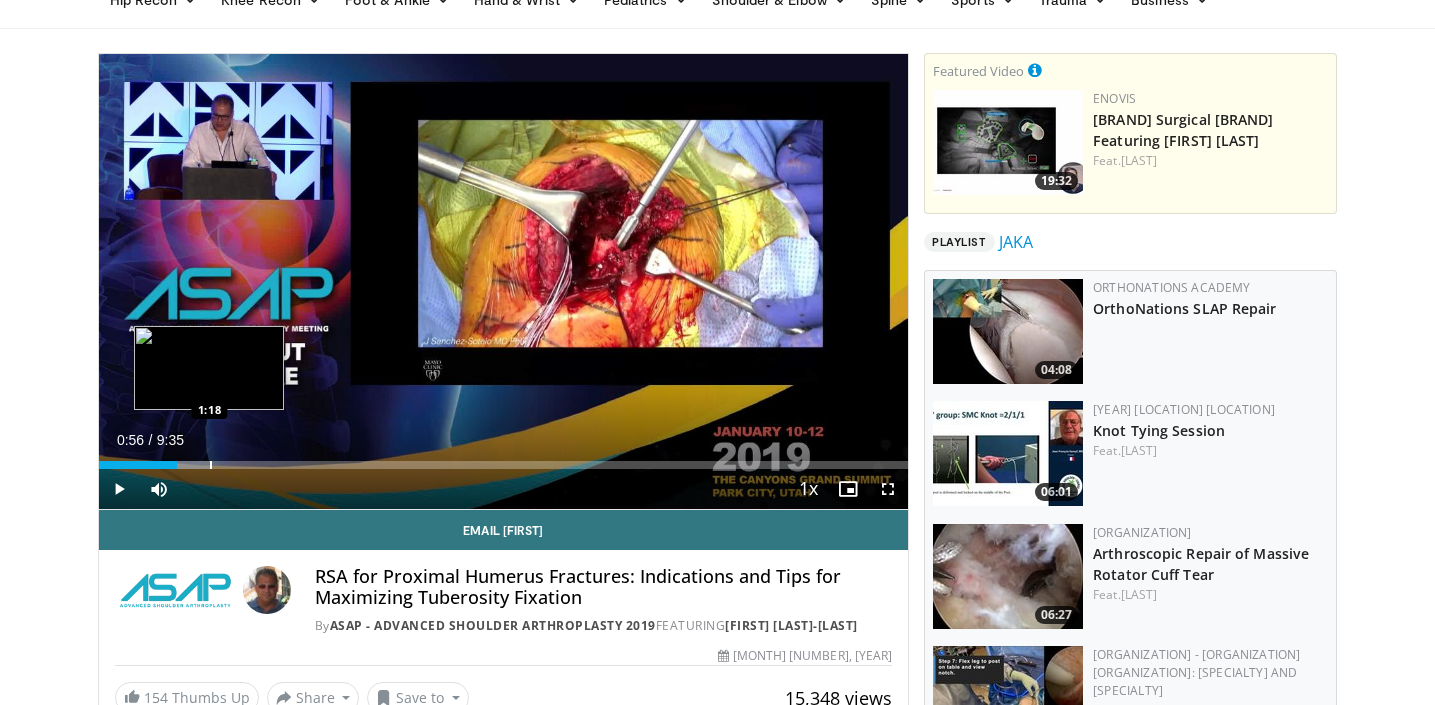 click at bounding box center [211, 465] 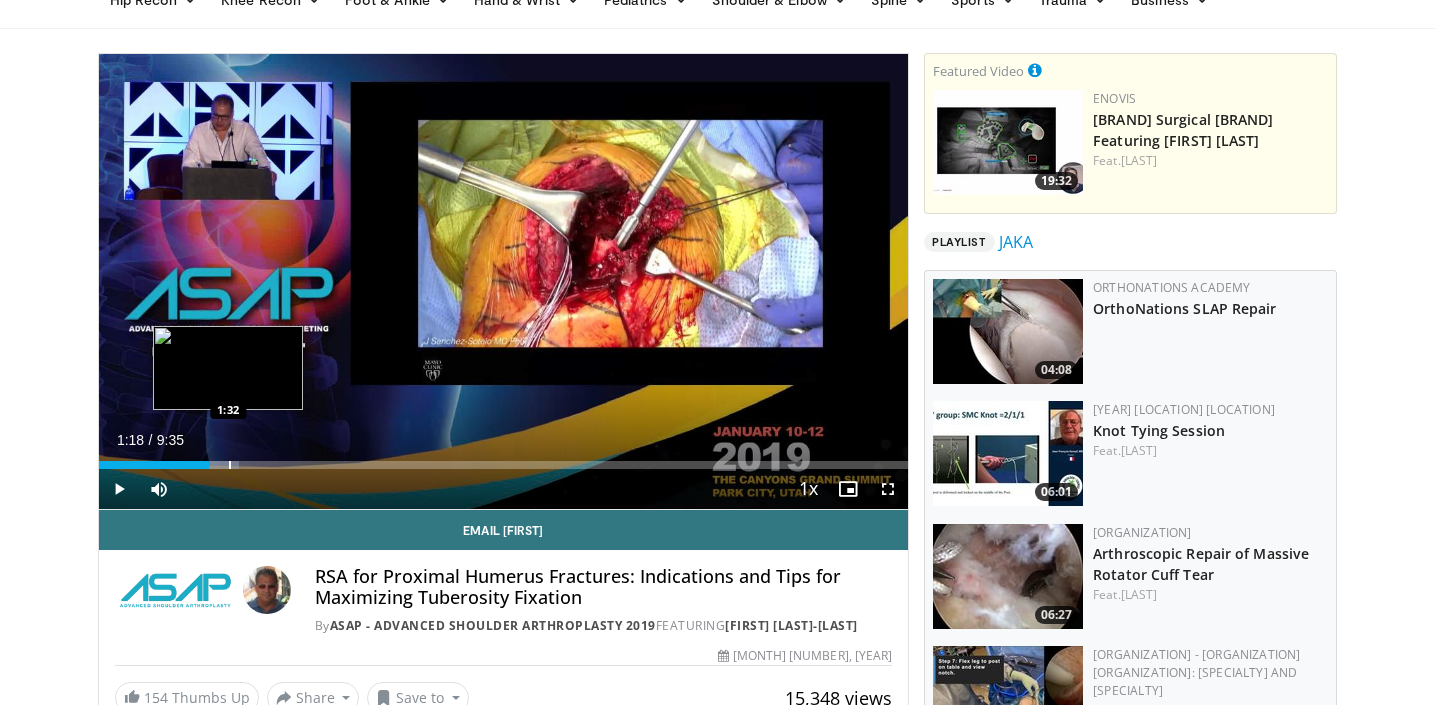 click at bounding box center (230, 465) 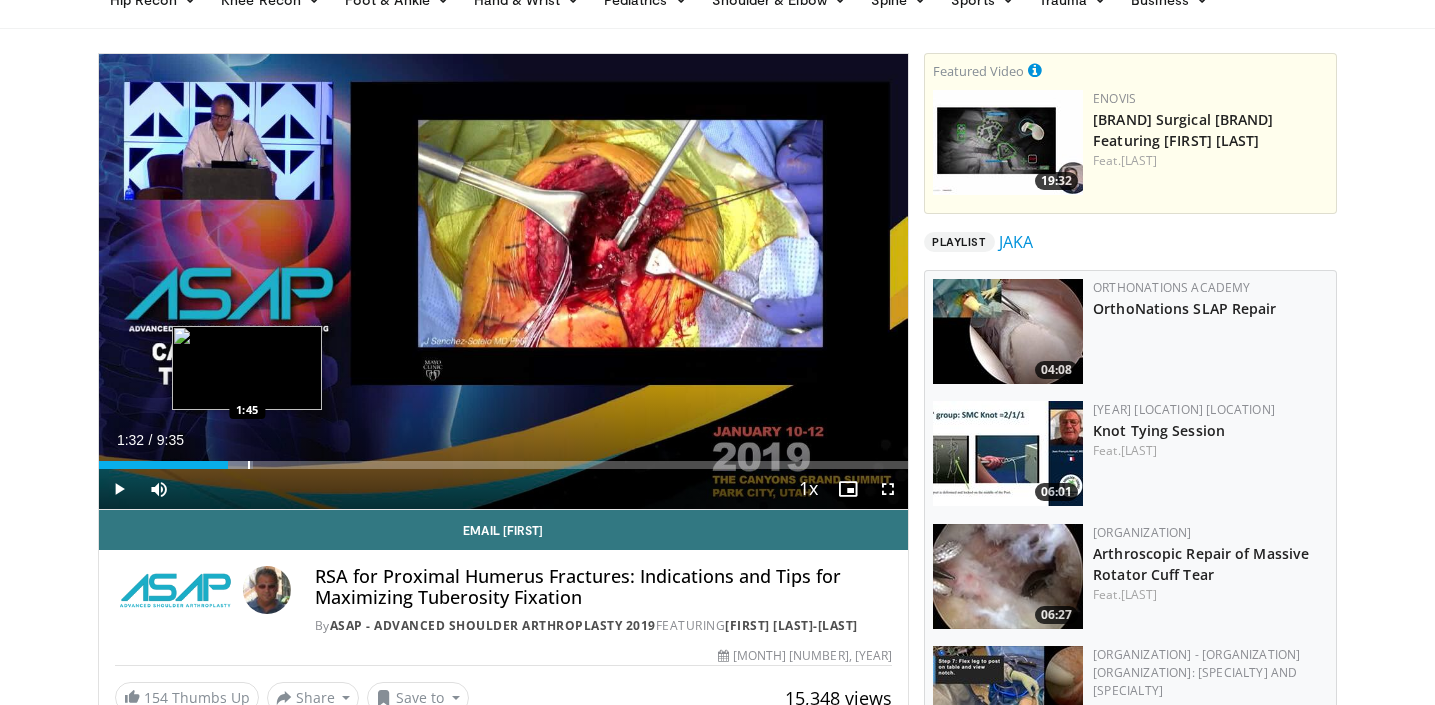 click at bounding box center [249, 465] 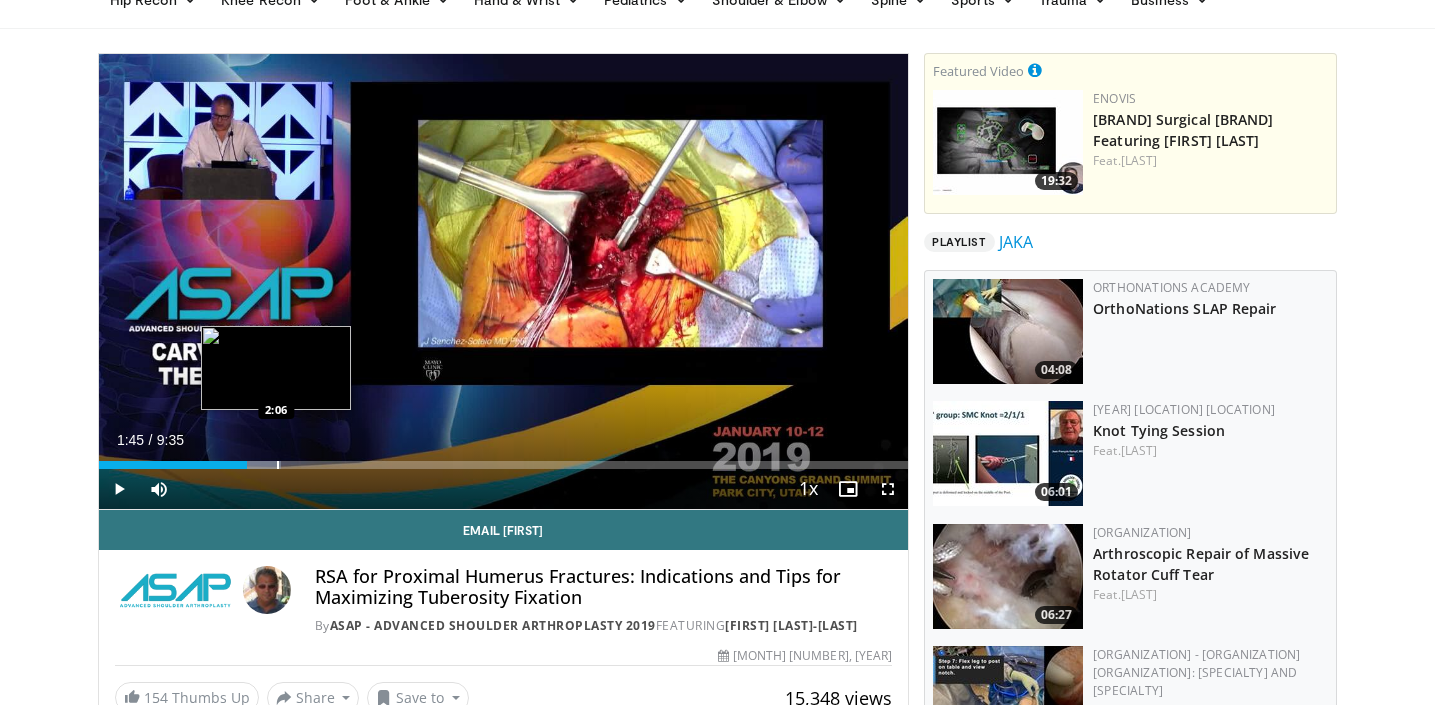 click at bounding box center (278, 465) 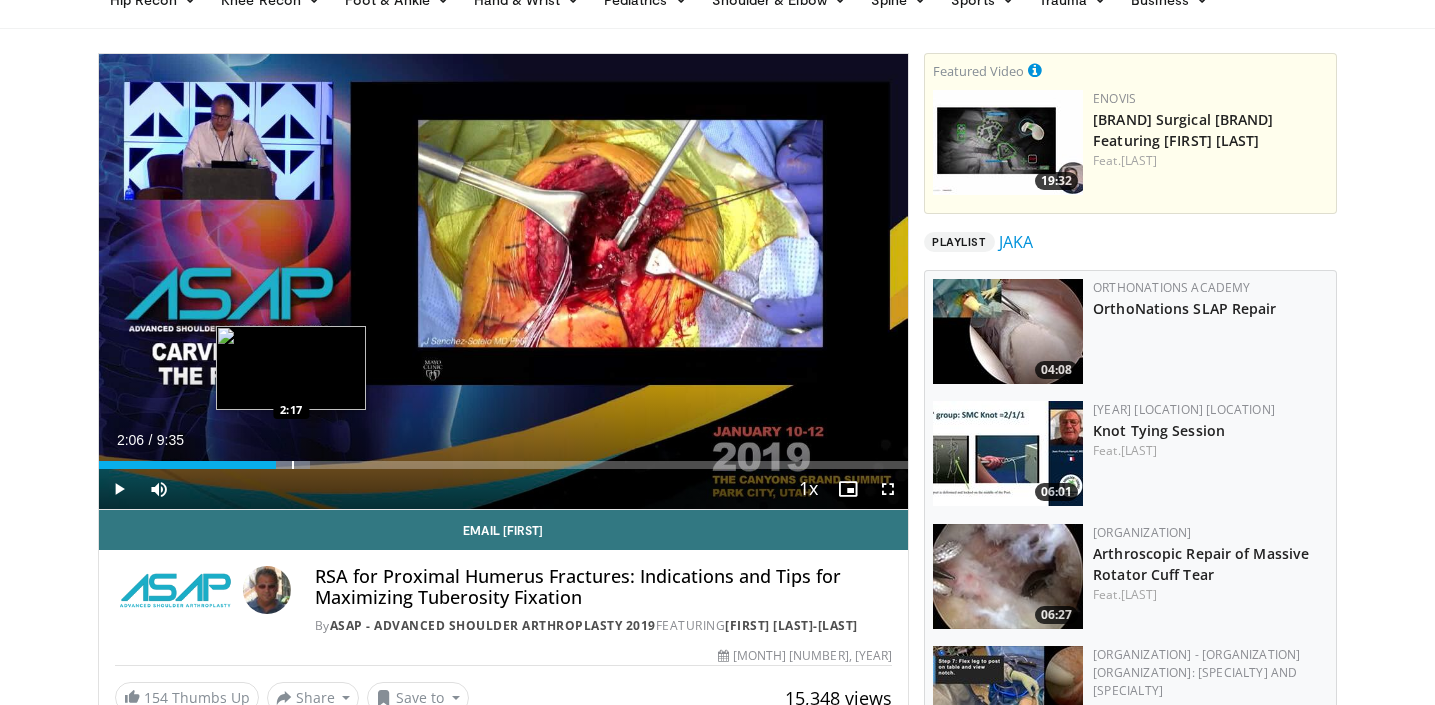 click at bounding box center (293, 465) 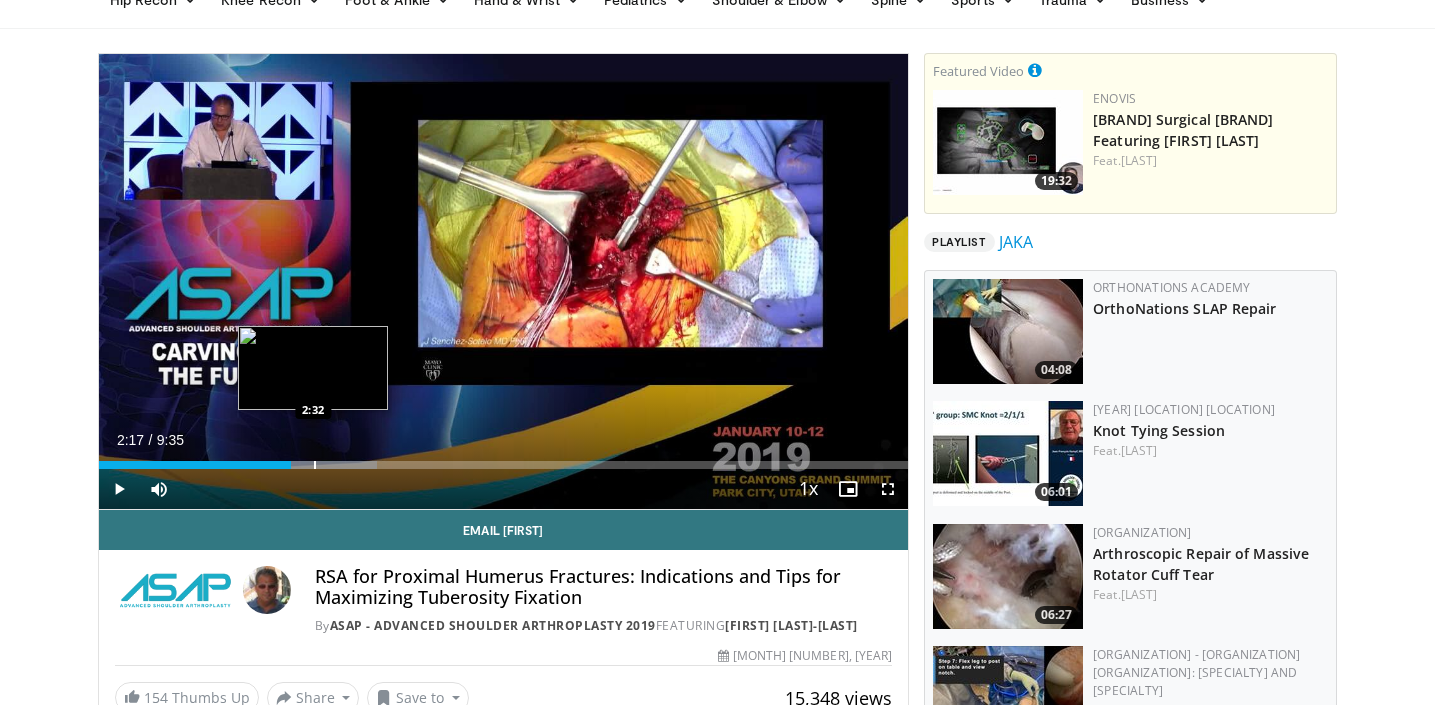 click at bounding box center [315, 465] 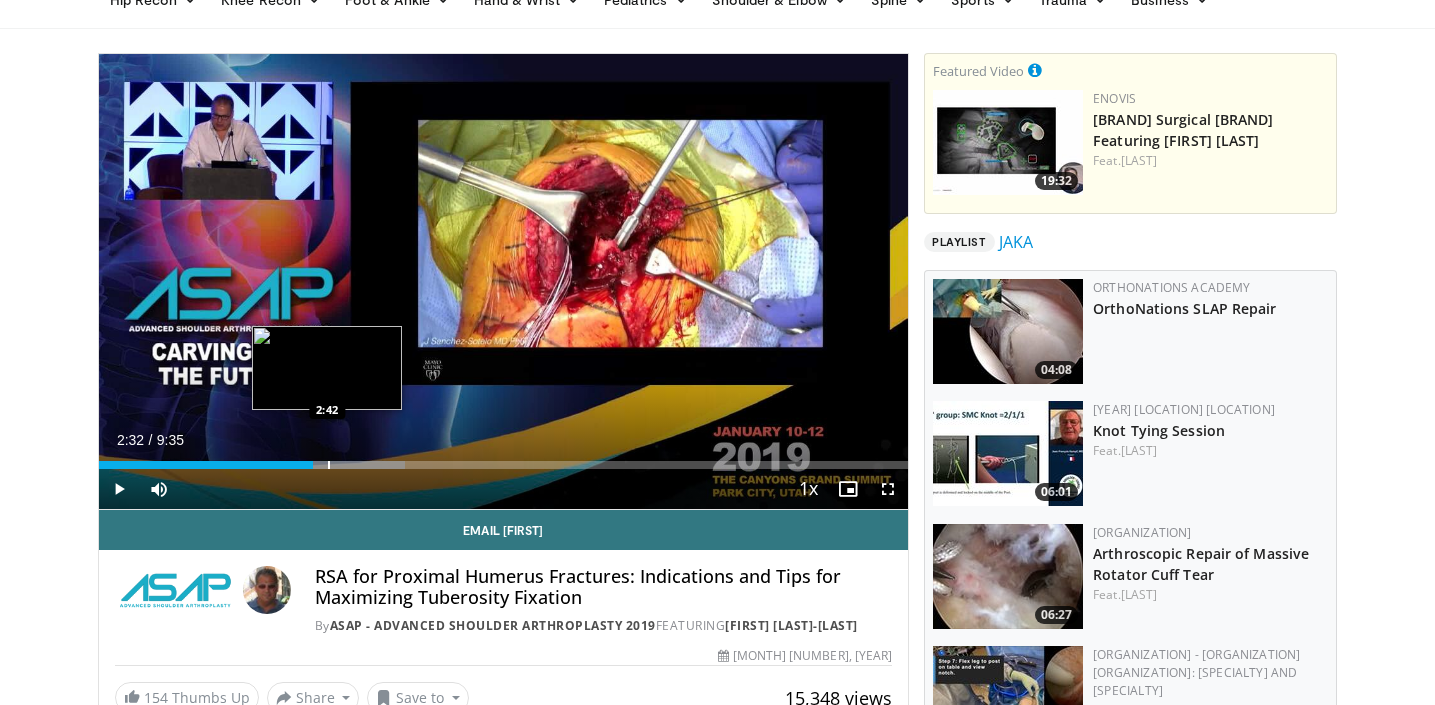 click at bounding box center (329, 465) 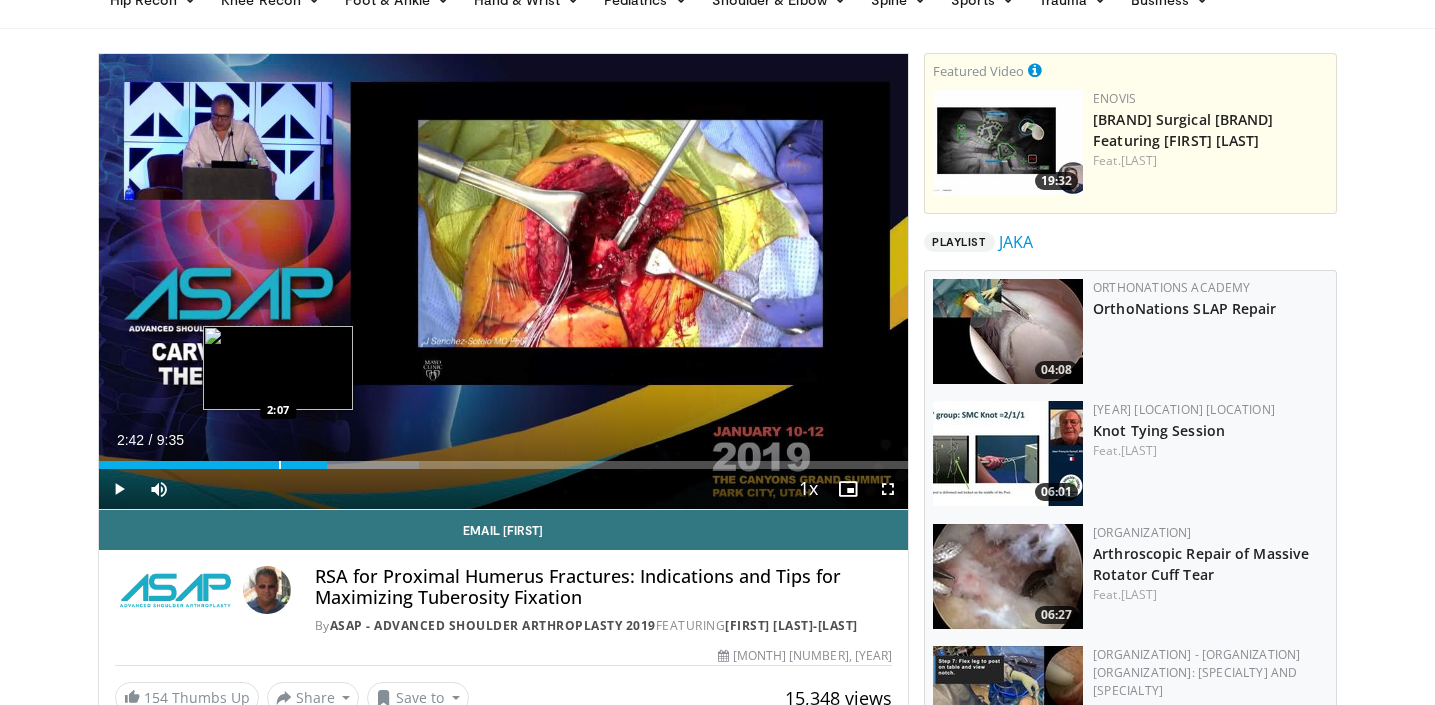 click on "2:42" at bounding box center [213, 465] 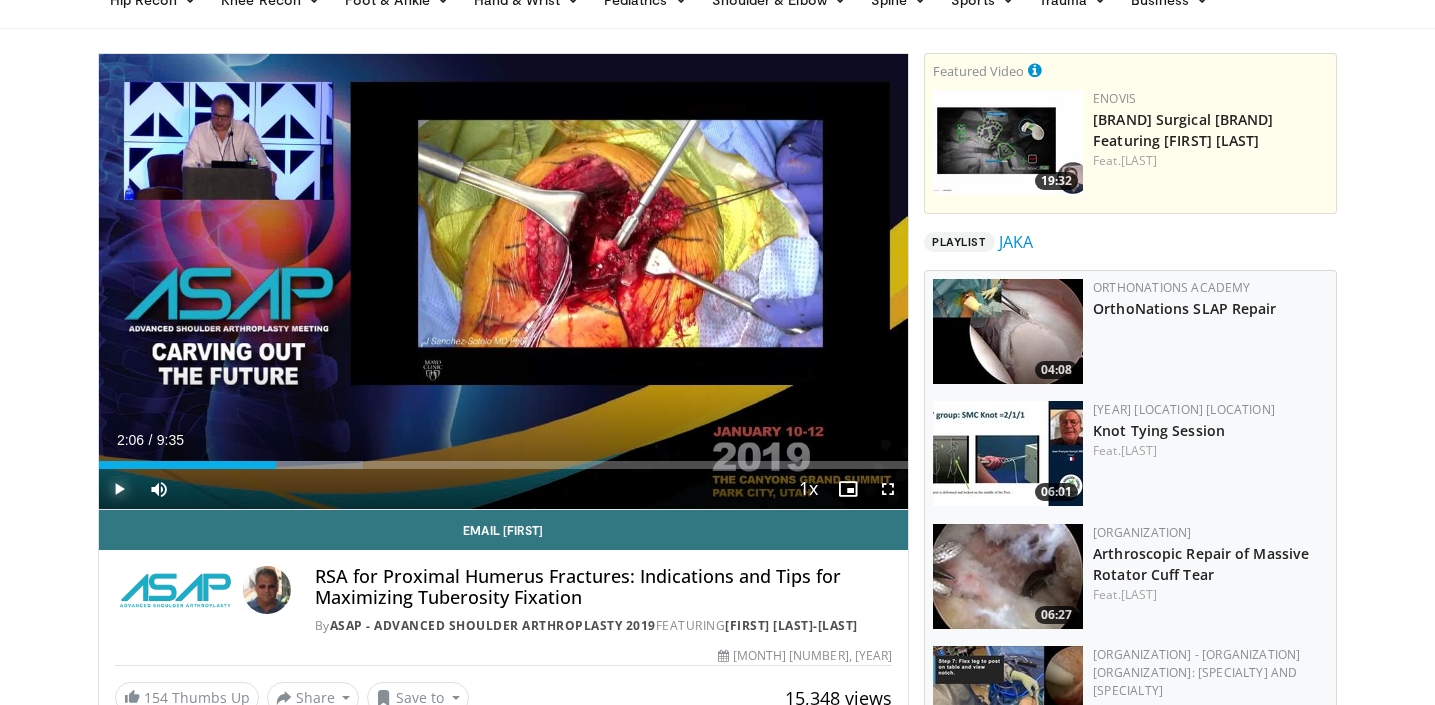 click at bounding box center (119, 489) 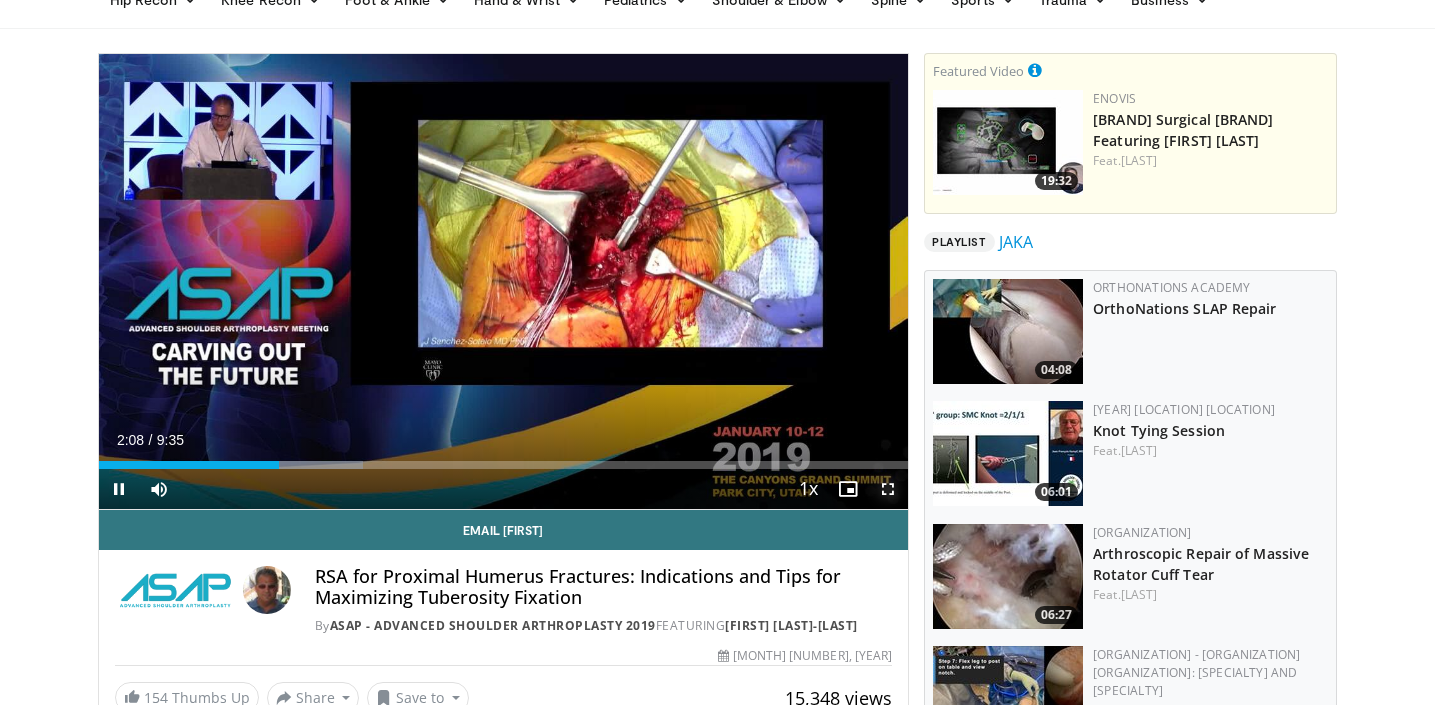 click at bounding box center [888, 489] 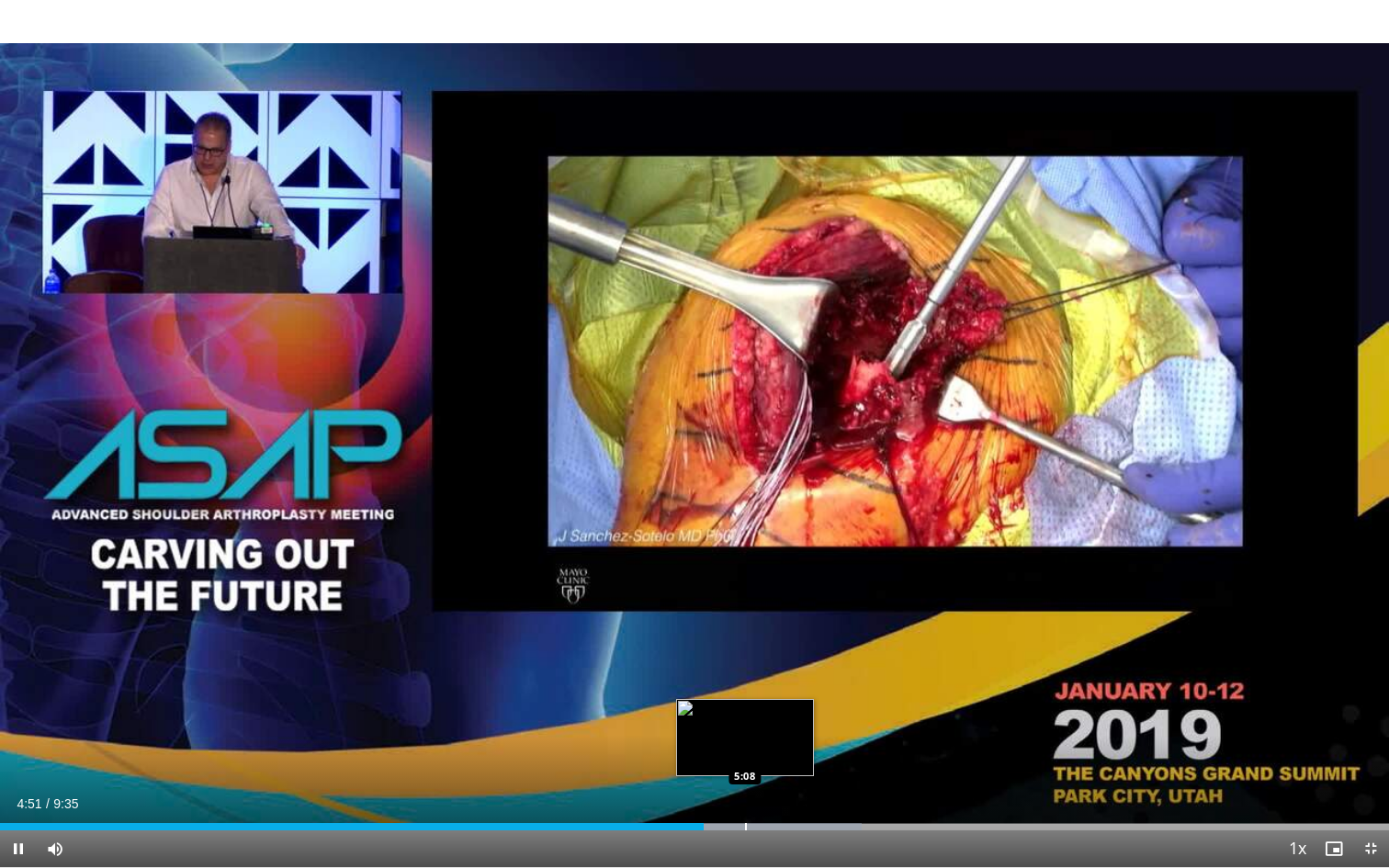 click at bounding box center (746, 827) 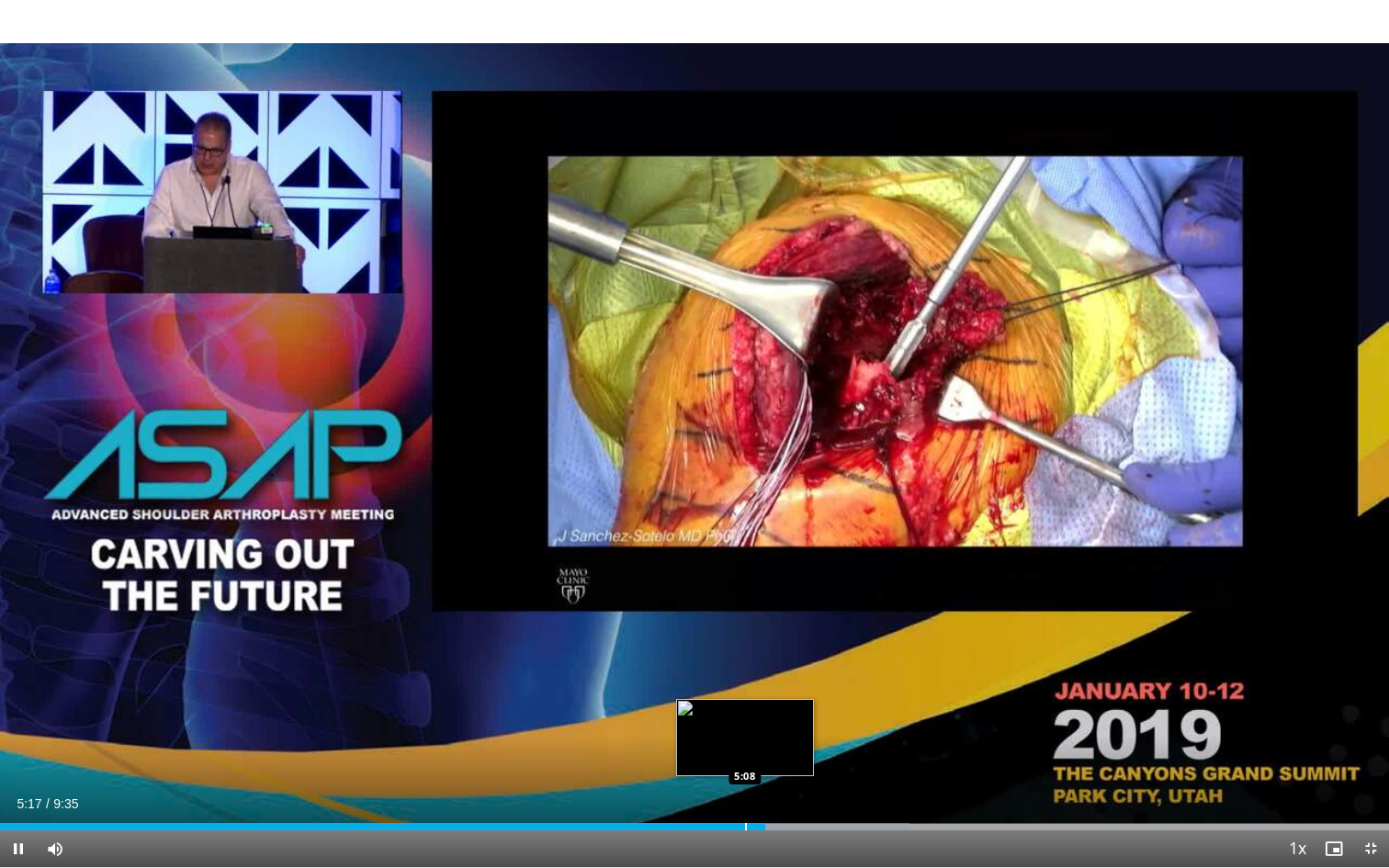 click at bounding box center (746, 827) 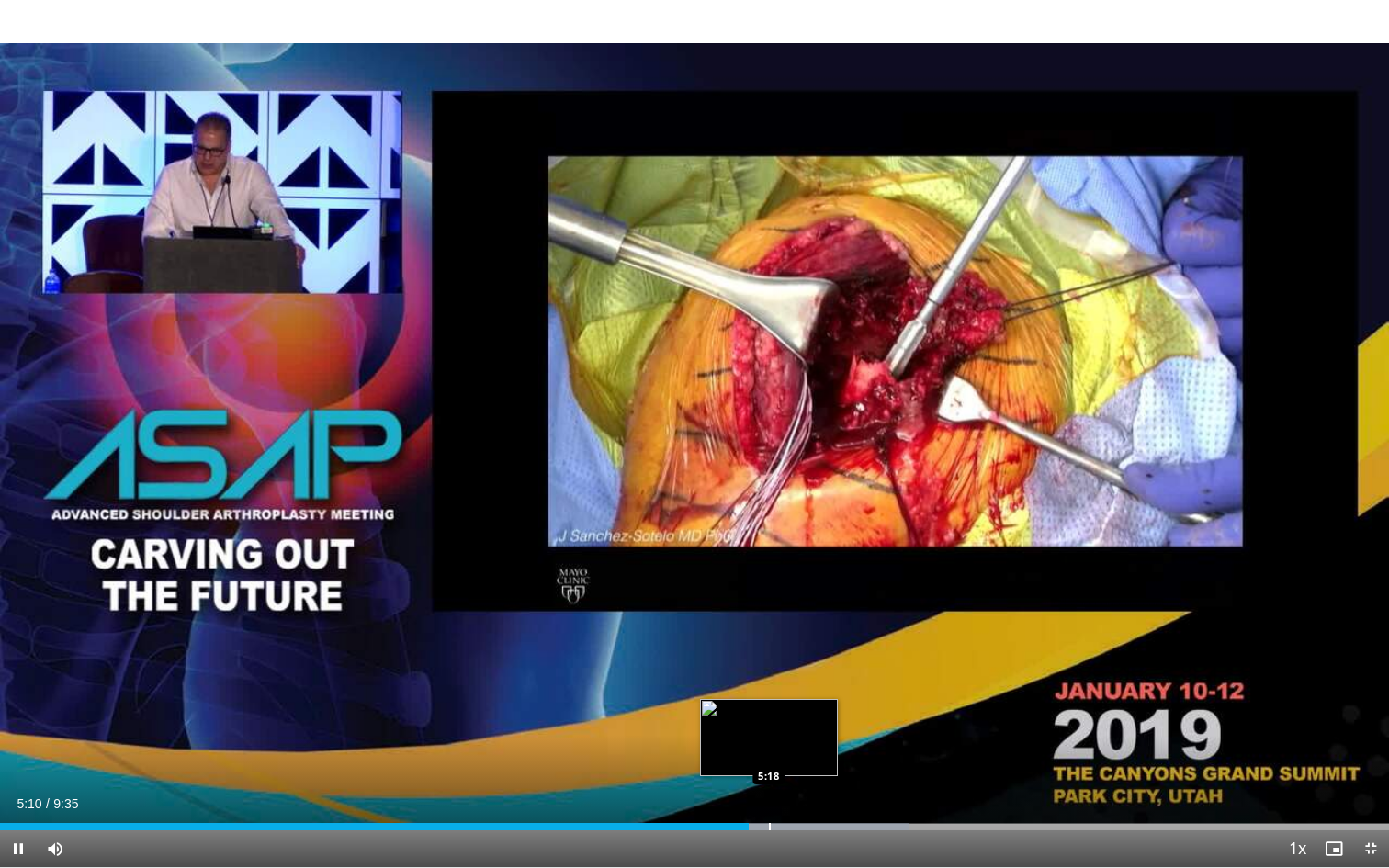 click at bounding box center [770, 827] 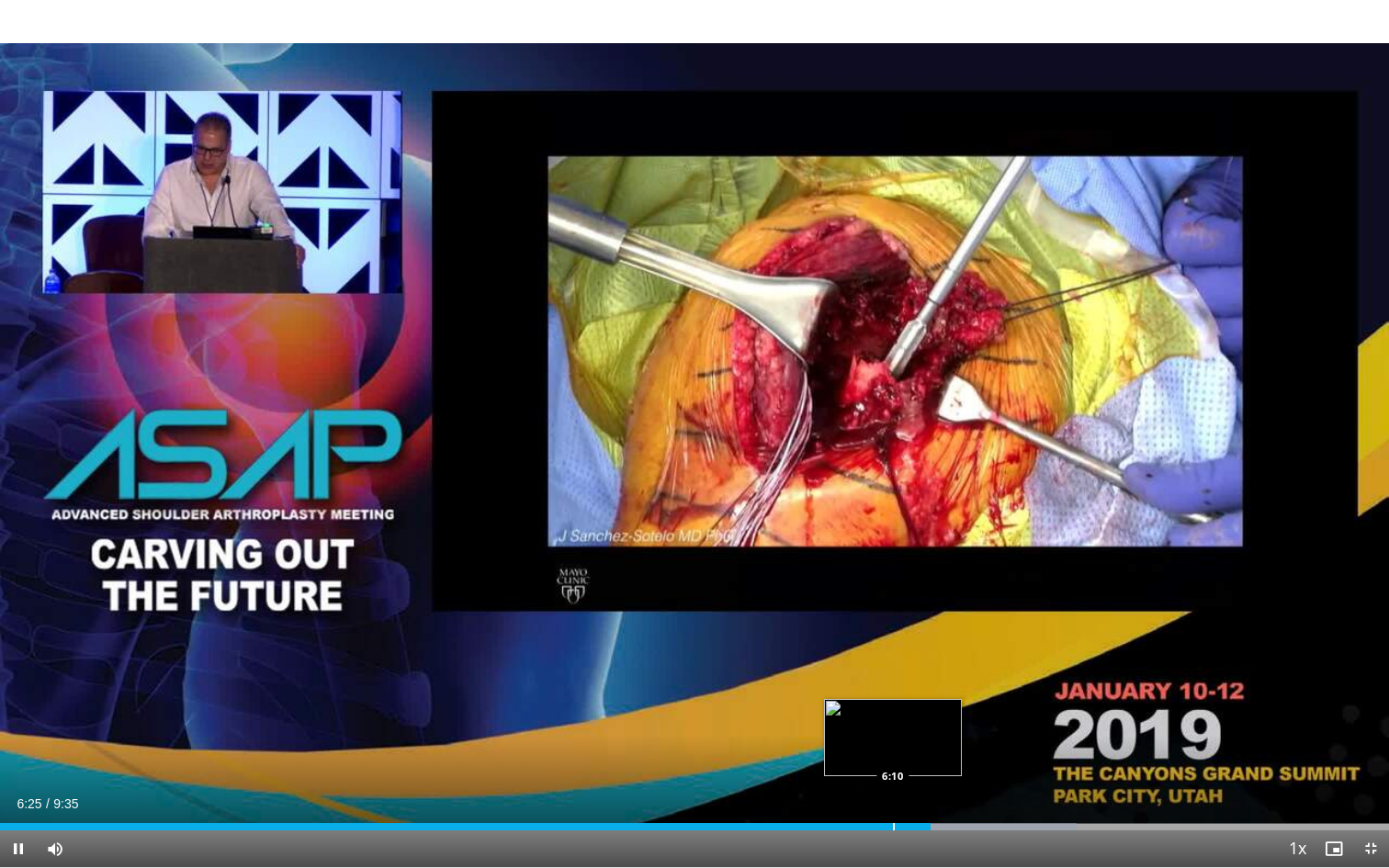 click on "6:25" at bounding box center [465, 827] 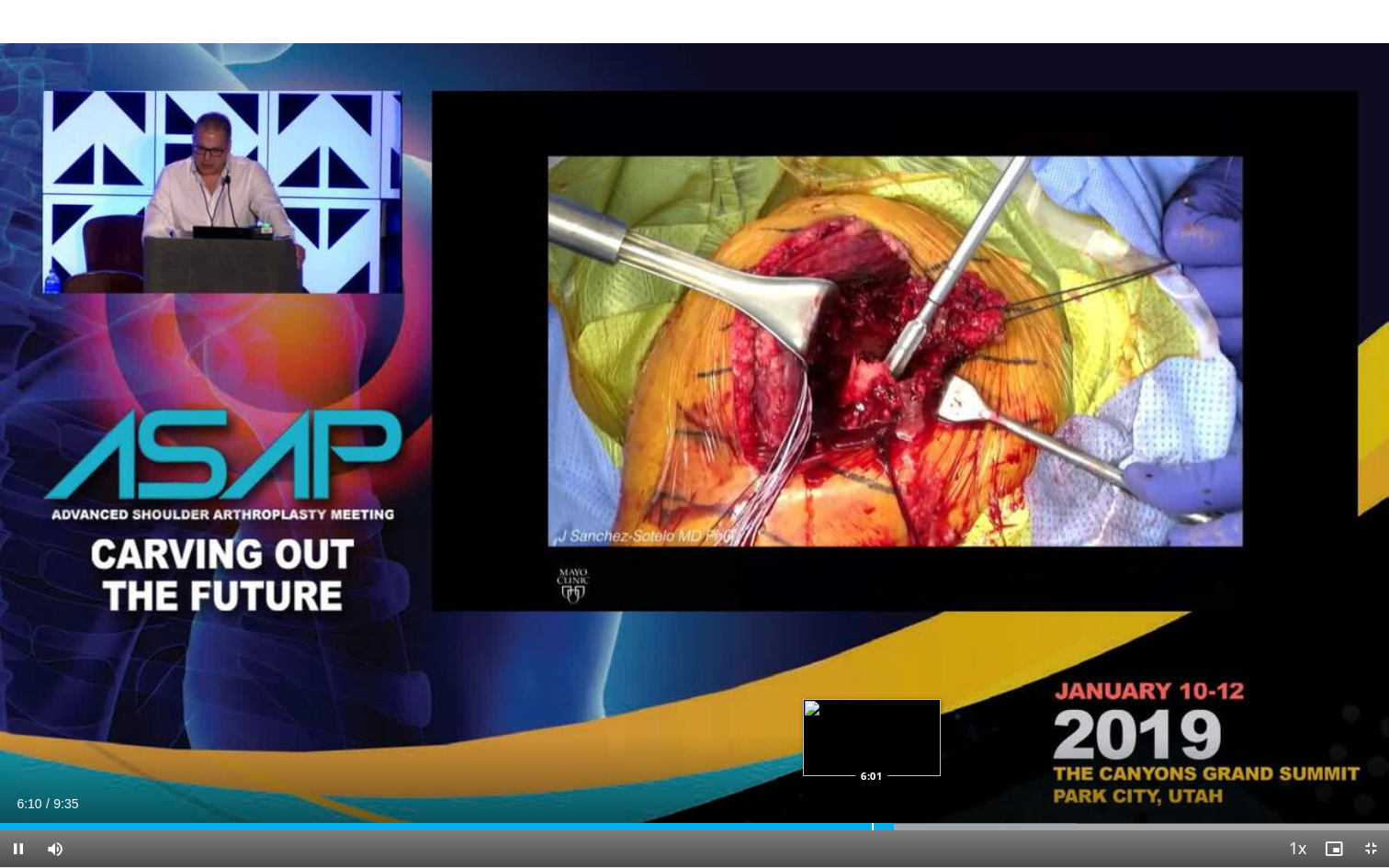 click at bounding box center [873, 827] 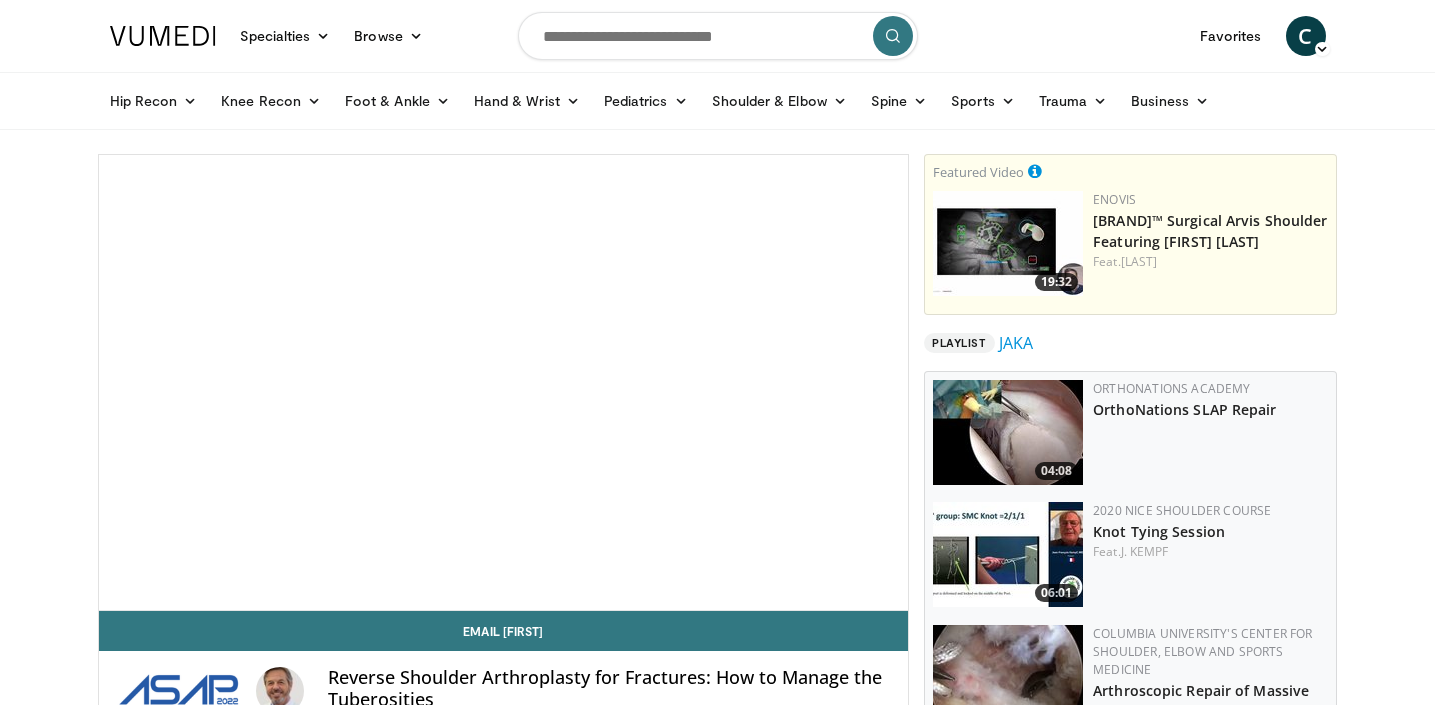 scroll, scrollTop: 0, scrollLeft: 0, axis: both 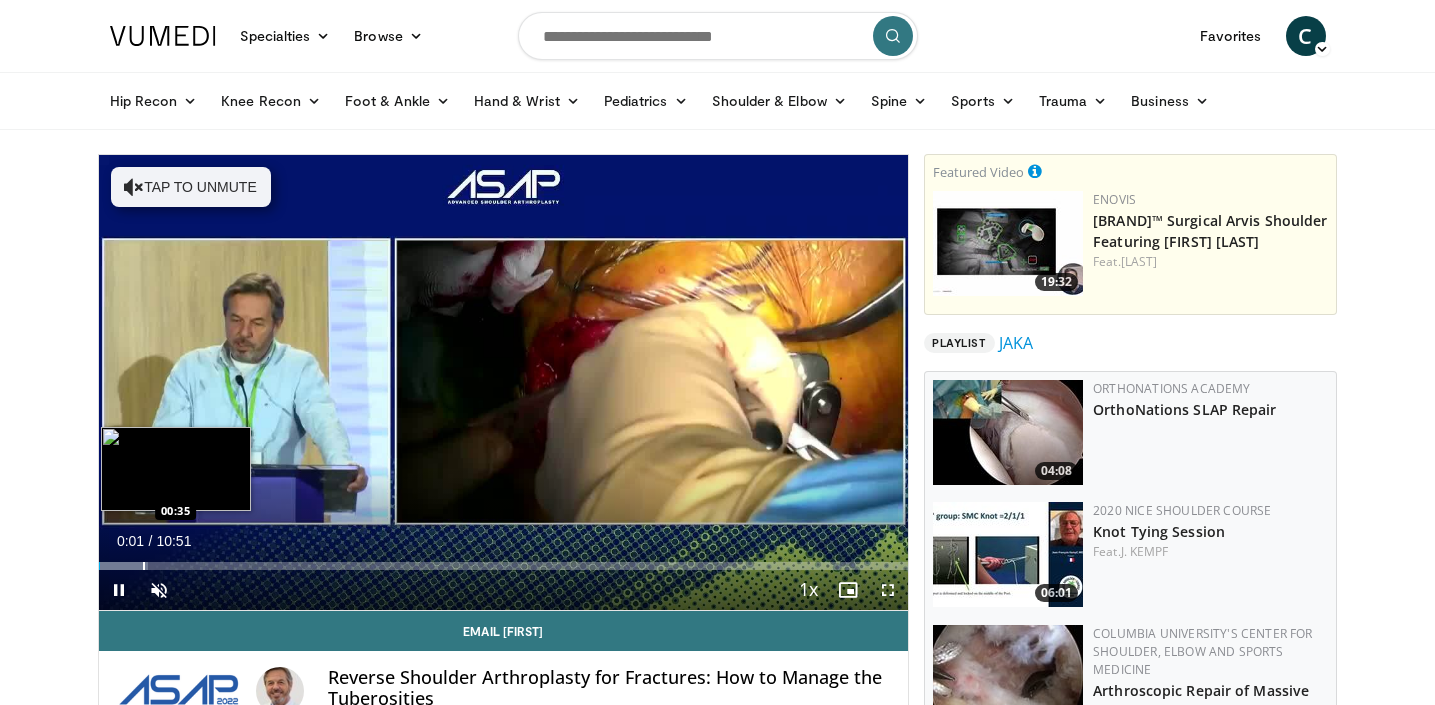 click at bounding box center [144, 566] 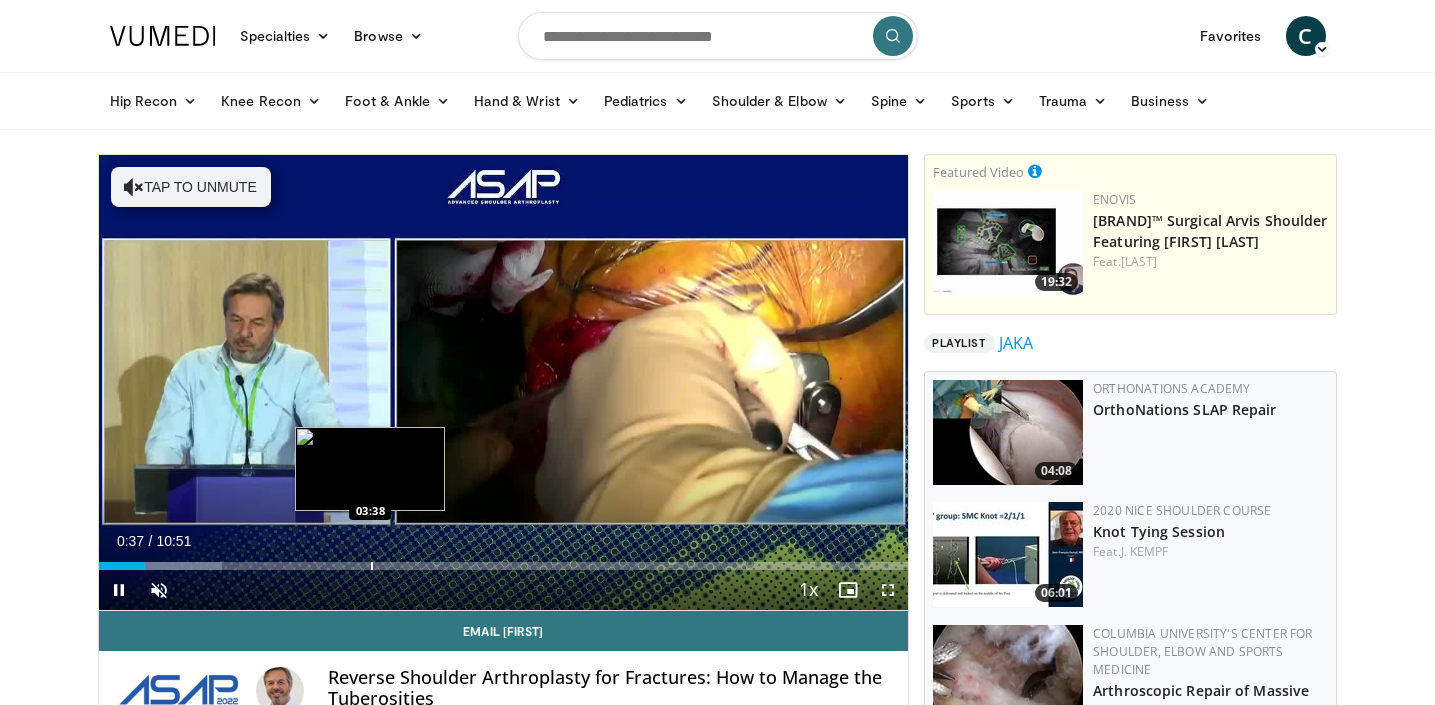 click at bounding box center [372, 566] 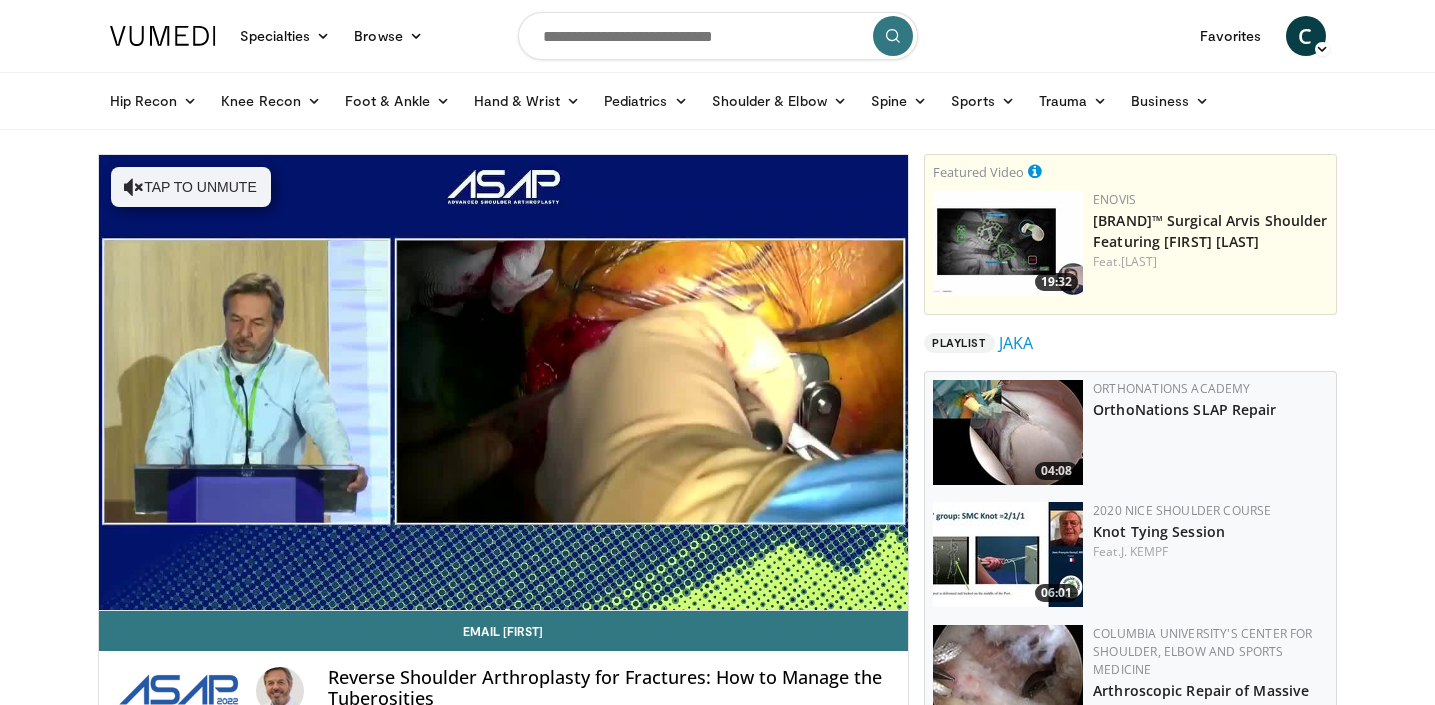 click on "•• •••••••
••• •• ••••••" at bounding box center (504, 382) 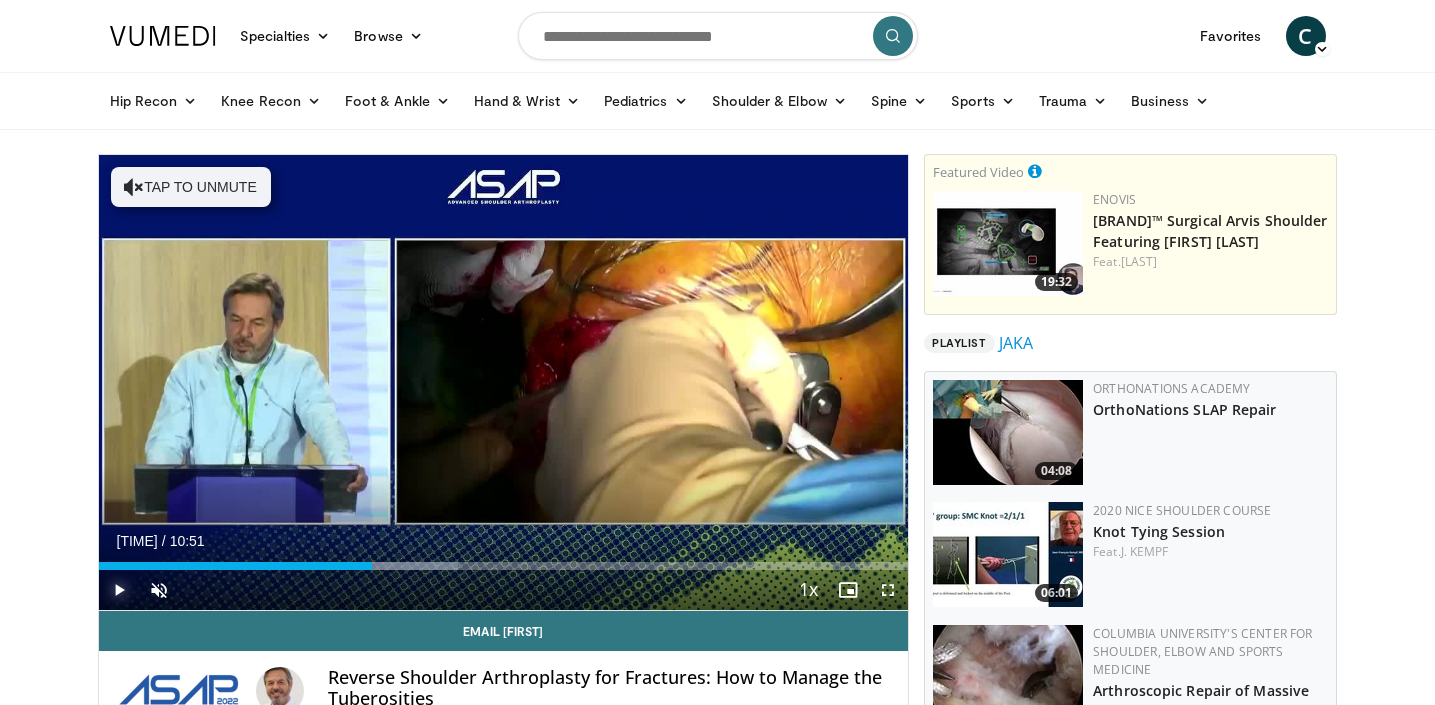 click at bounding box center (119, 590) 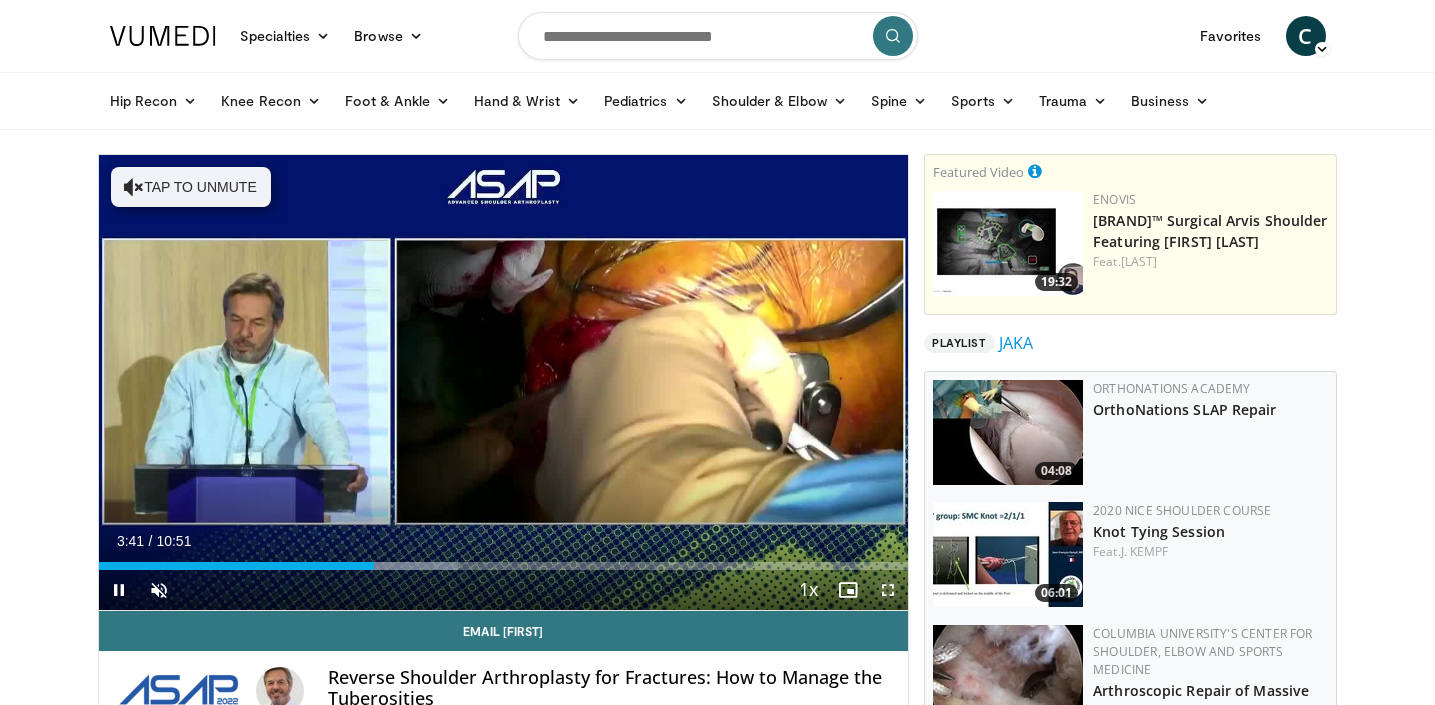click at bounding box center (888, 590) 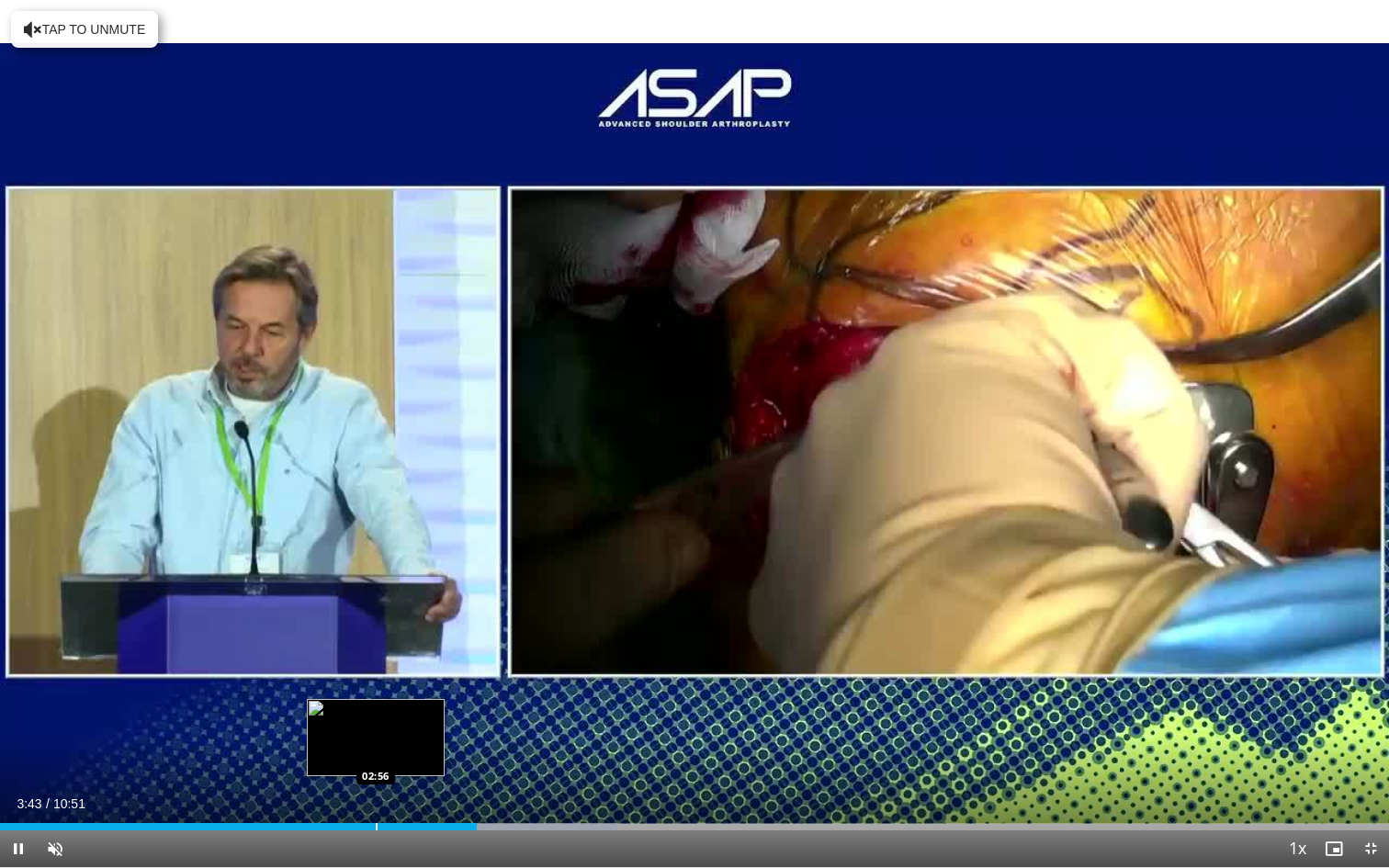click on "Loaded :  44.43% 03:43 02:56" at bounding box center [694, 821] 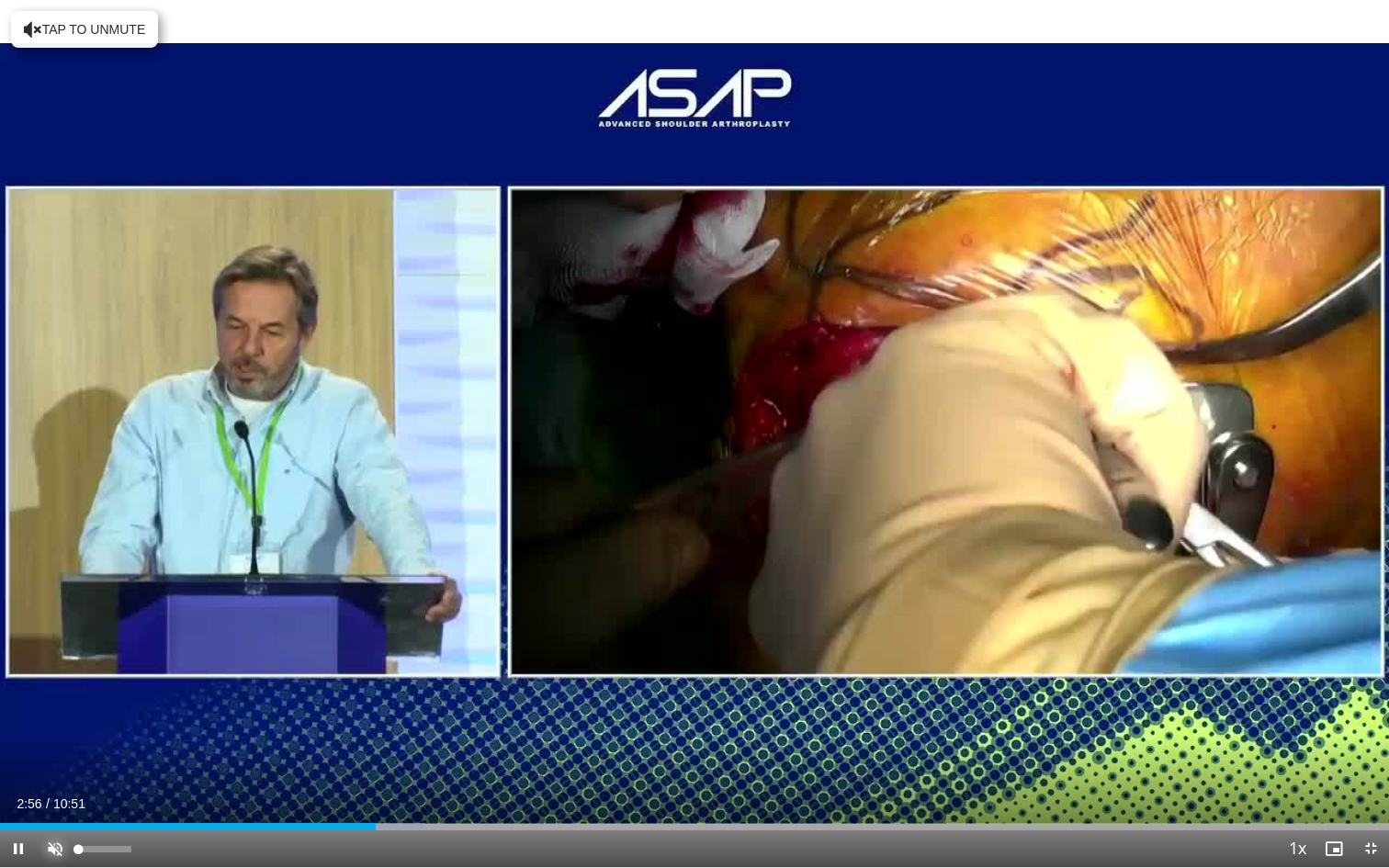 click at bounding box center (55, 849) 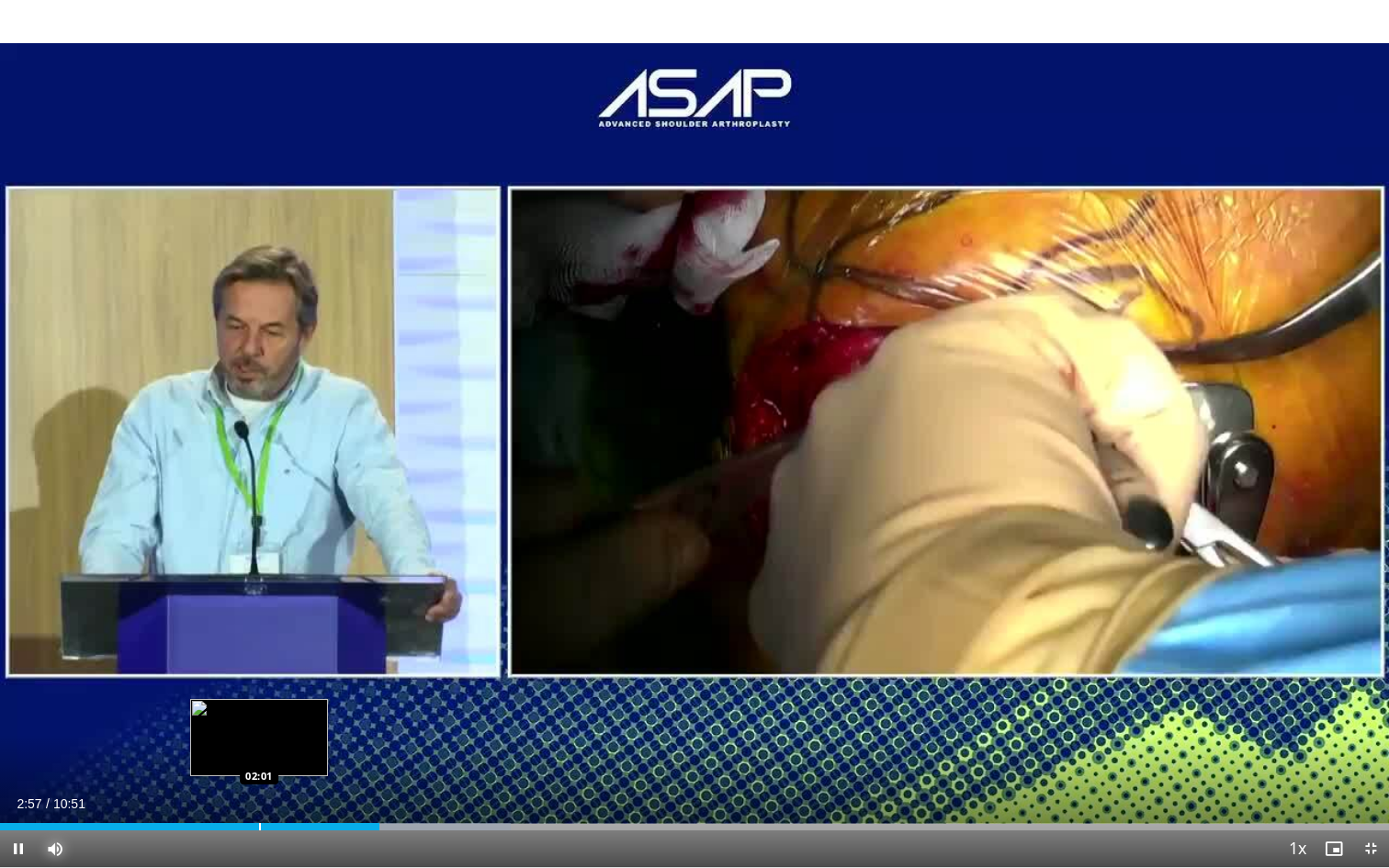 click on "Loaded :  36.77% 02:57 02:01" at bounding box center (694, 821) 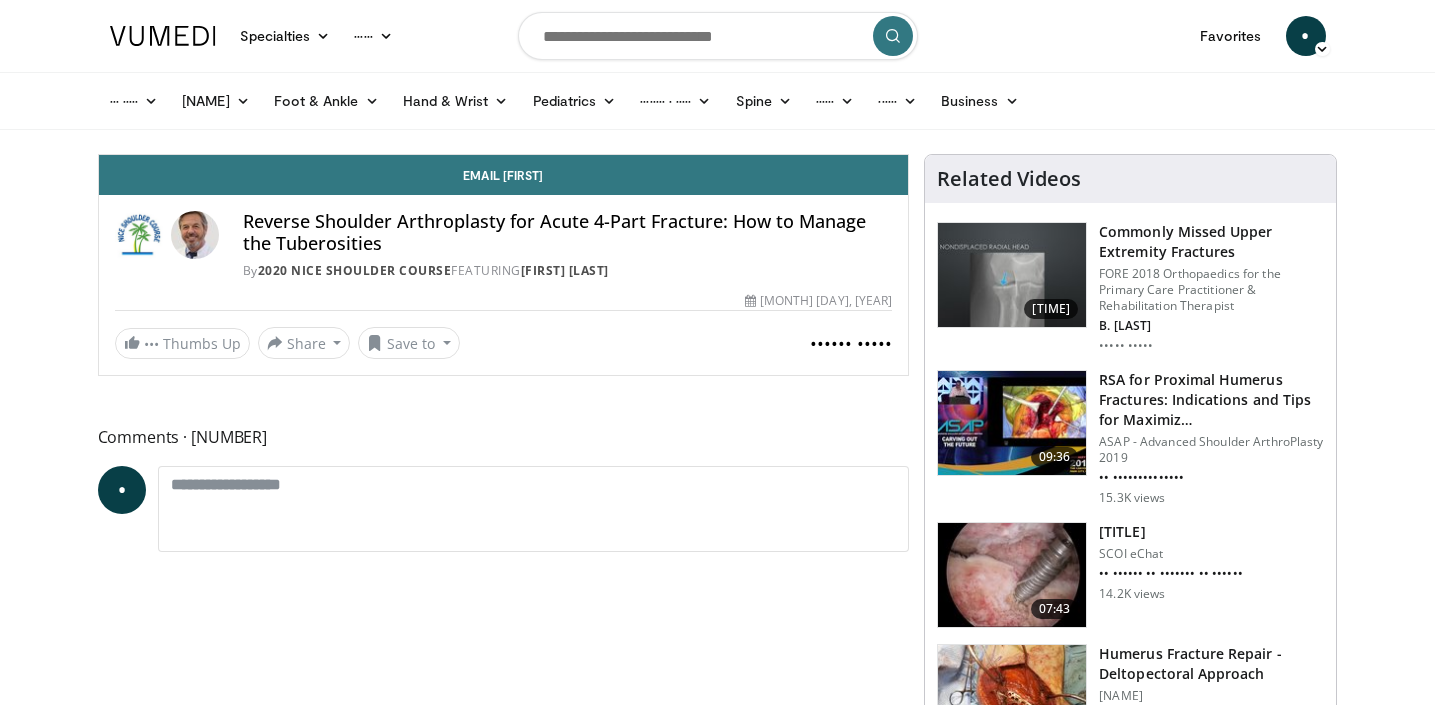 scroll, scrollTop: 0, scrollLeft: 0, axis: both 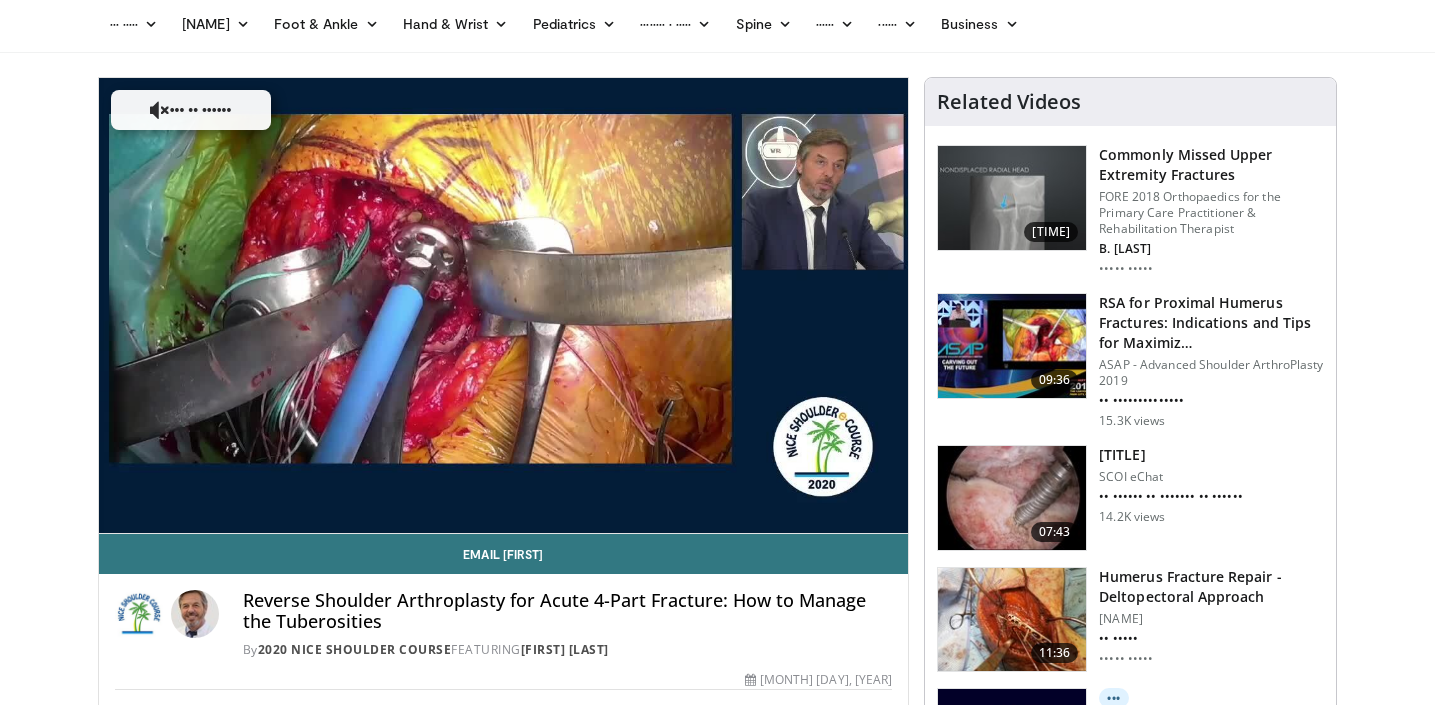 click on "•• •••••••
••• •• ••••••" at bounding box center (504, 305) 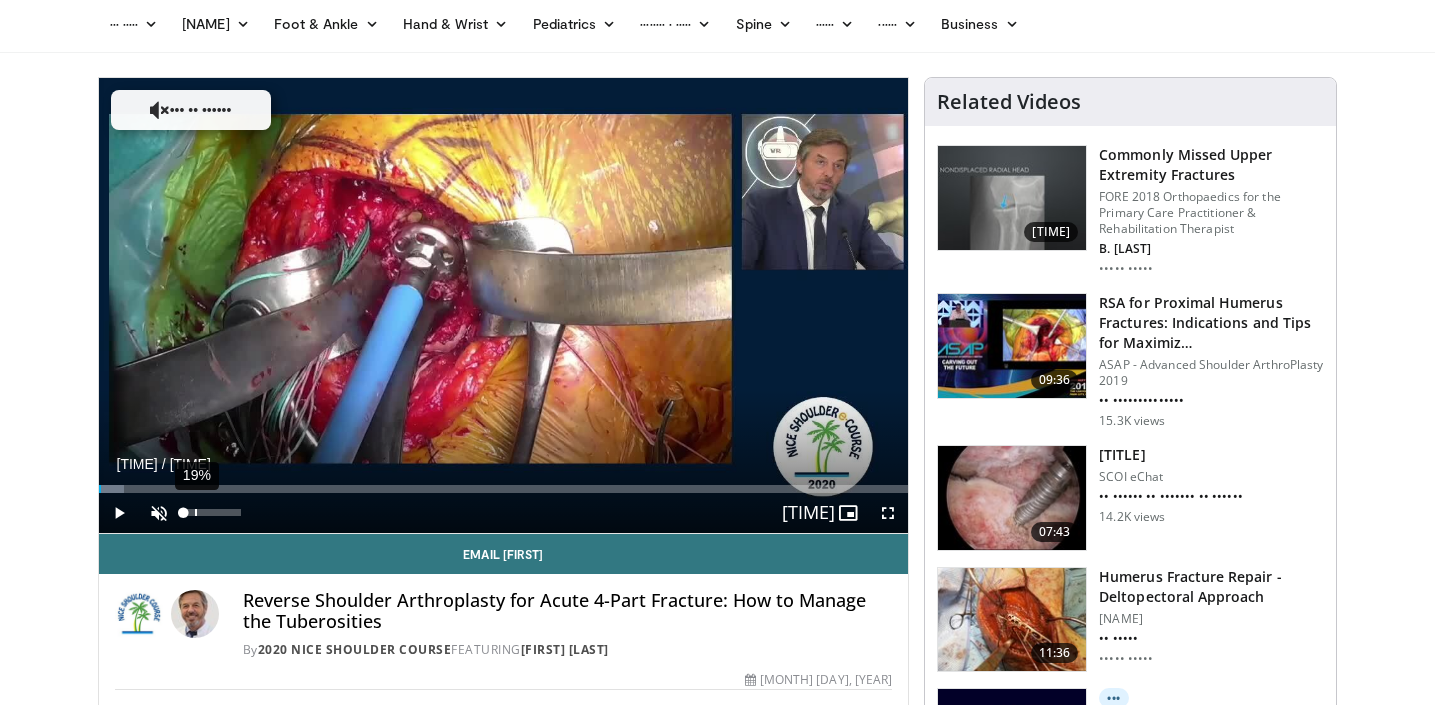 click on "19%" at bounding box center (196, 512) 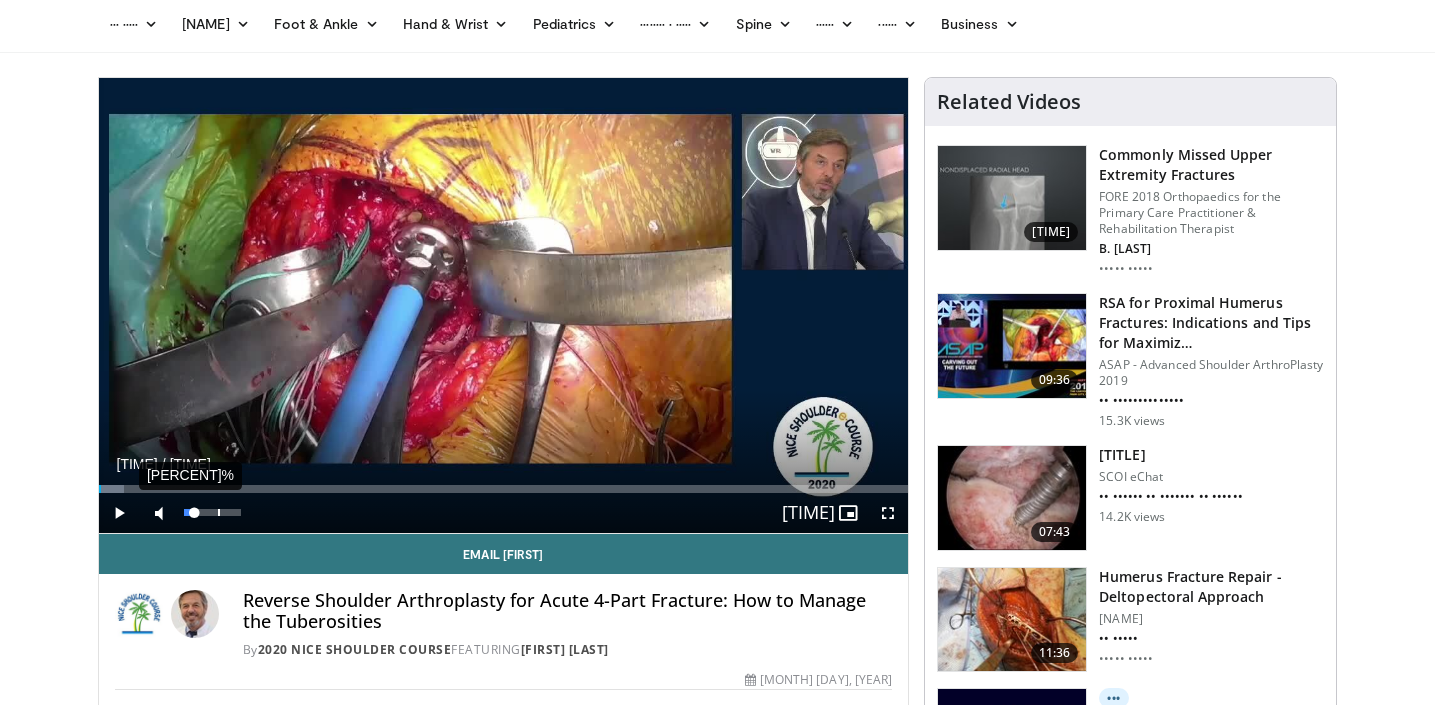 click on "60%" at bounding box center [219, 512] 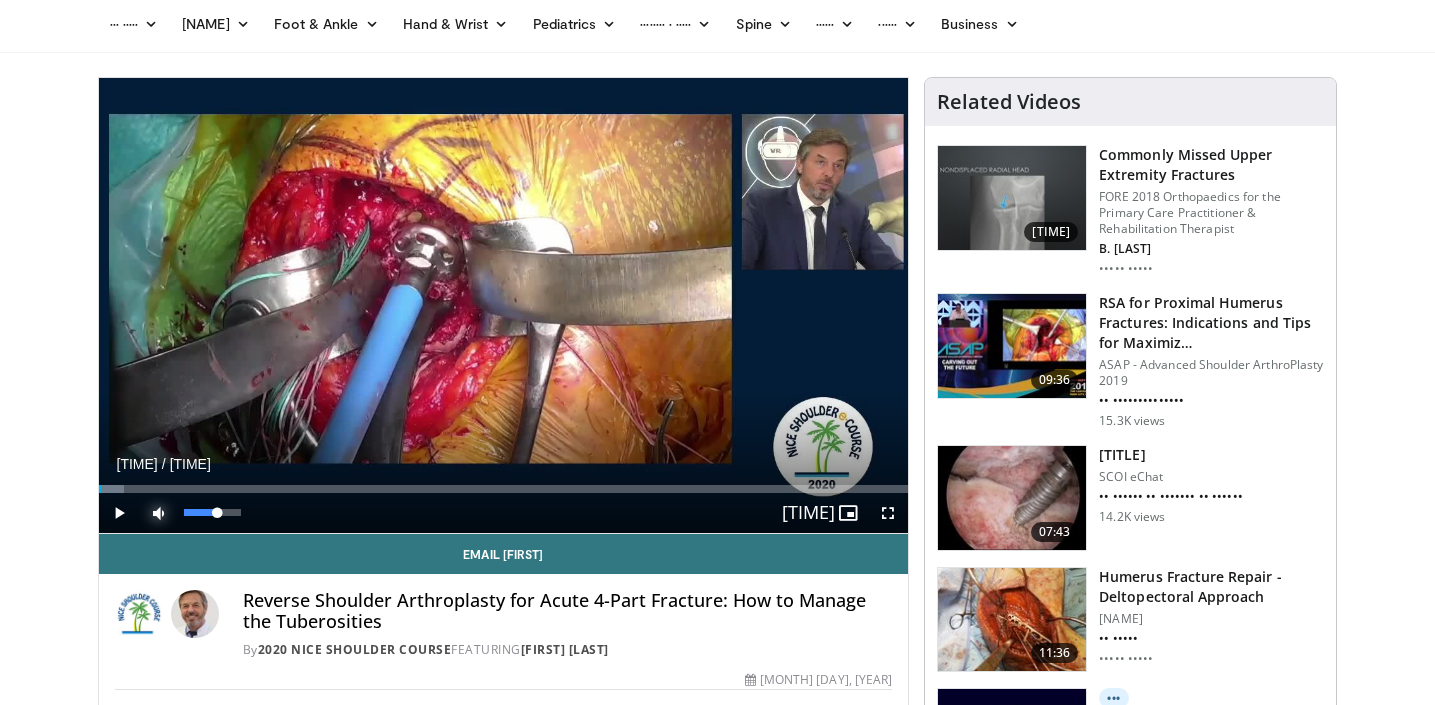 click at bounding box center (159, 513) 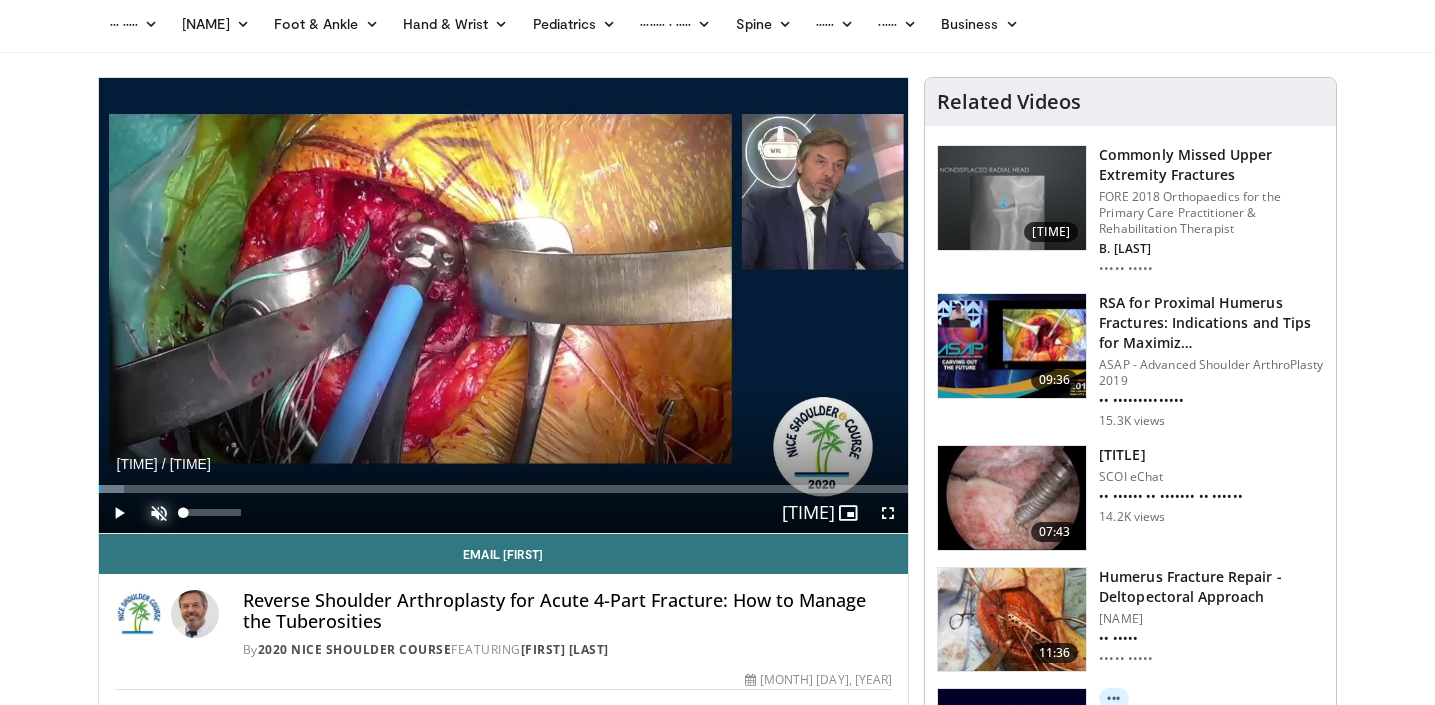 click at bounding box center [159, 513] 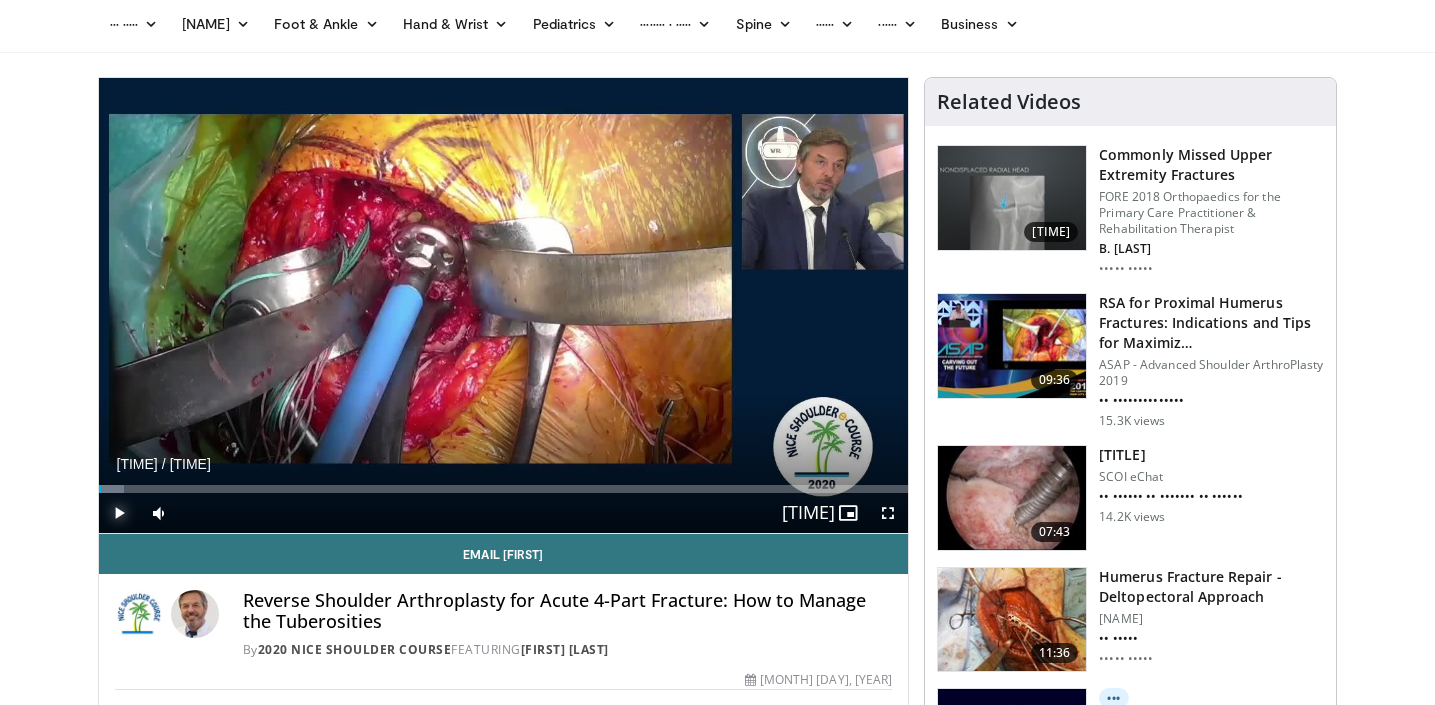 click at bounding box center (119, 513) 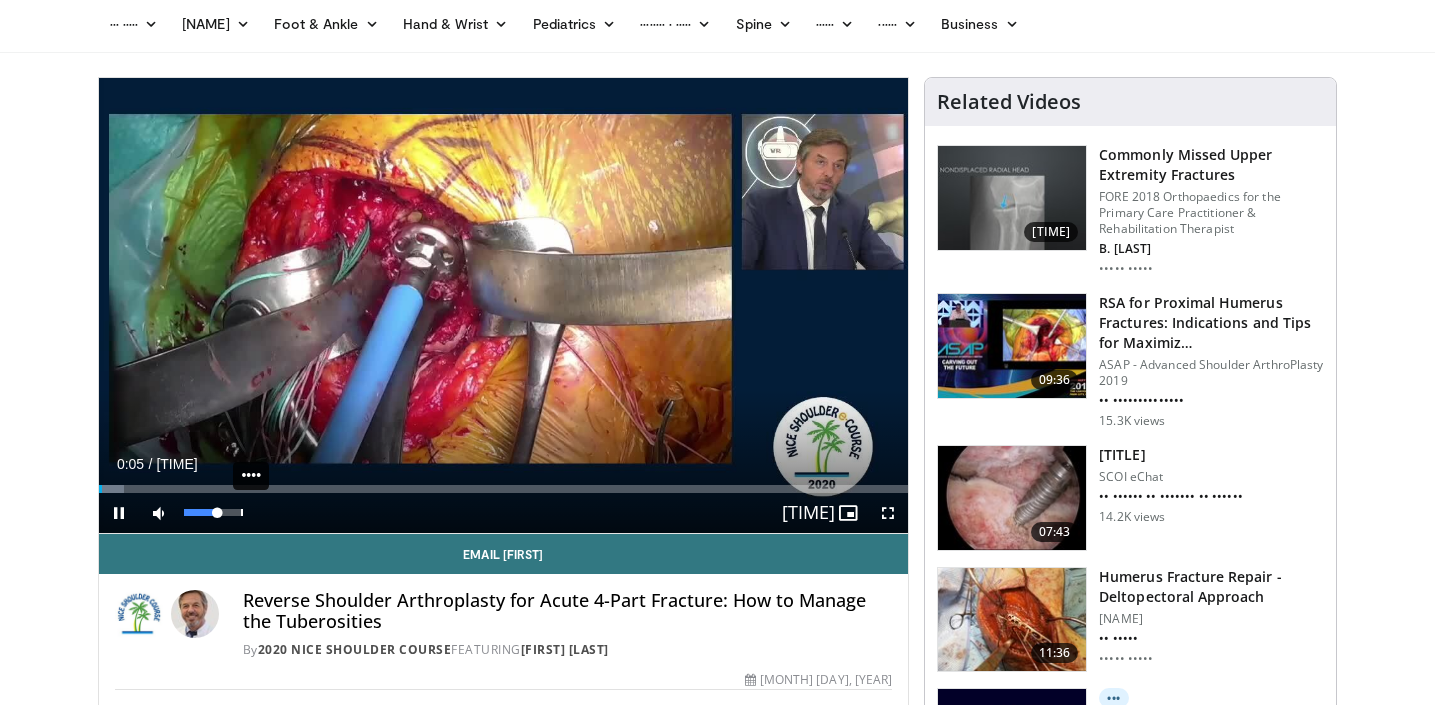 click on "100%" at bounding box center [213, 513] 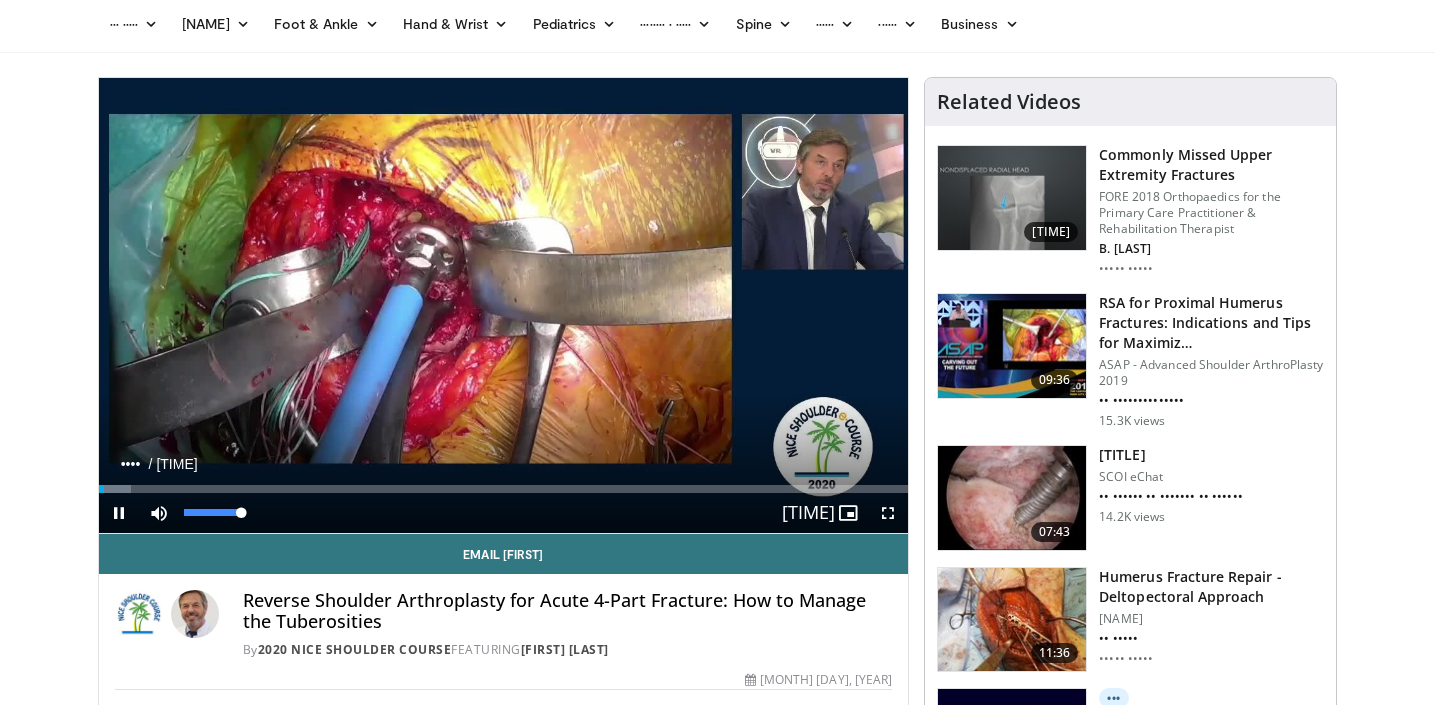 drag, startPoint x: 221, startPoint y: 513, endPoint x: 258, endPoint y: 514, distance: 37.01351 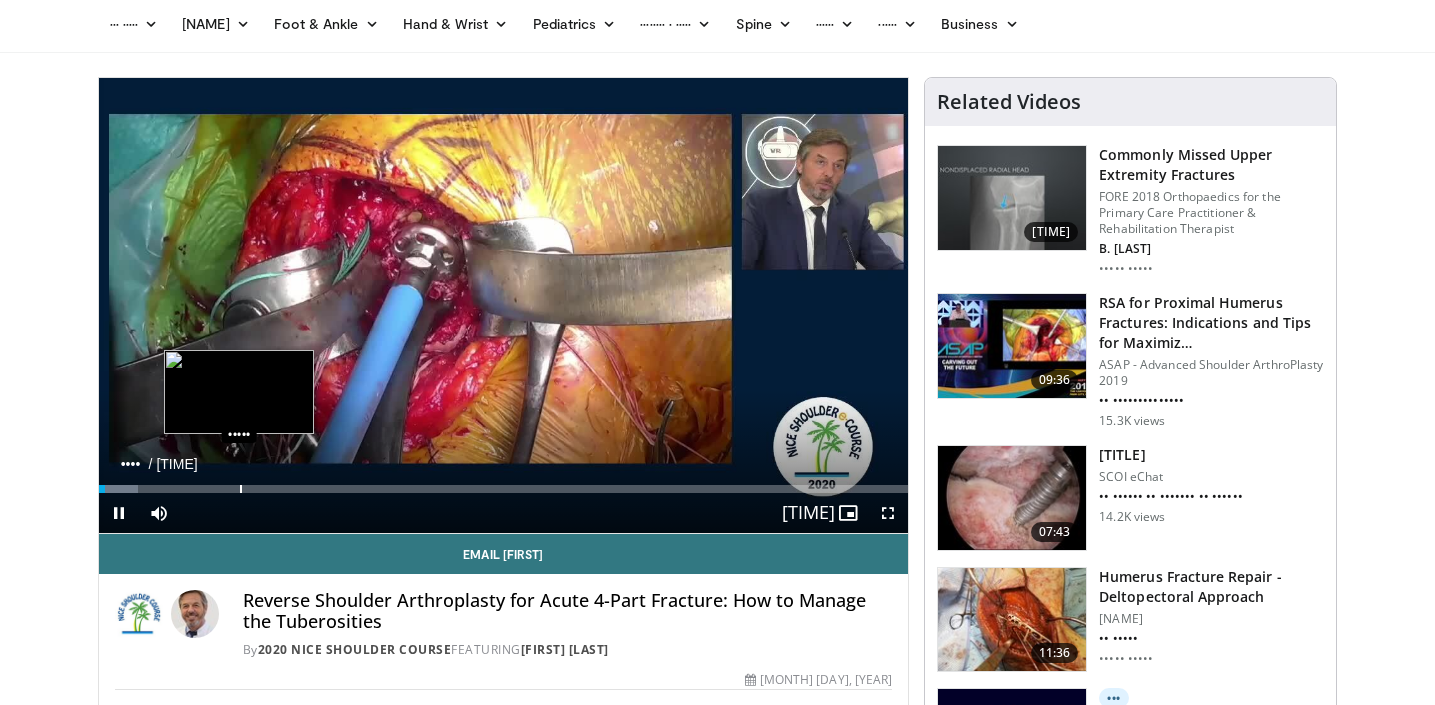 click on "Loaded :  4.82% 00:10 03:34" at bounding box center (504, 483) 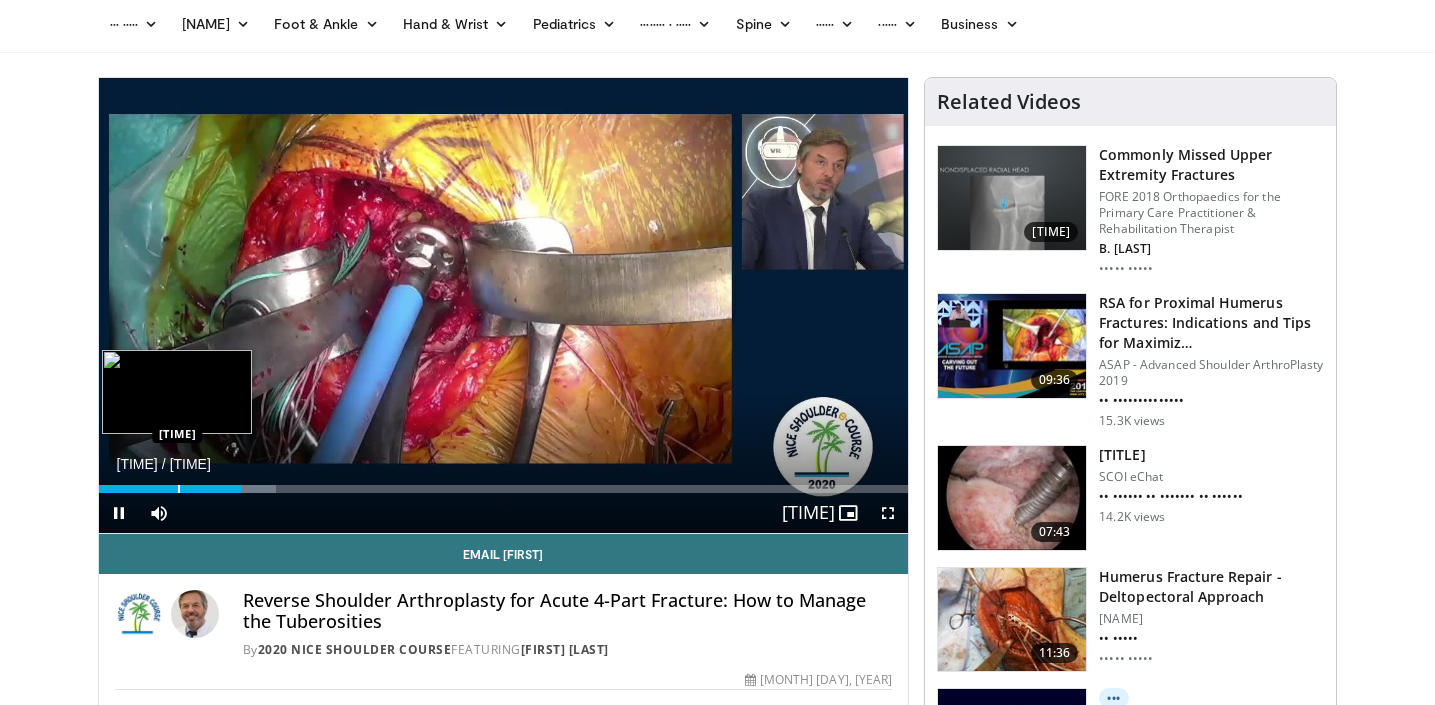 click on "Loaded :  21.88% 03:37 02:00" at bounding box center [504, 483] 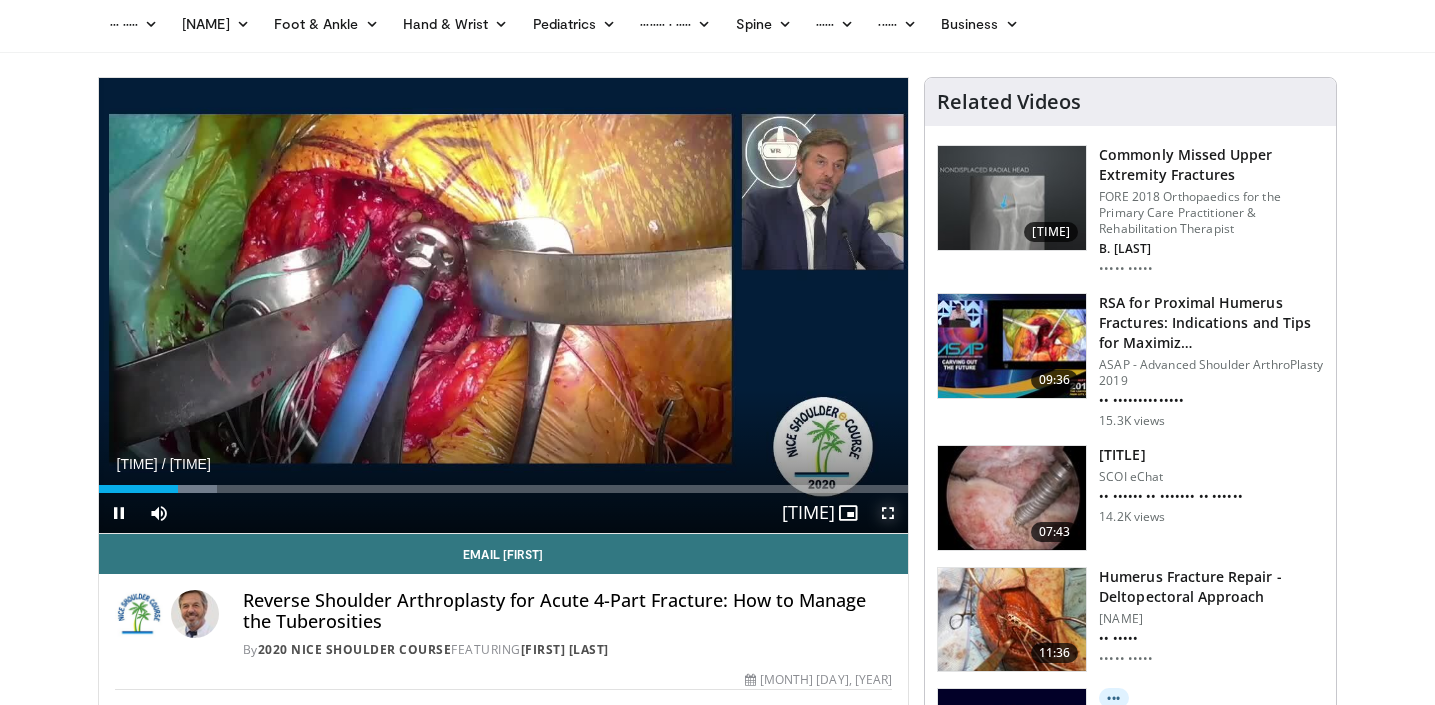 click at bounding box center [888, 513] 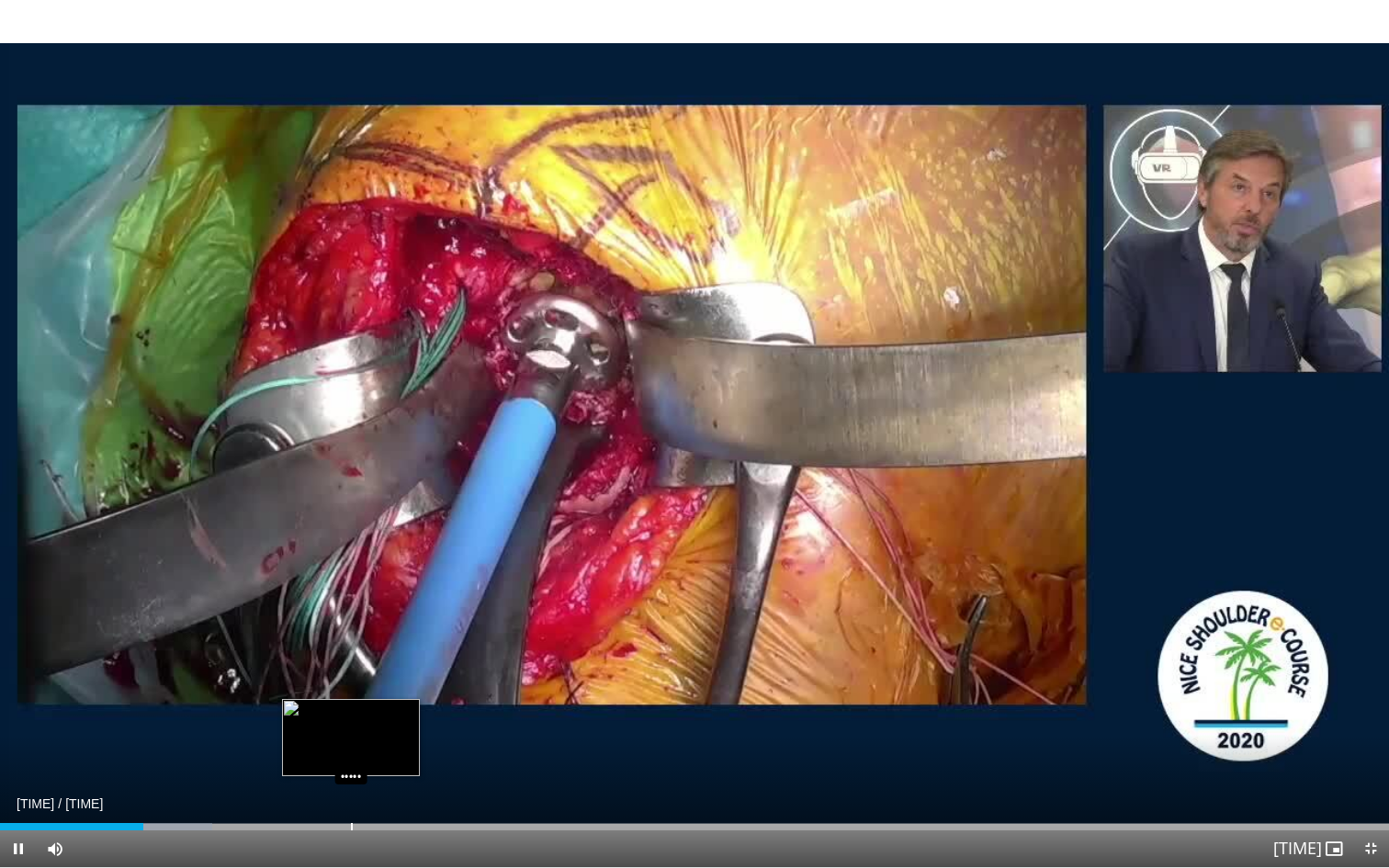 click on "Loaded :  15.27% 02:07 05:11" at bounding box center (694, 821) 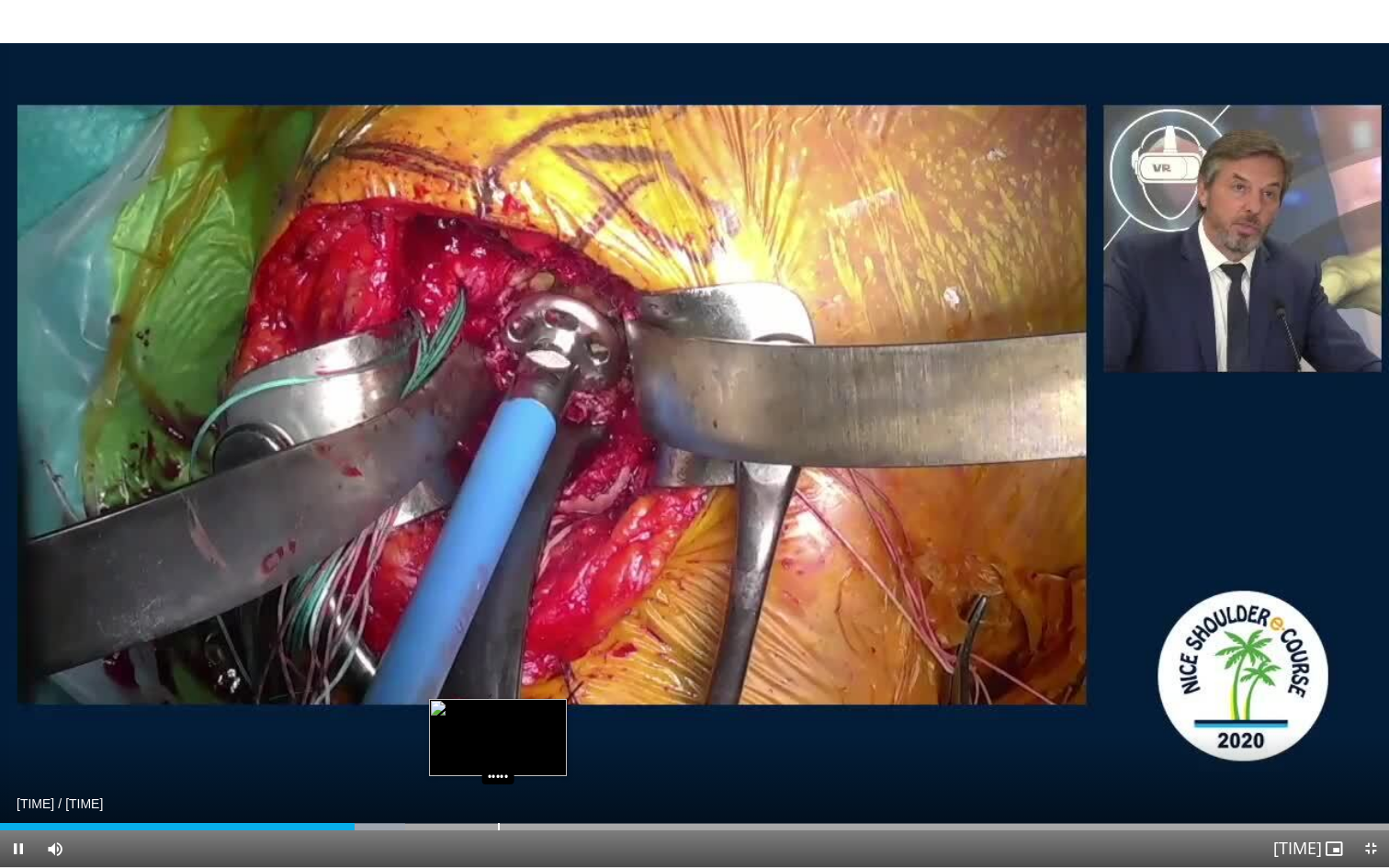 click at bounding box center [499, 827] 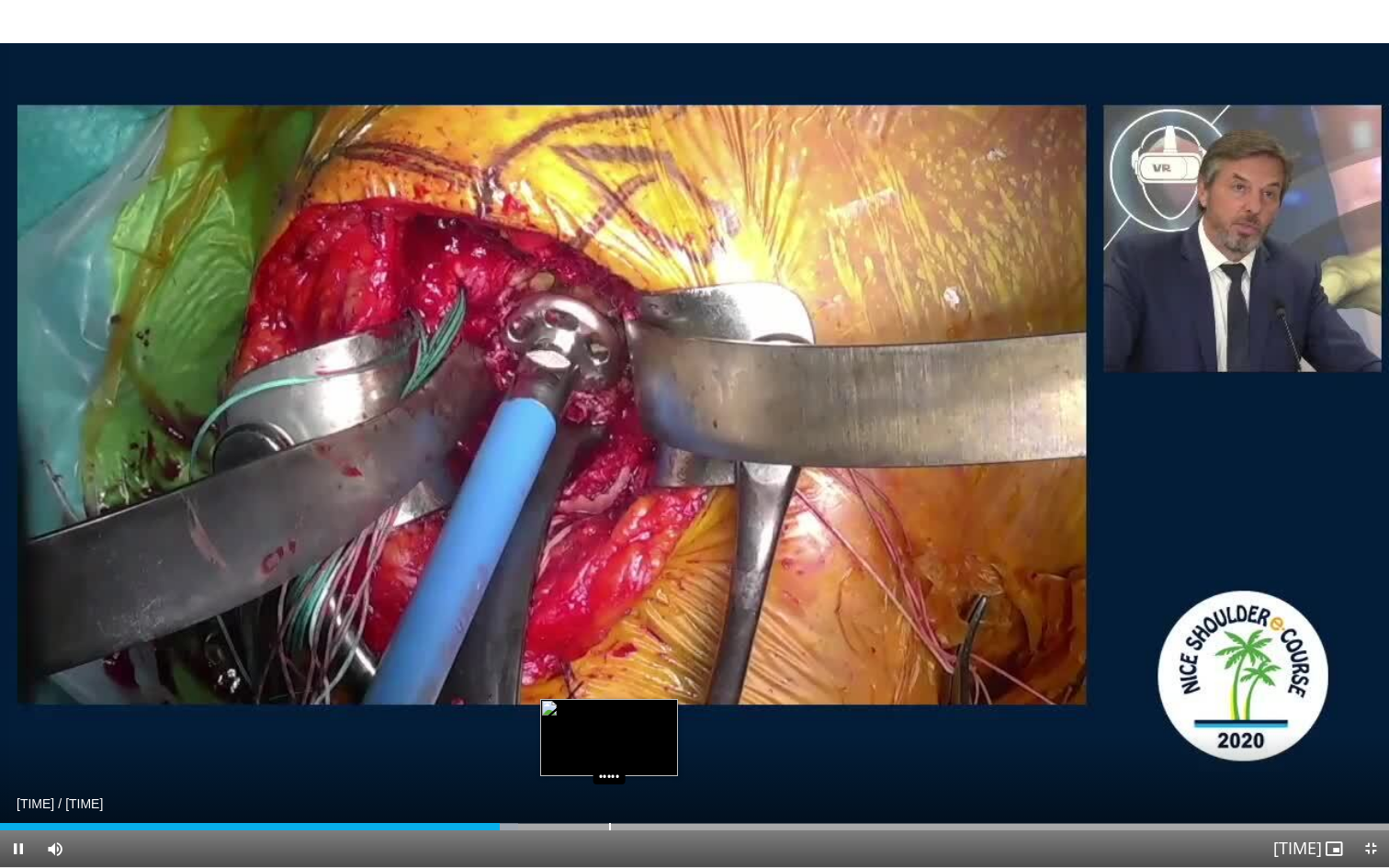 click at bounding box center (610, 827) 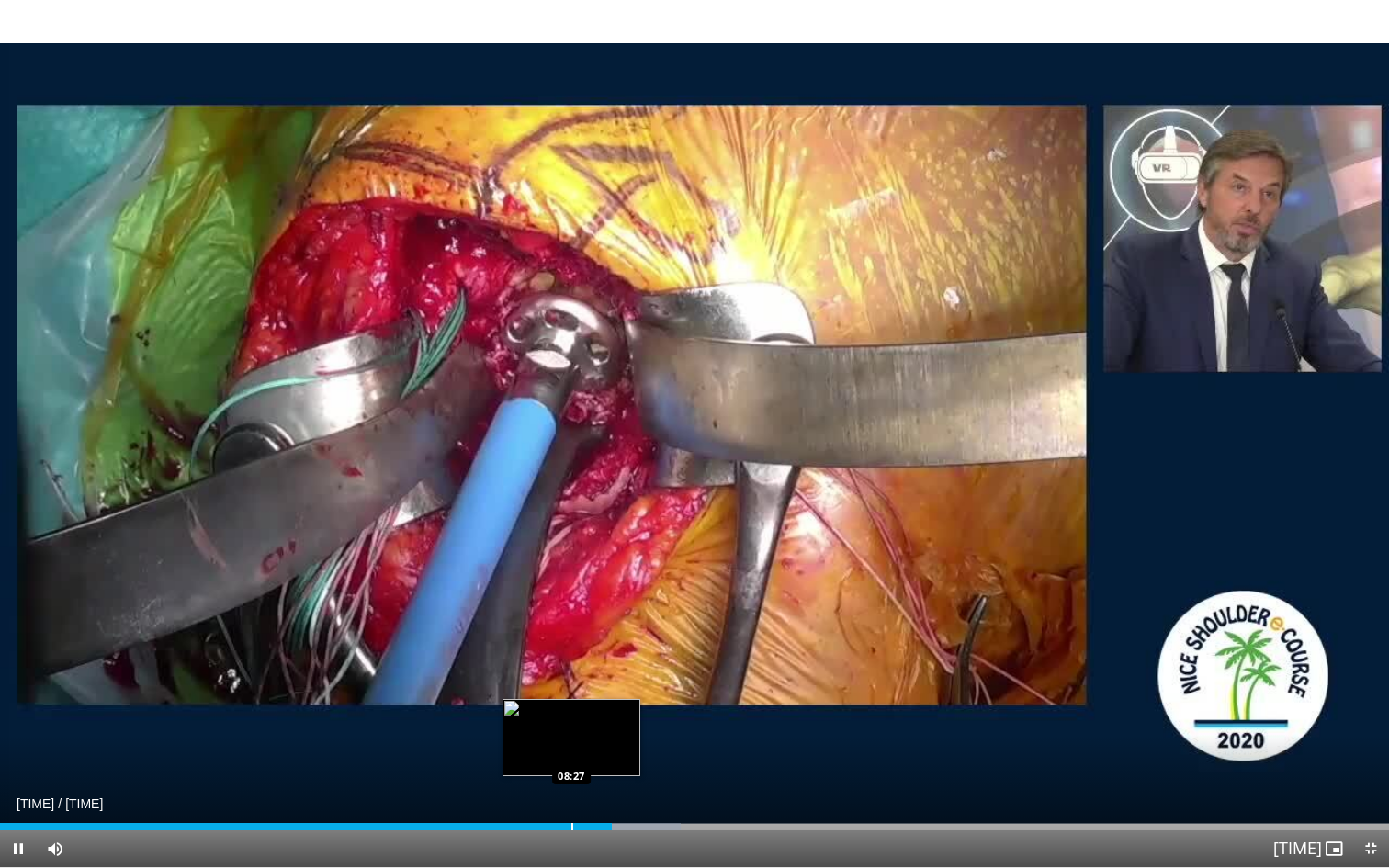 click at bounding box center (572, 827) 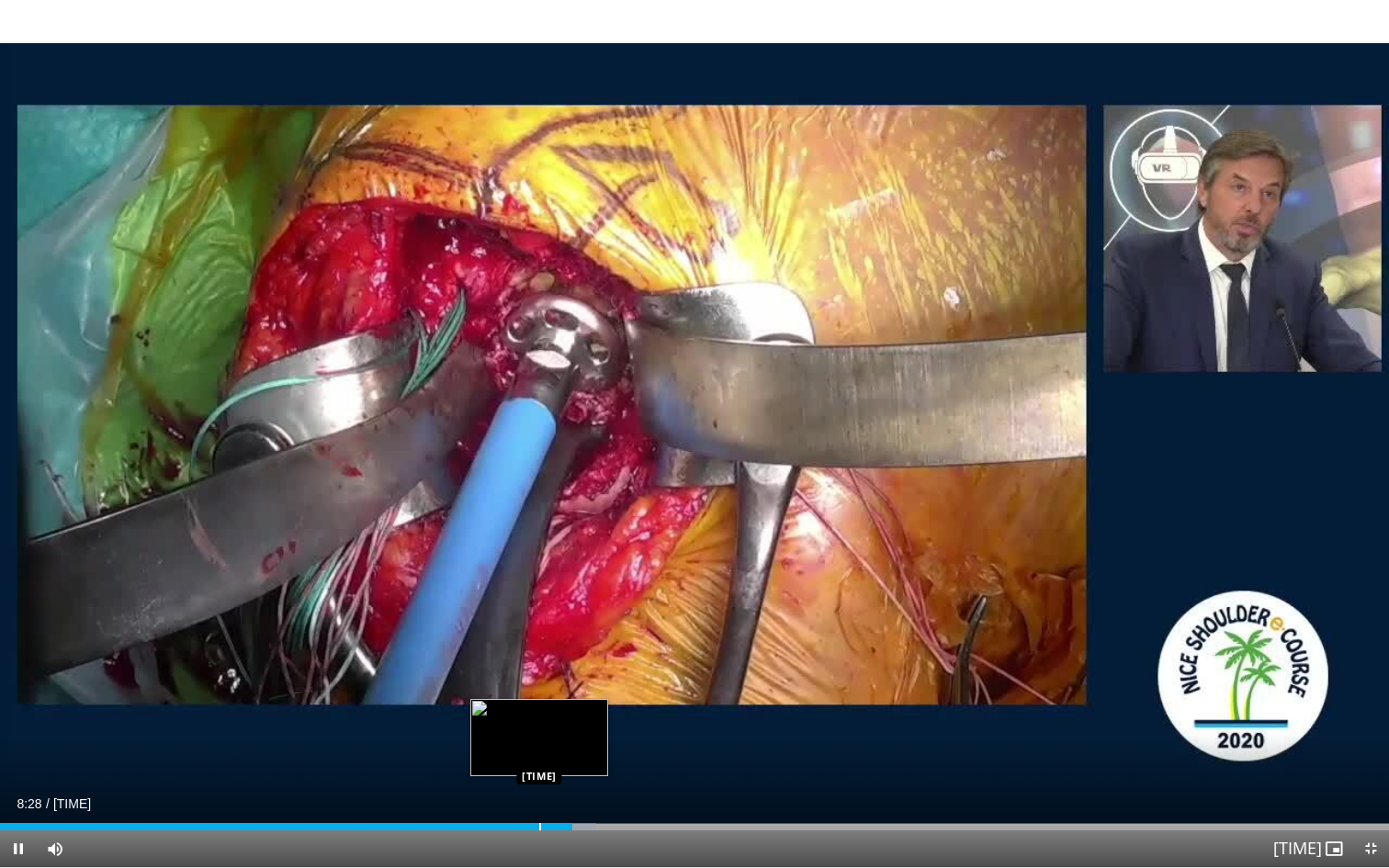 click on "08:28" at bounding box center [286, 827] 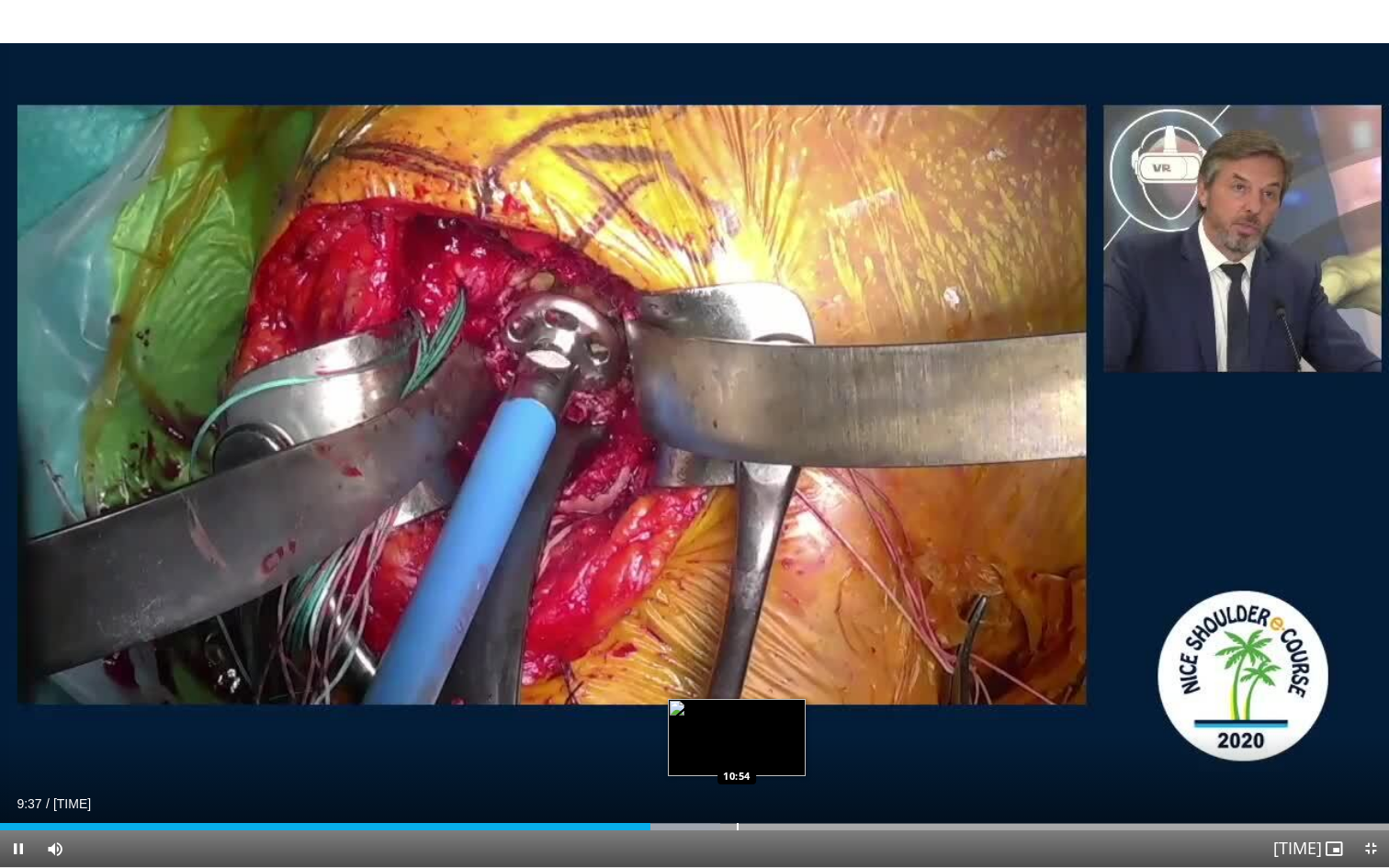 click at bounding box center (738, 827) 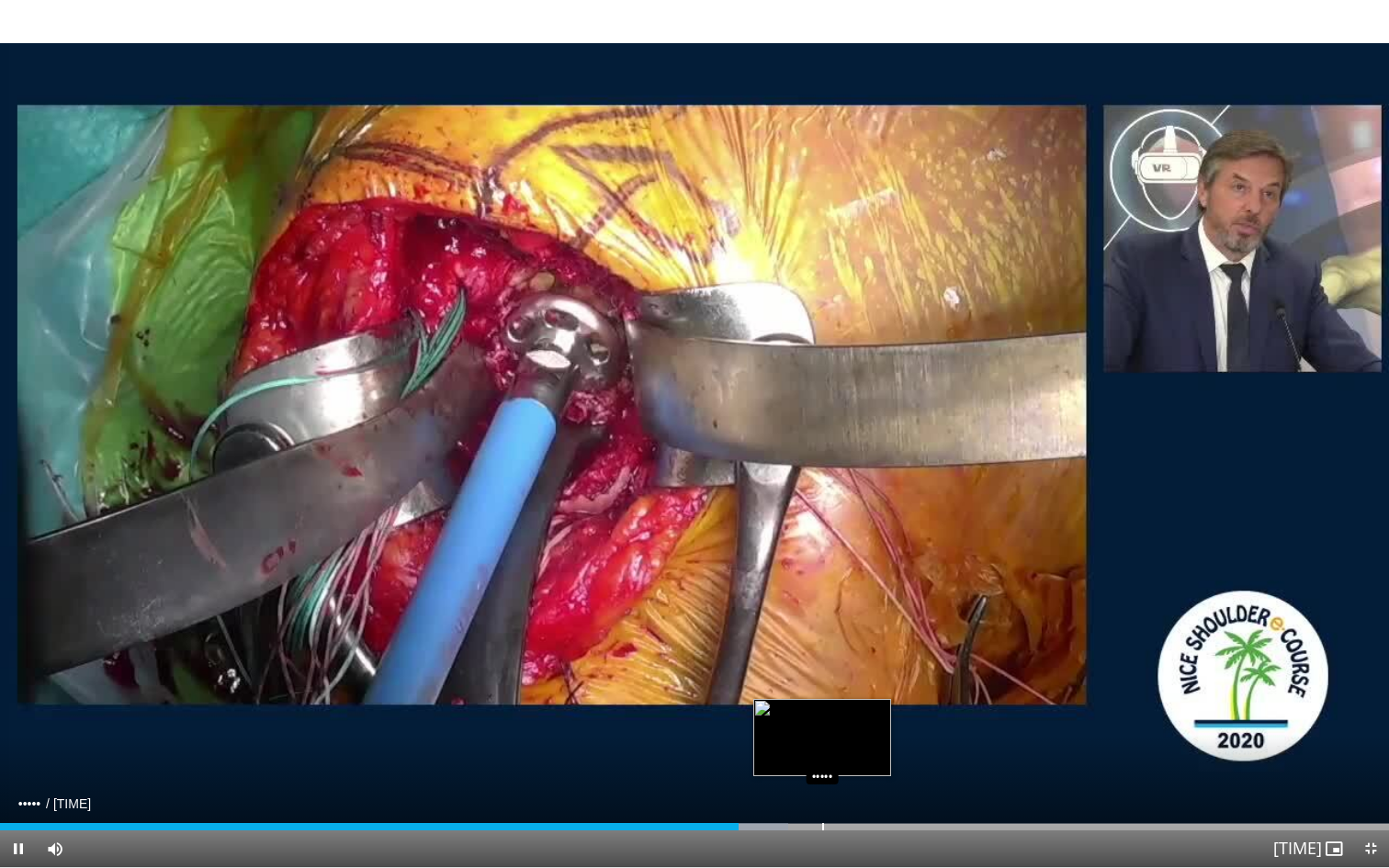 click at bounding box center [823, 827] 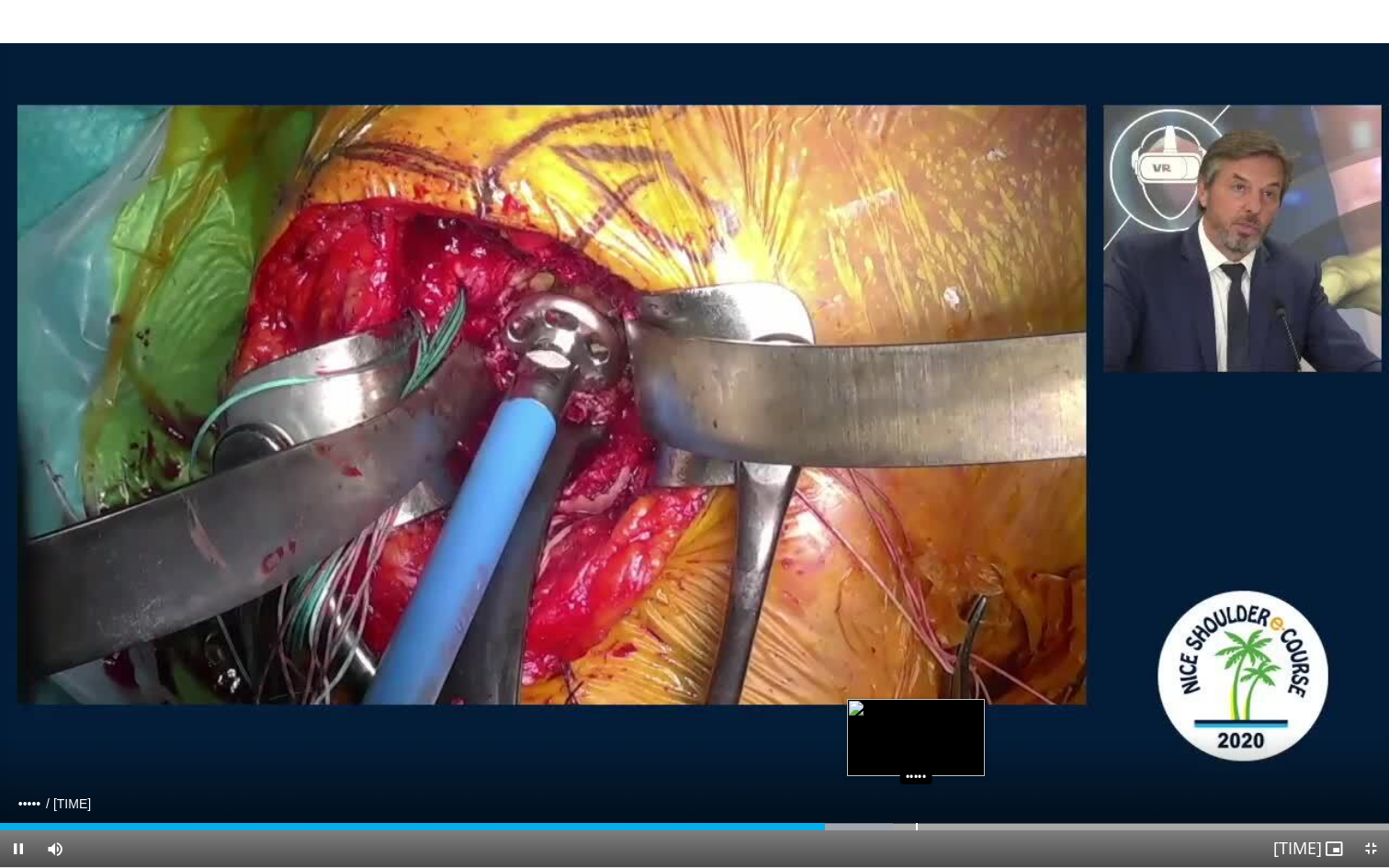 click on "Loaded :  64.31% 12:13 13:33" at bounding box center (694, 821) 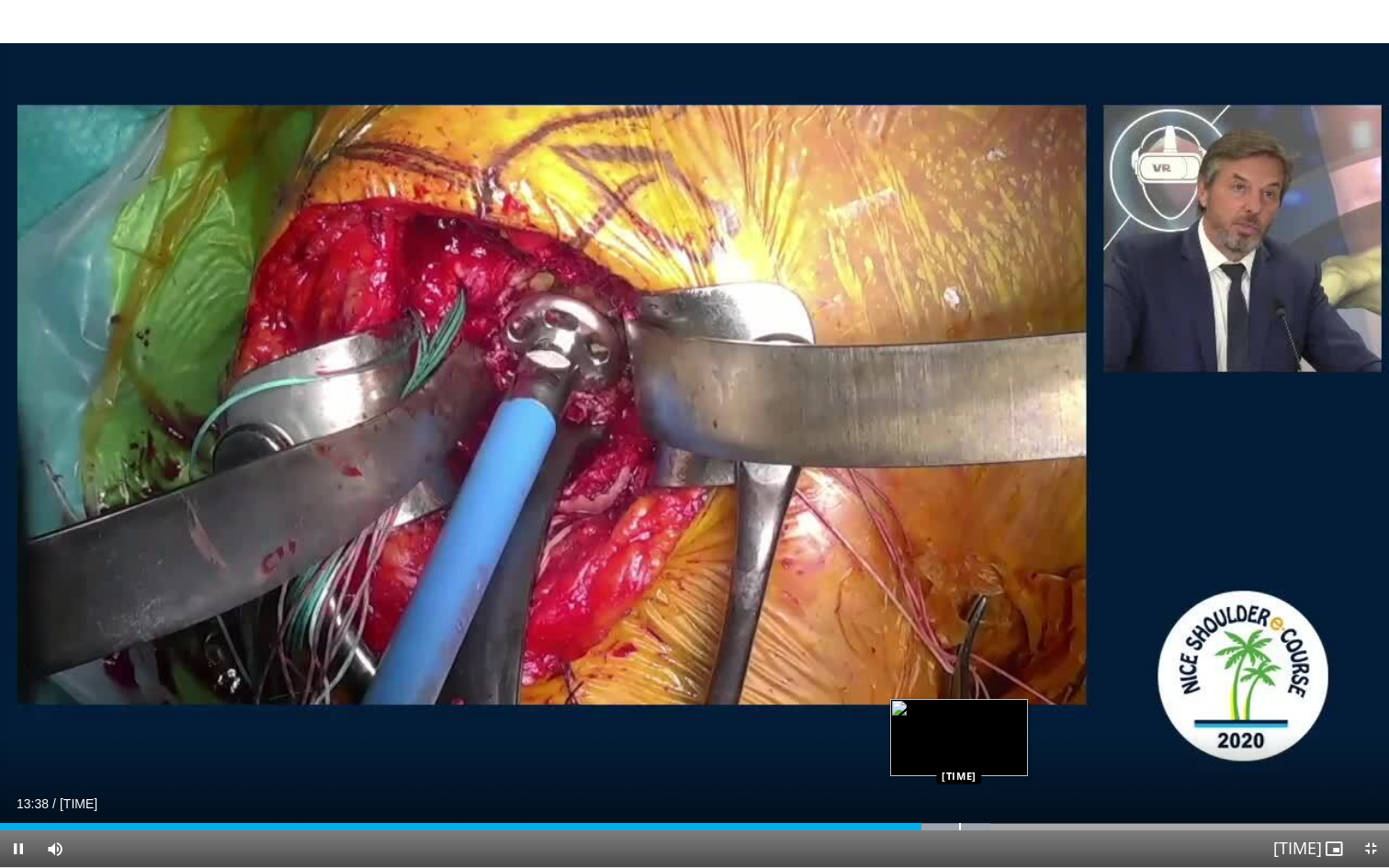 click at bounding box center [960, 827] 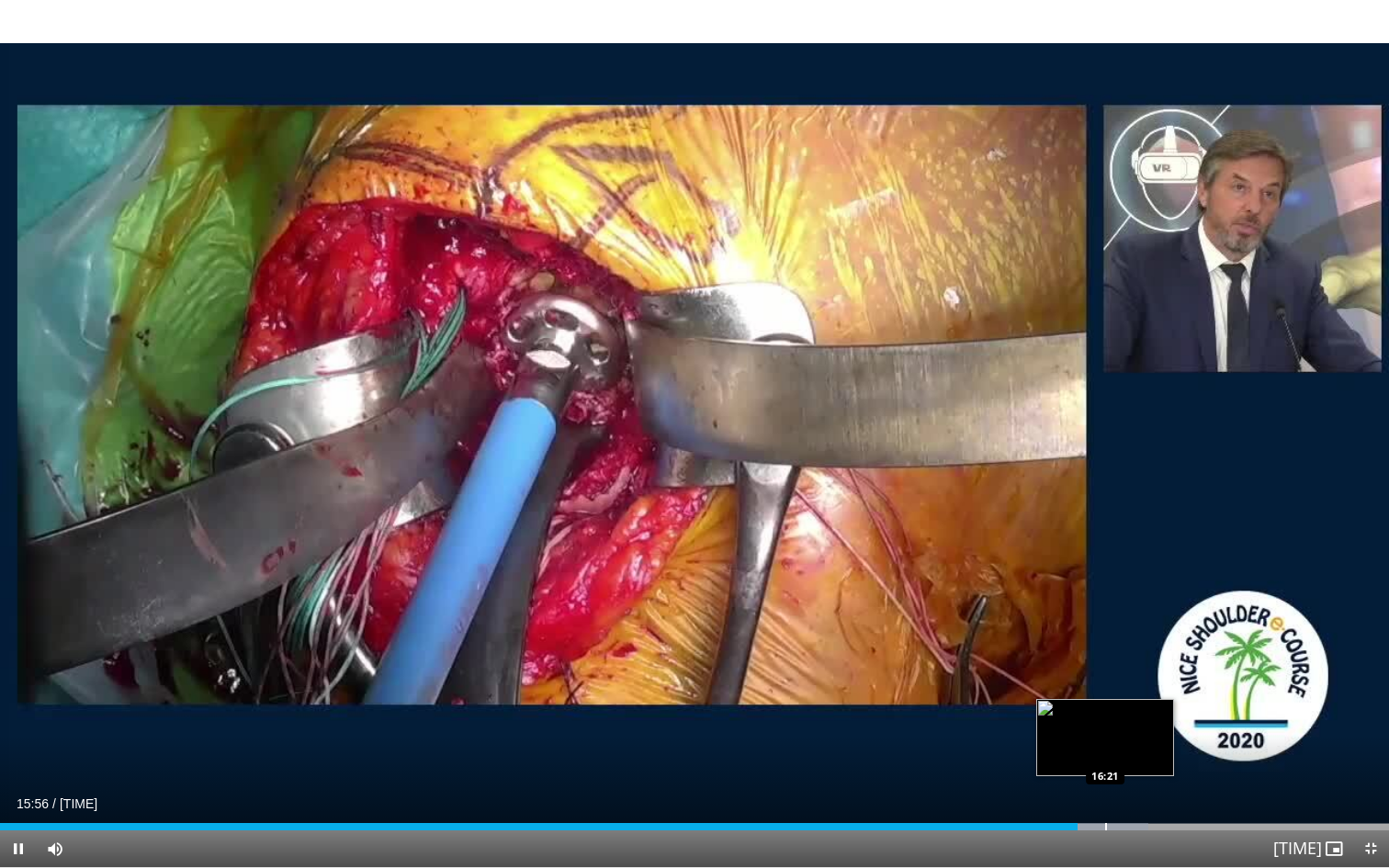 click at bounding box center [1093, 827] 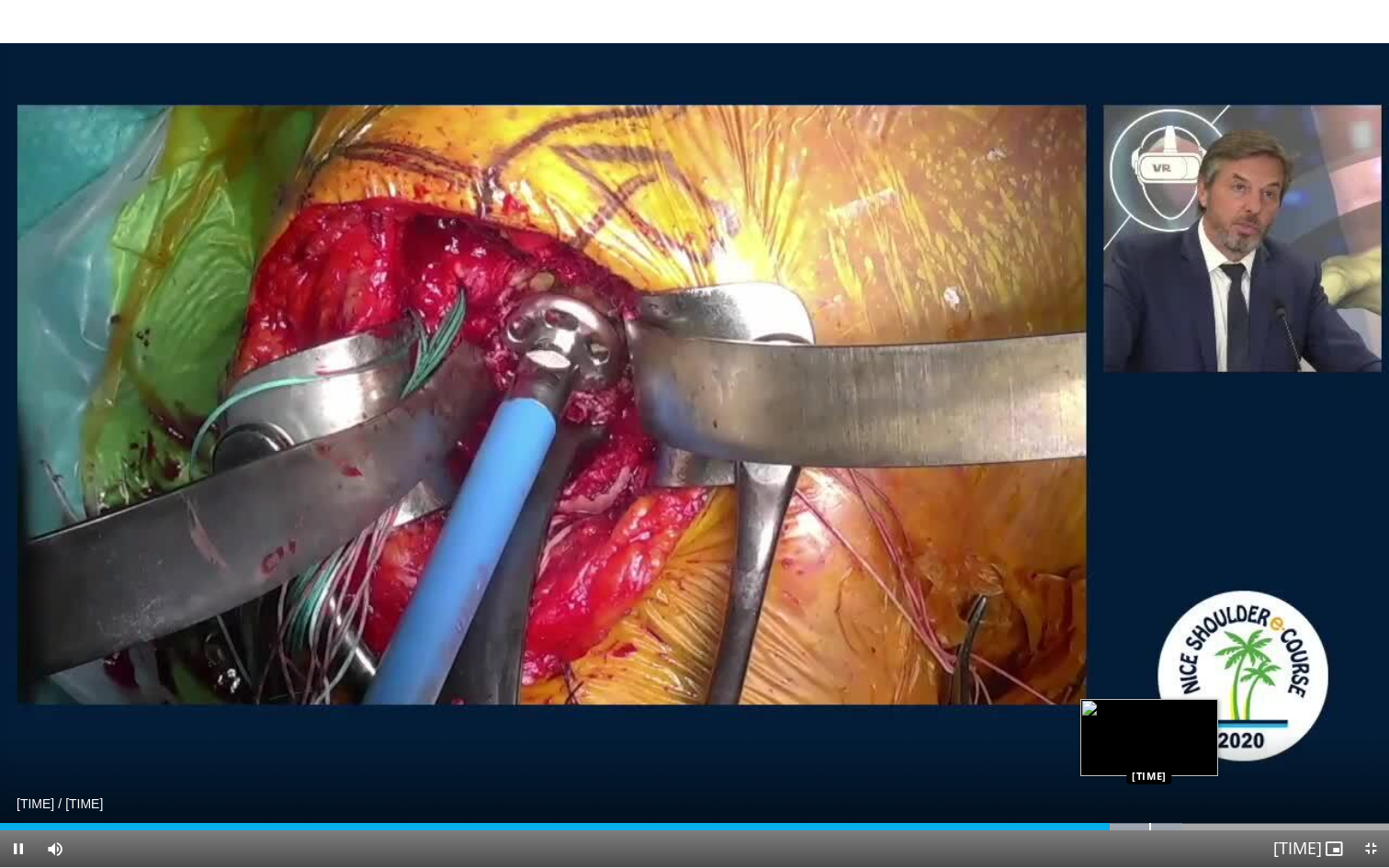 click on "Loaded :  85.09% 16:25 17:00" at bounding box center [694, 821] 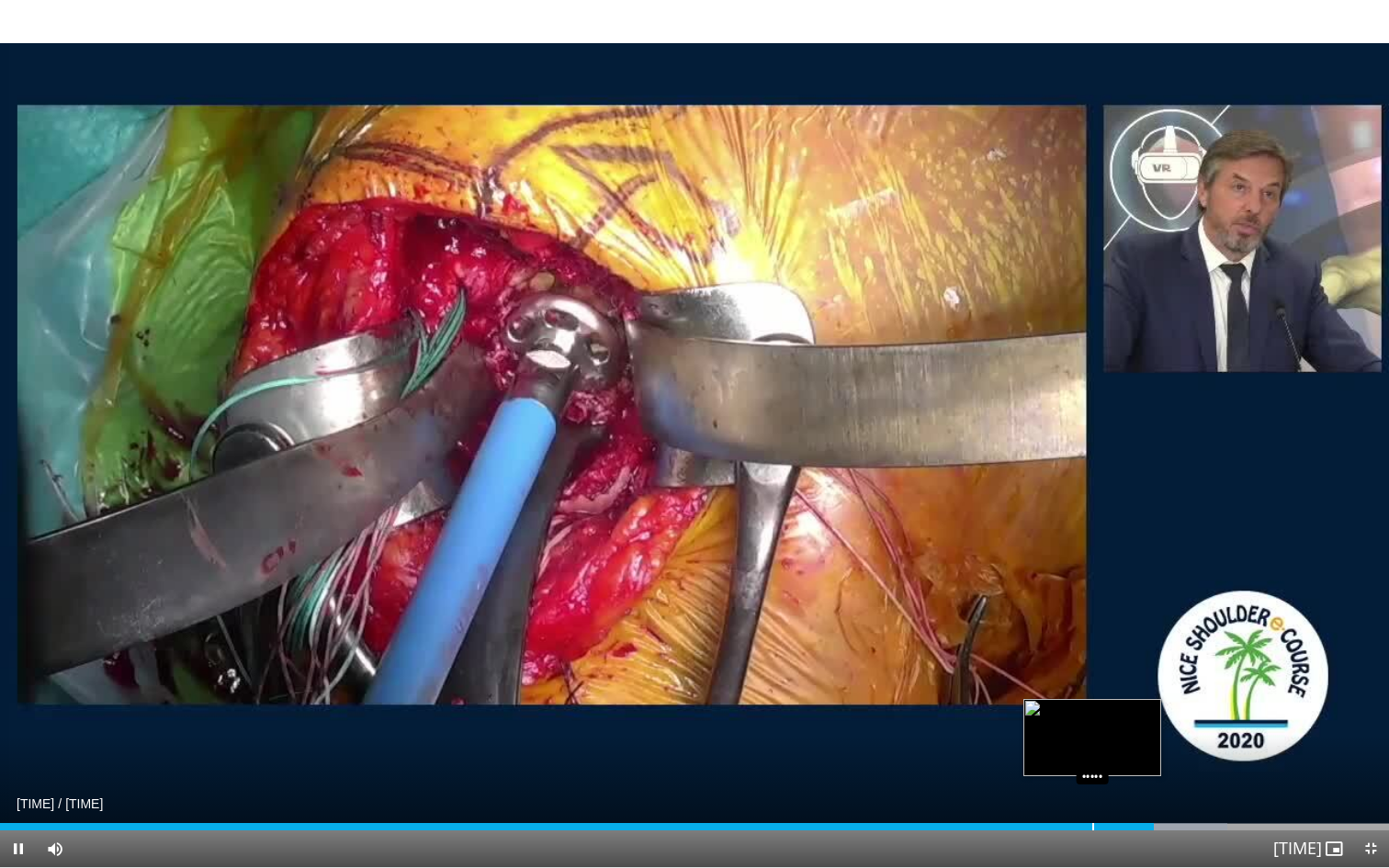 click on "17:04" at bounding box center (577, 827) 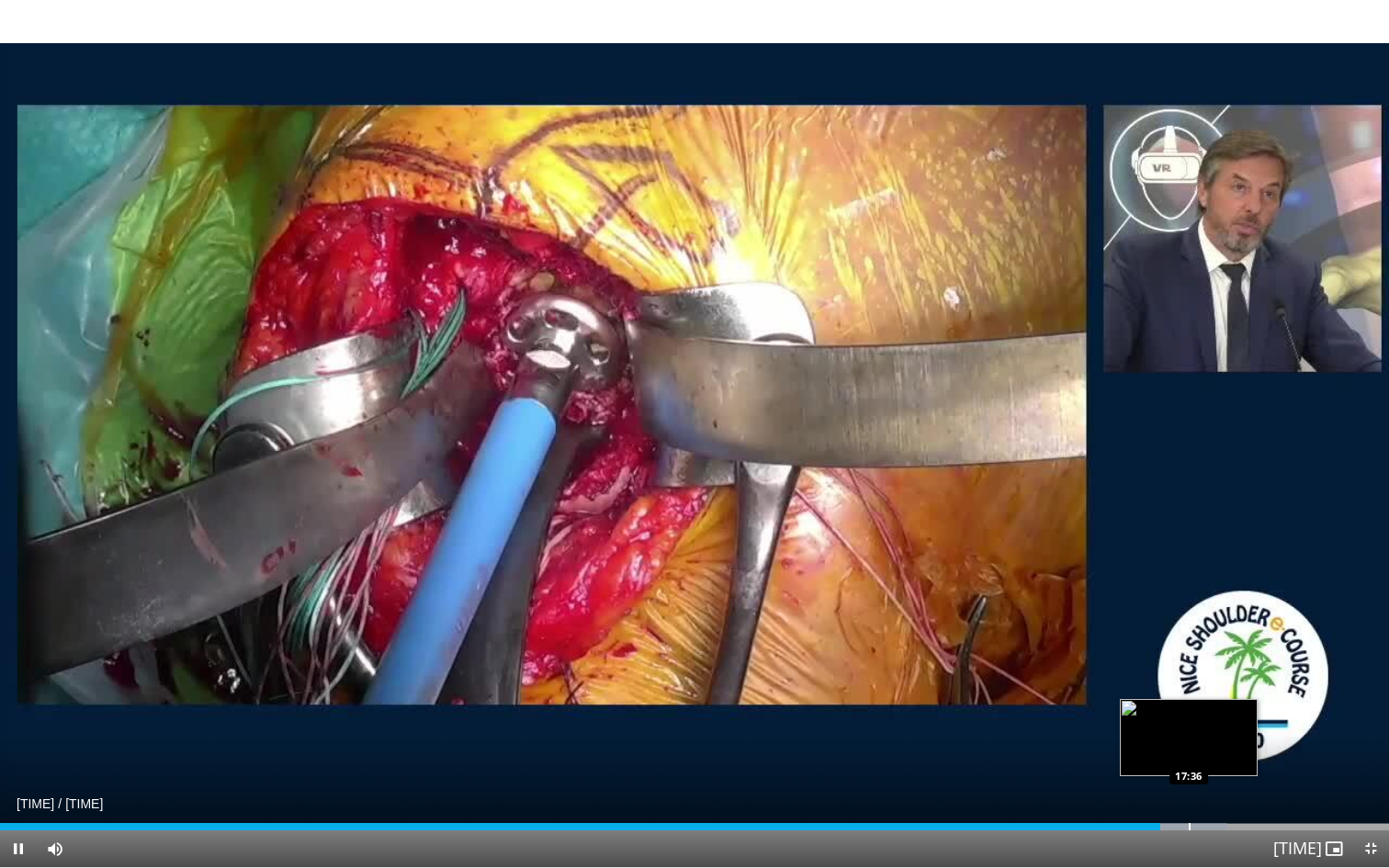 click at bounding box center [1190, 827] 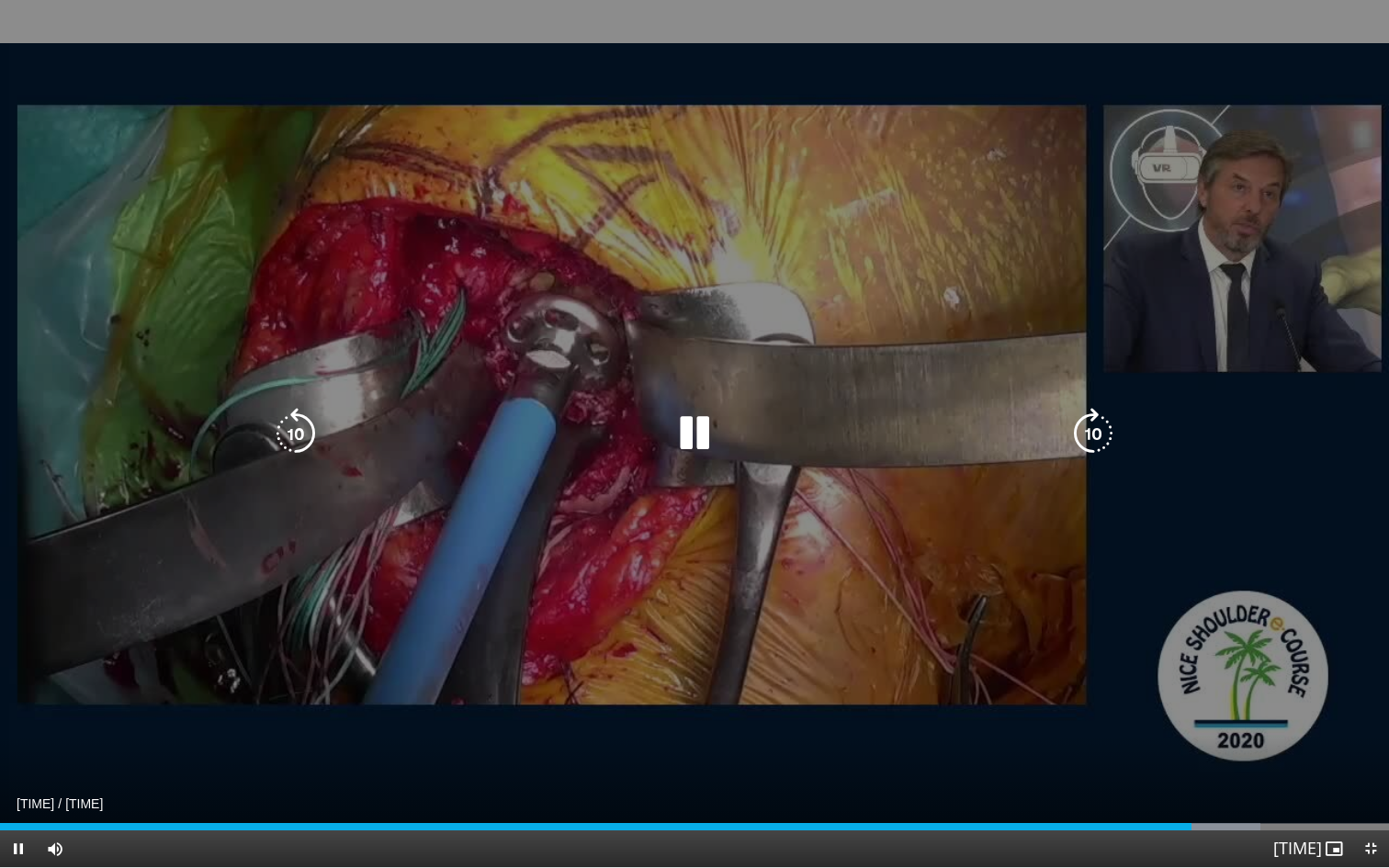 click on "10 seconds
Tap to unmute" at bounding box center [694, 434] 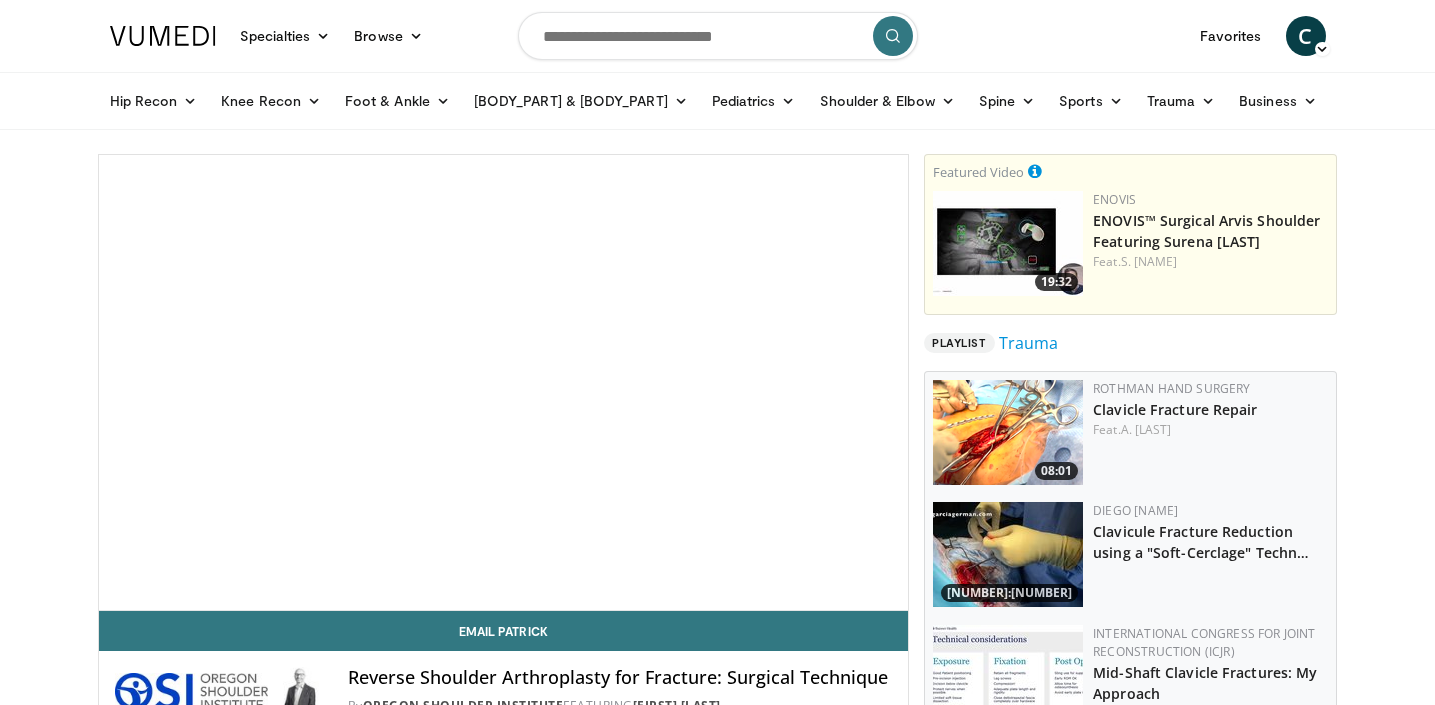 scroll, scrollTop: 0, scrollLeft: 0, axis: both 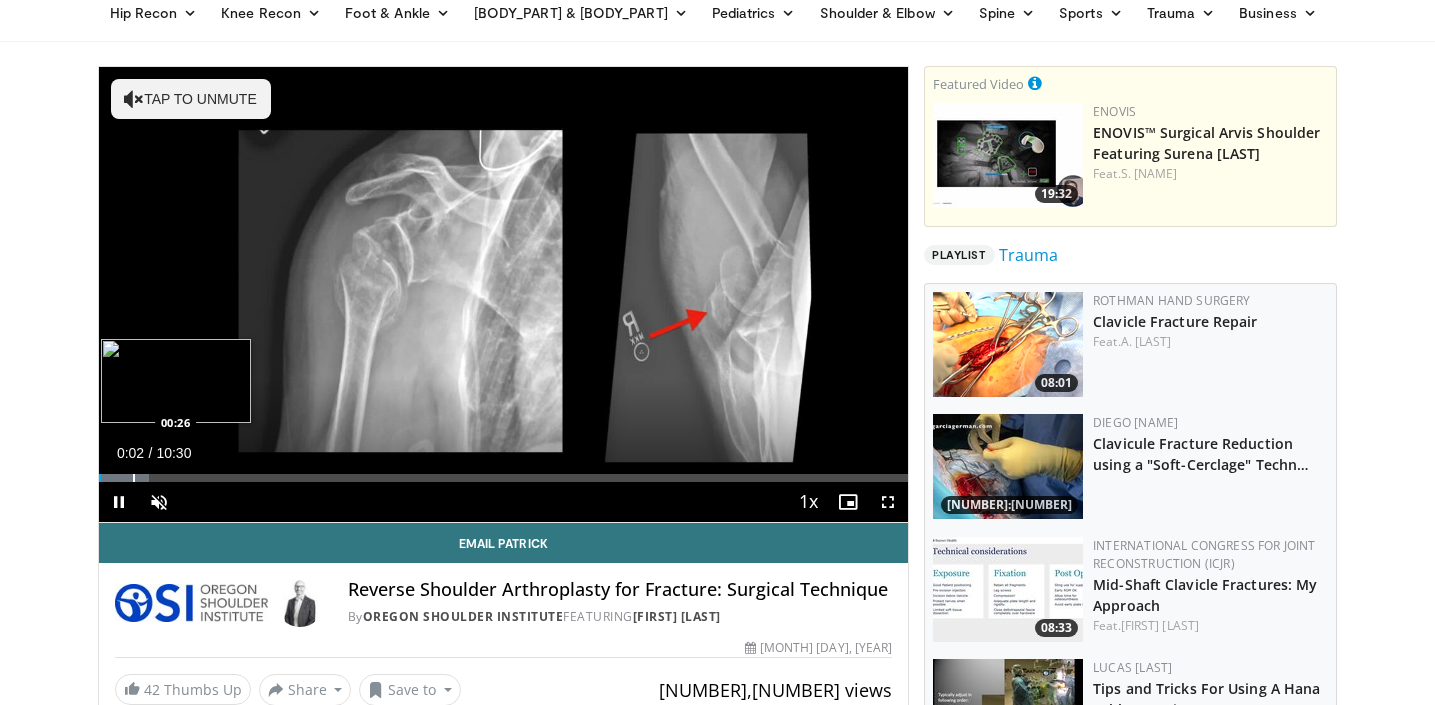 click at bounding box center [134, 478] 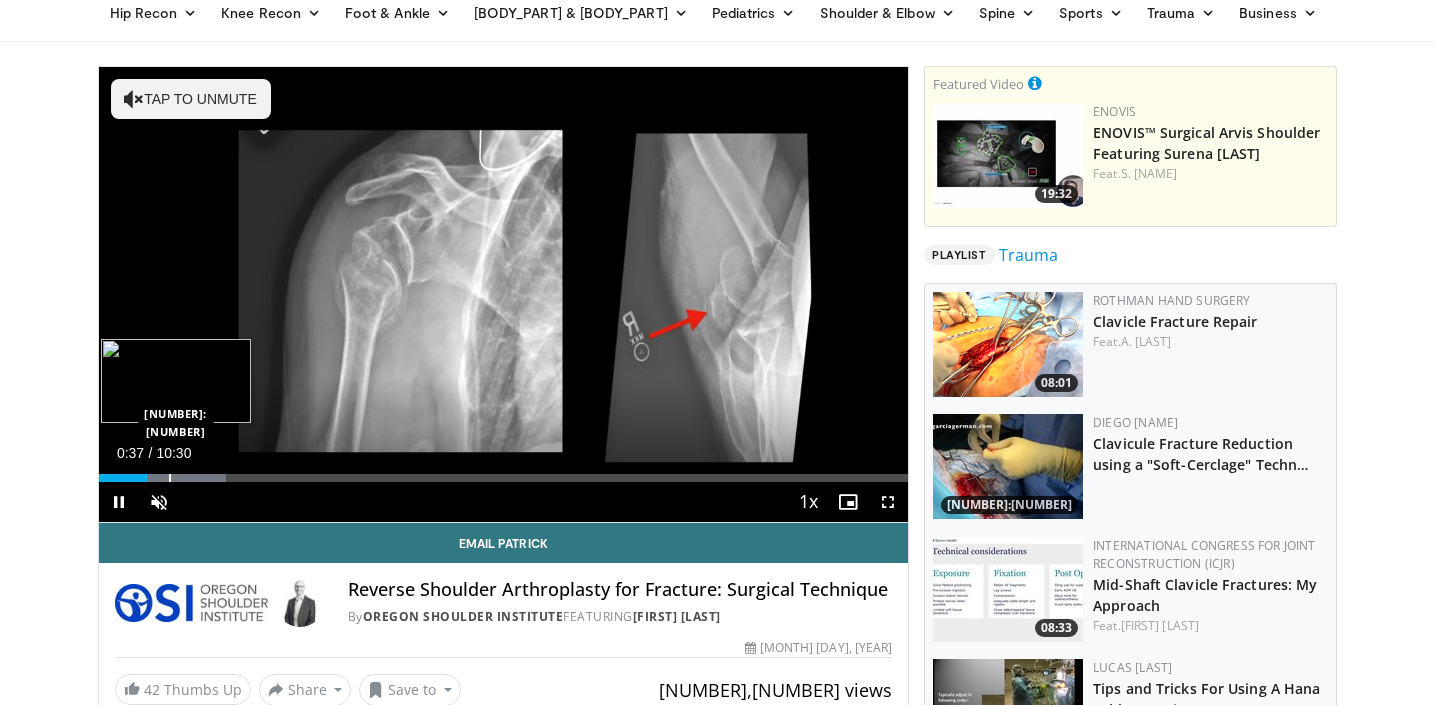 click at bounding box center (170, 478) 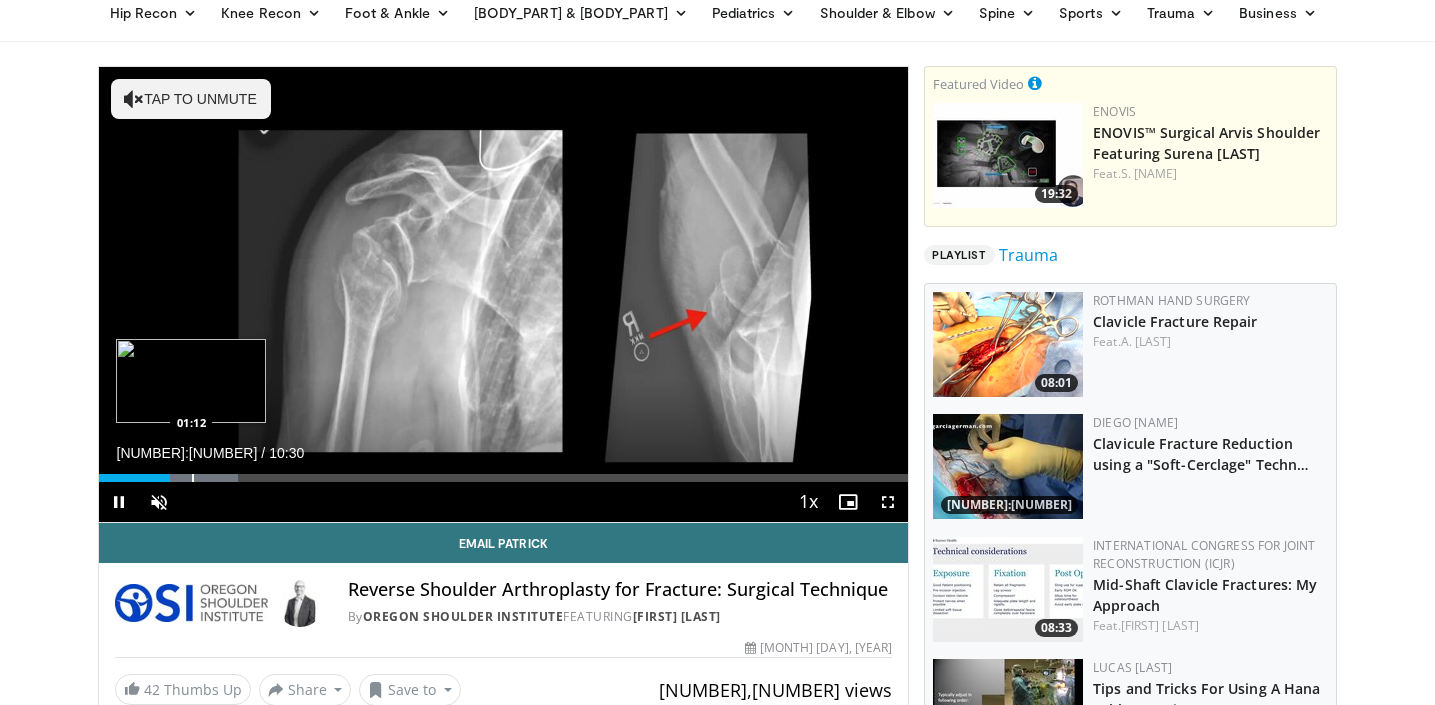 click at bounding box center [193, 478] 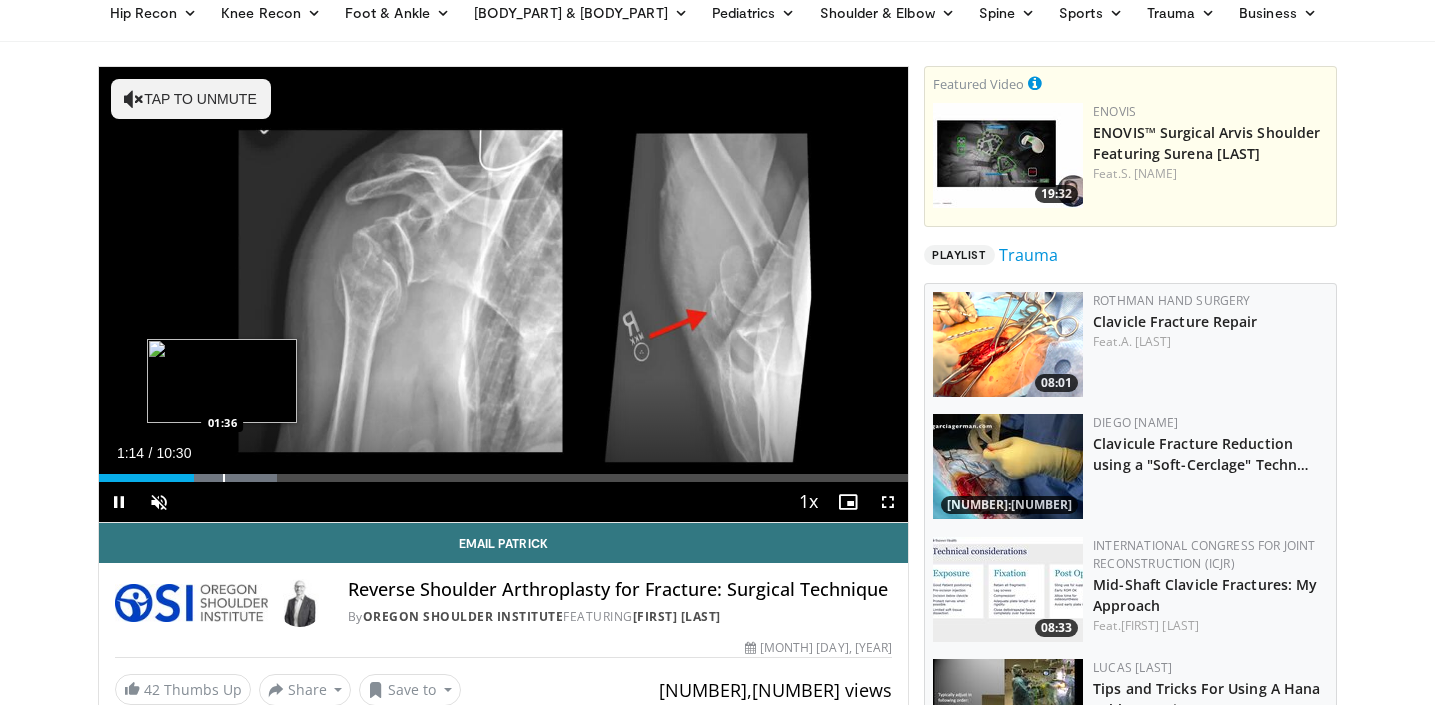 click at bounding box center [224, 478] 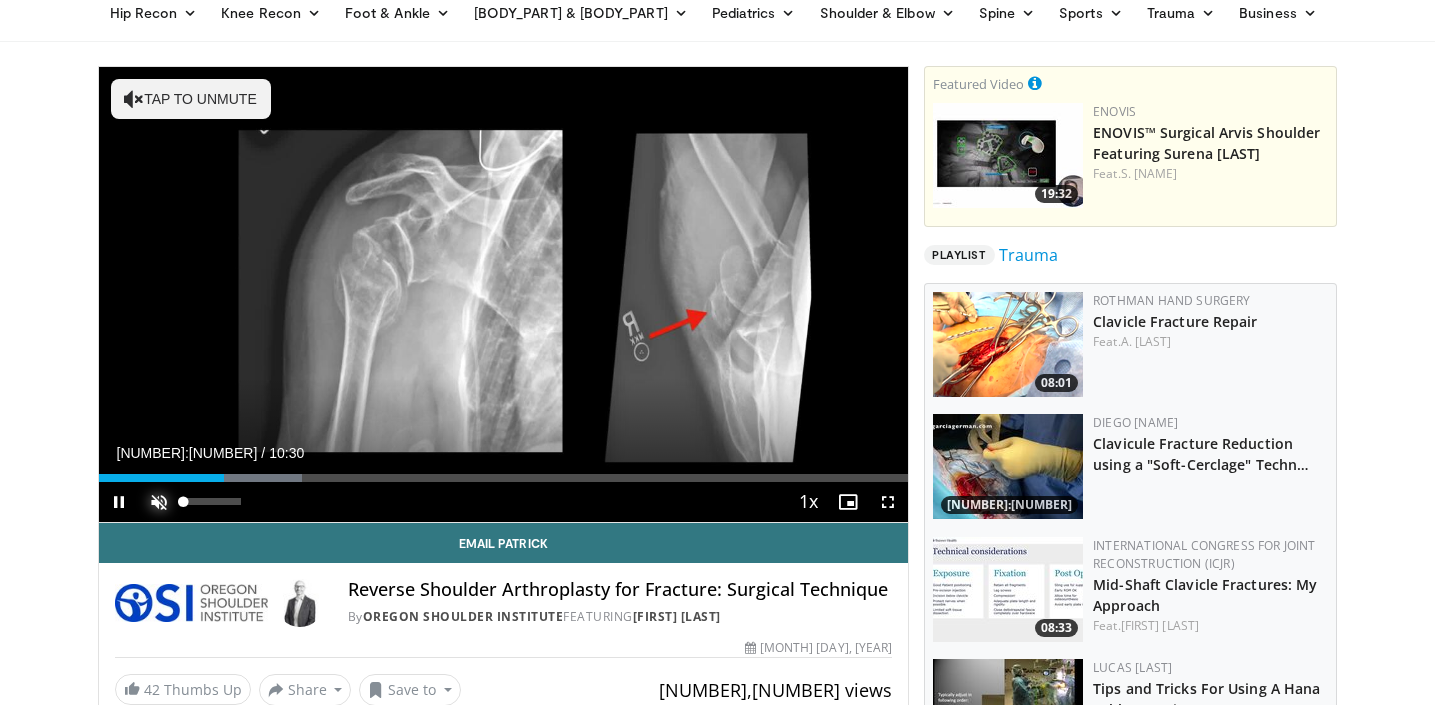 click at bounding box center (159, 502) 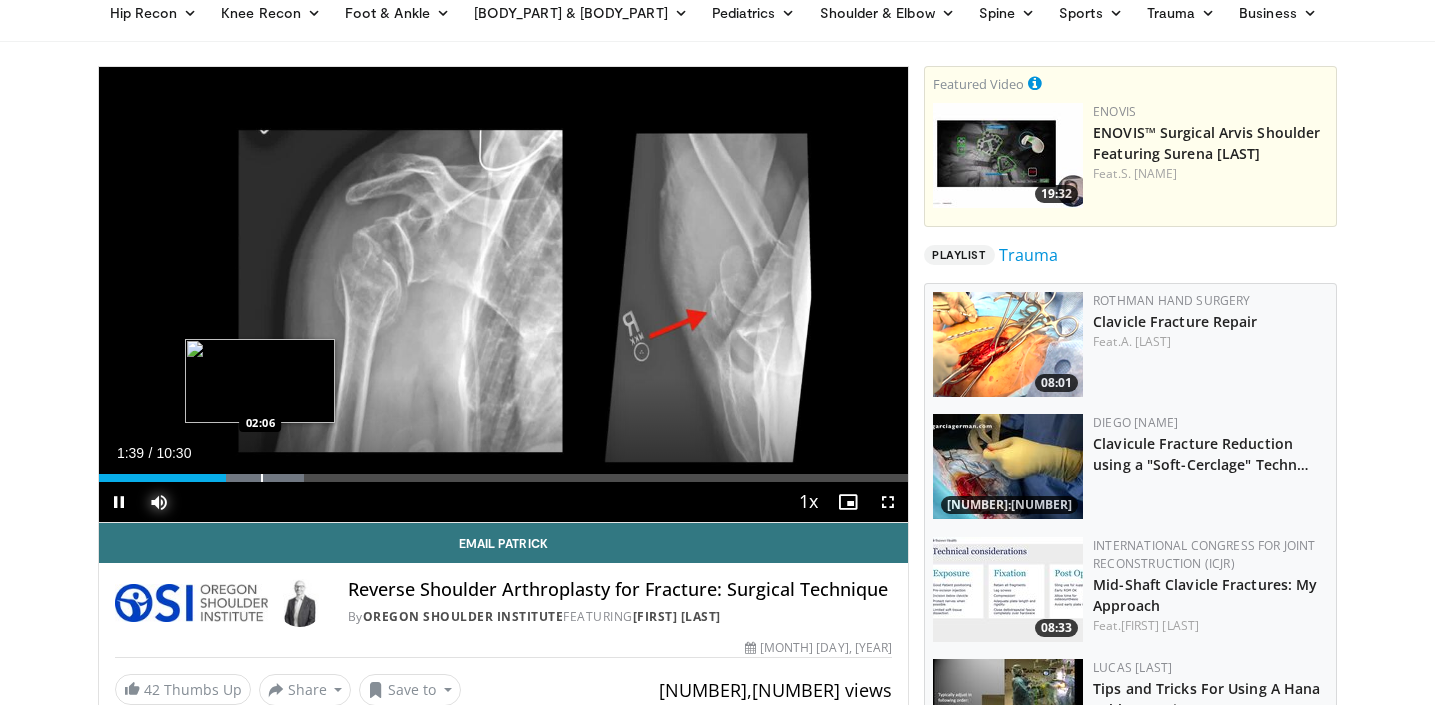 click at bounding box center [262, 478] 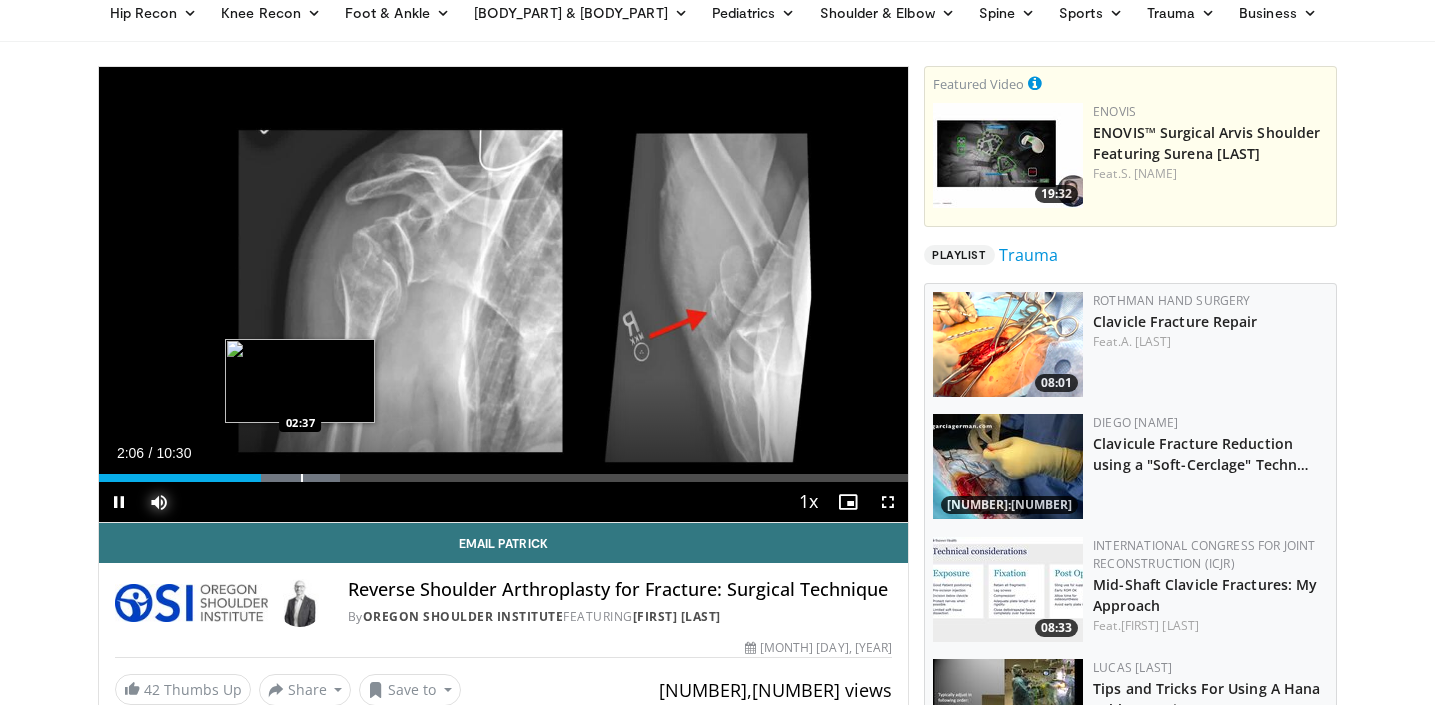 click at bounding box center (302, 478) 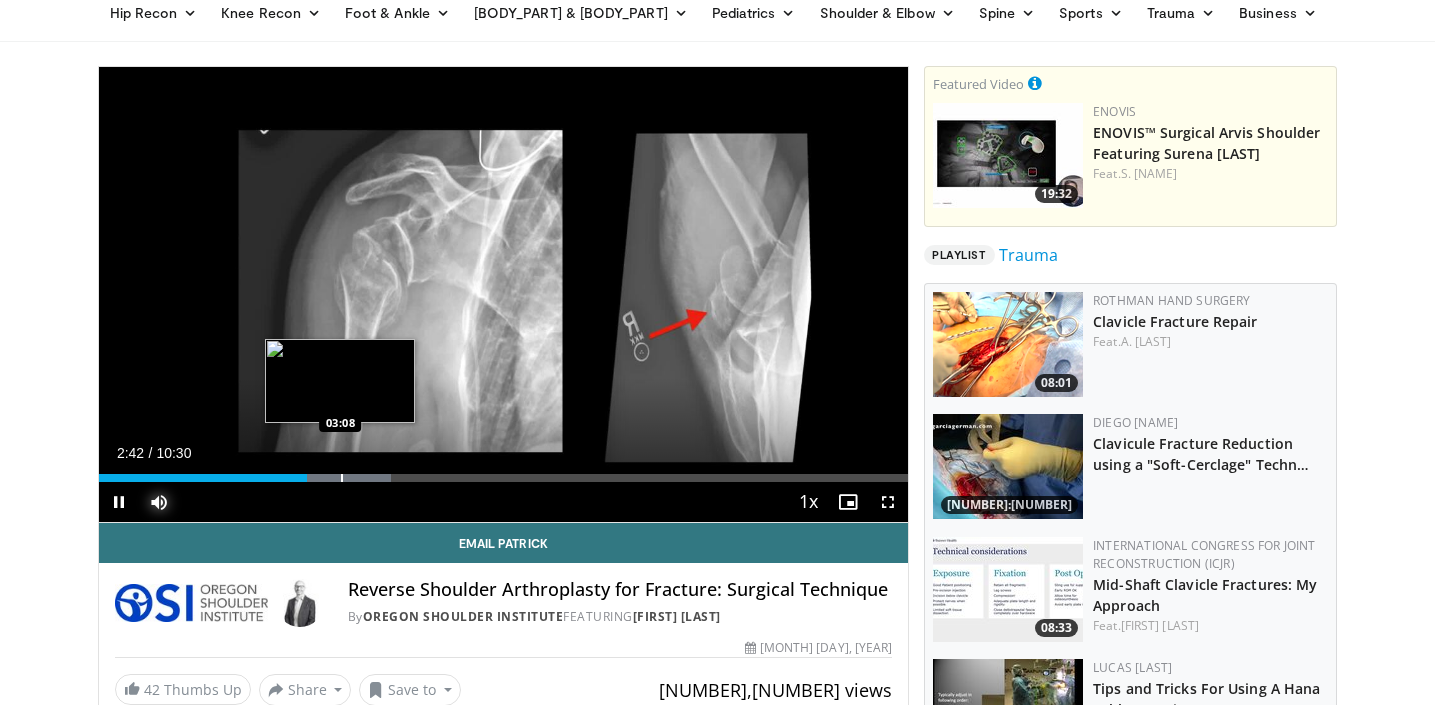 click at bounding box center (342, 478) 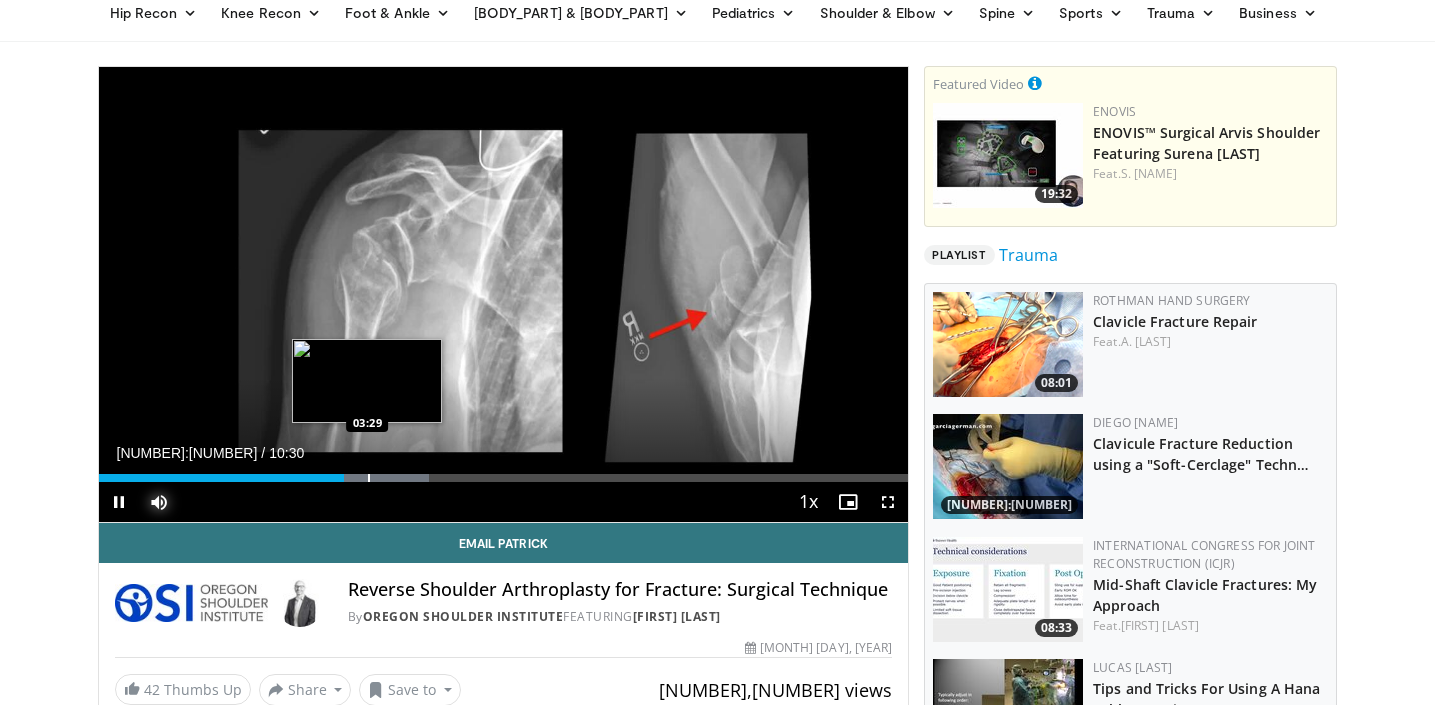 click at bounding box center [369, 478] 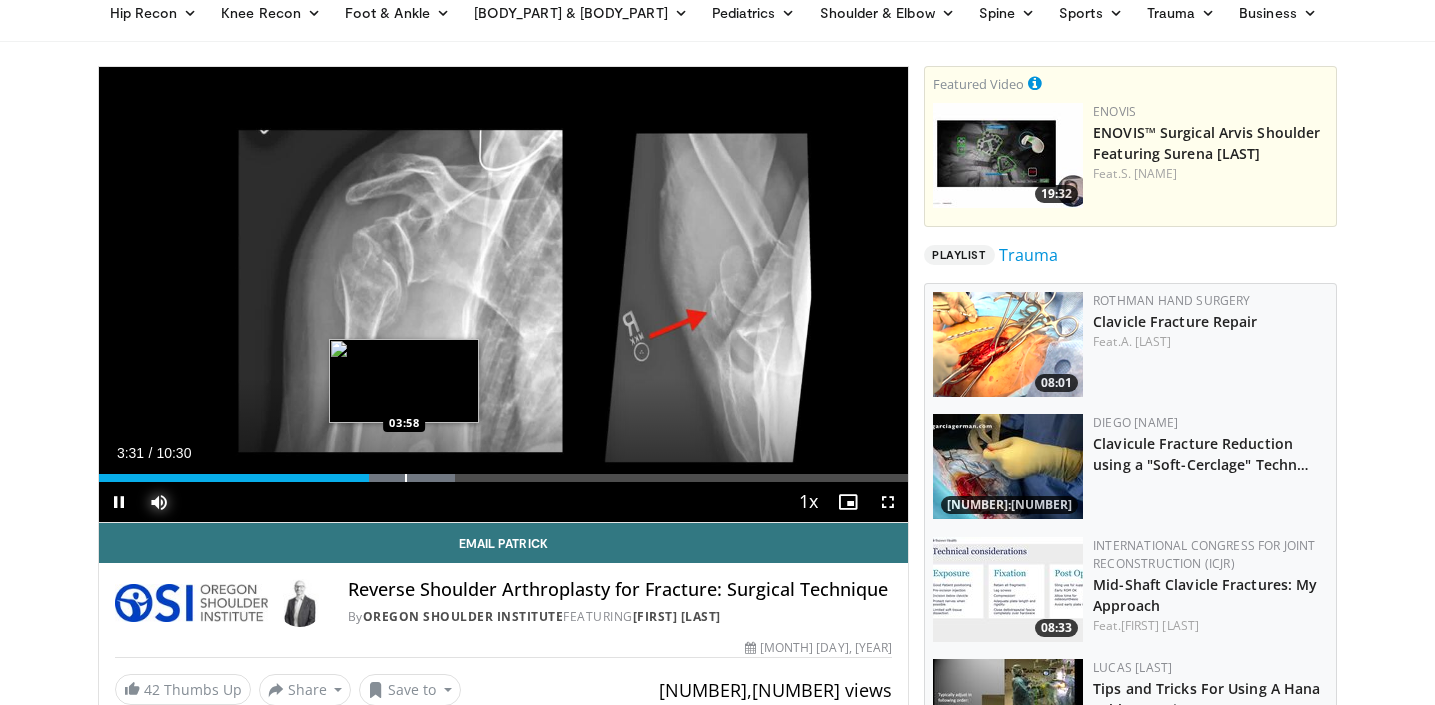 click at bounding box center [406, 478] 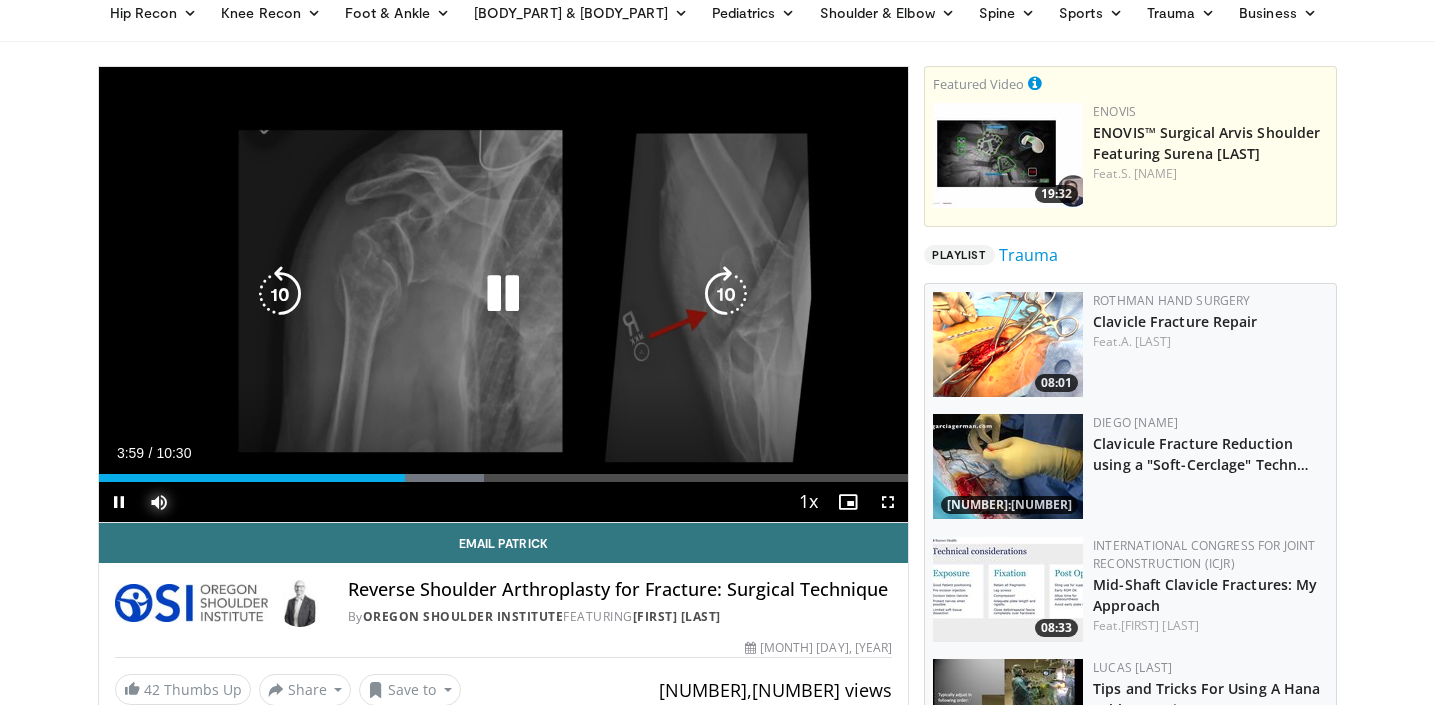 click at bounding box center (425, 478) 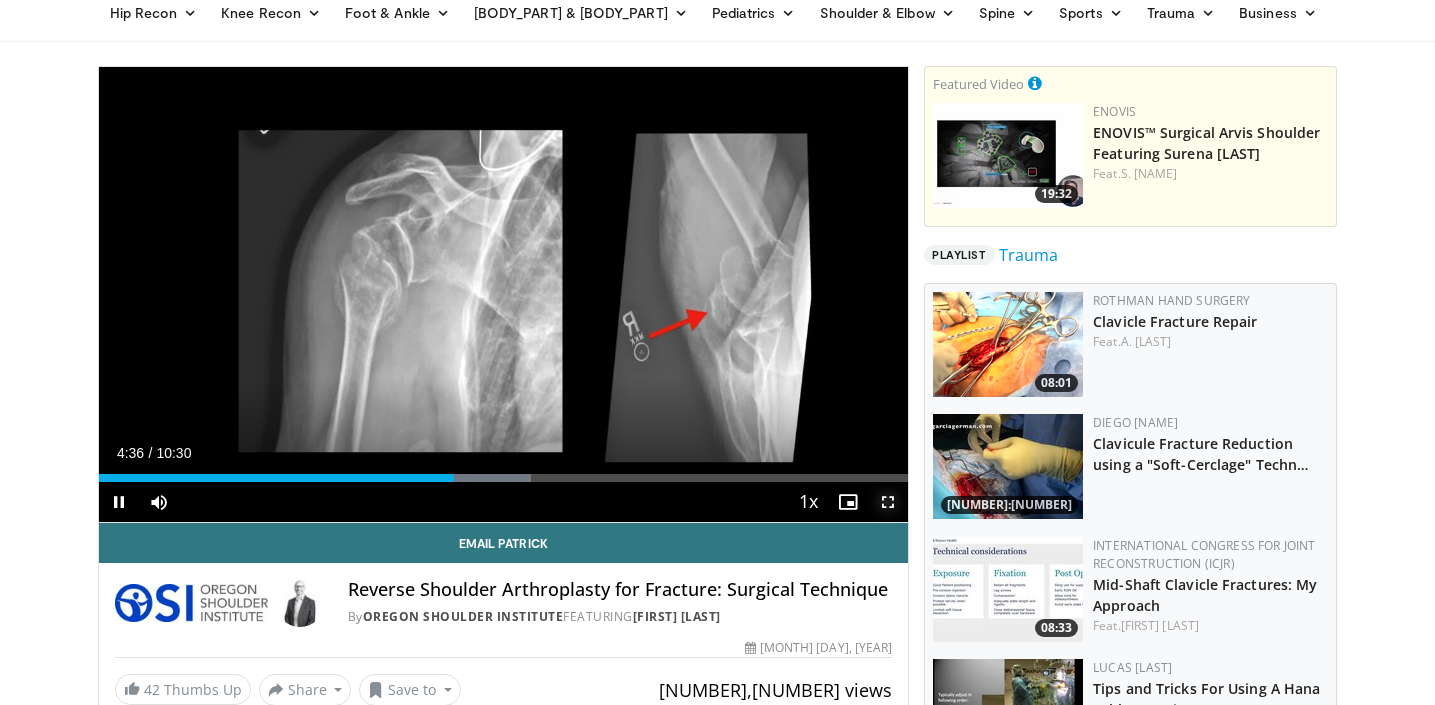 click at bounding box center (888, 502) 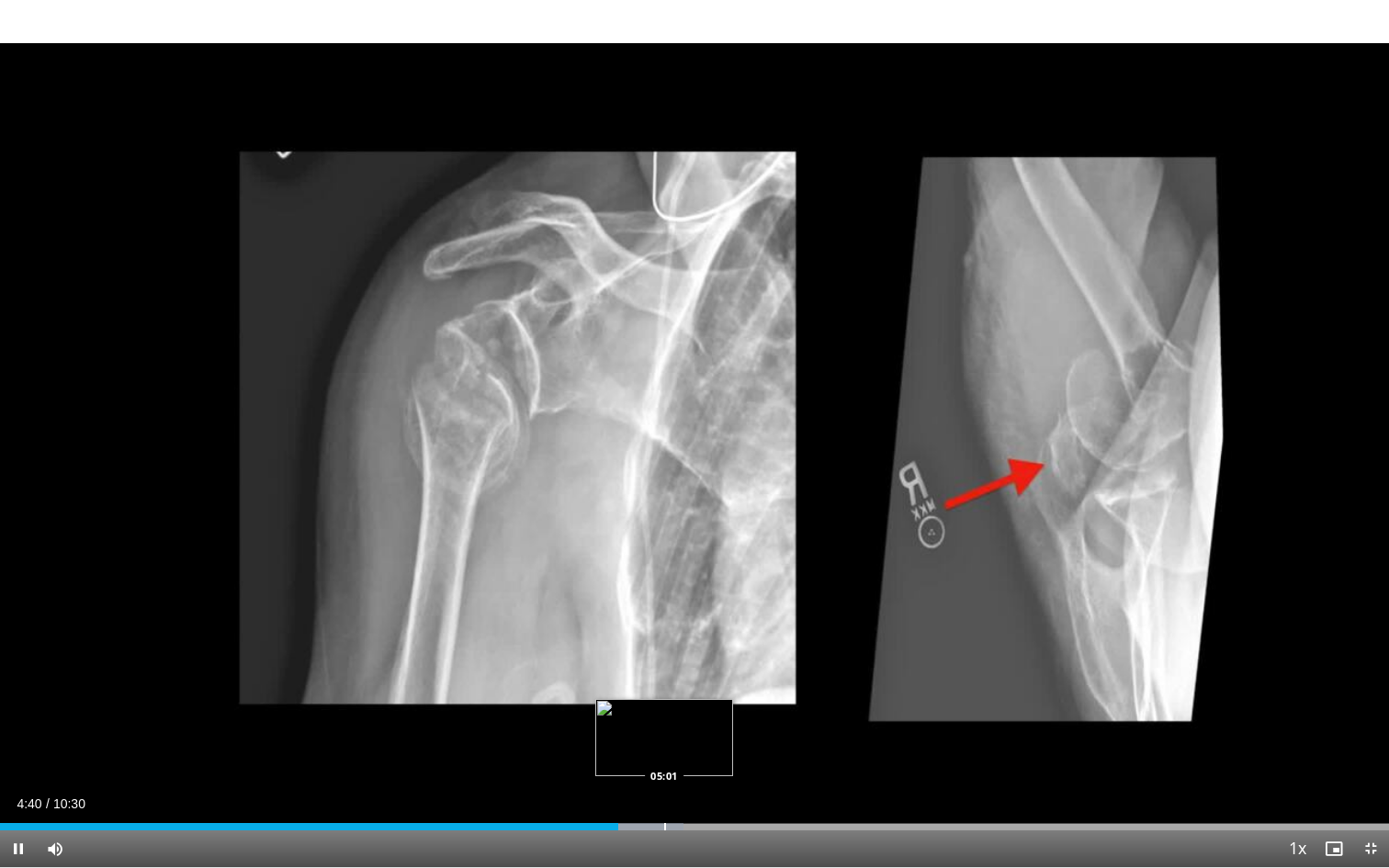 click on "Loaded :  49.19% 04:40 05:01" at bounding box center [694, 821] 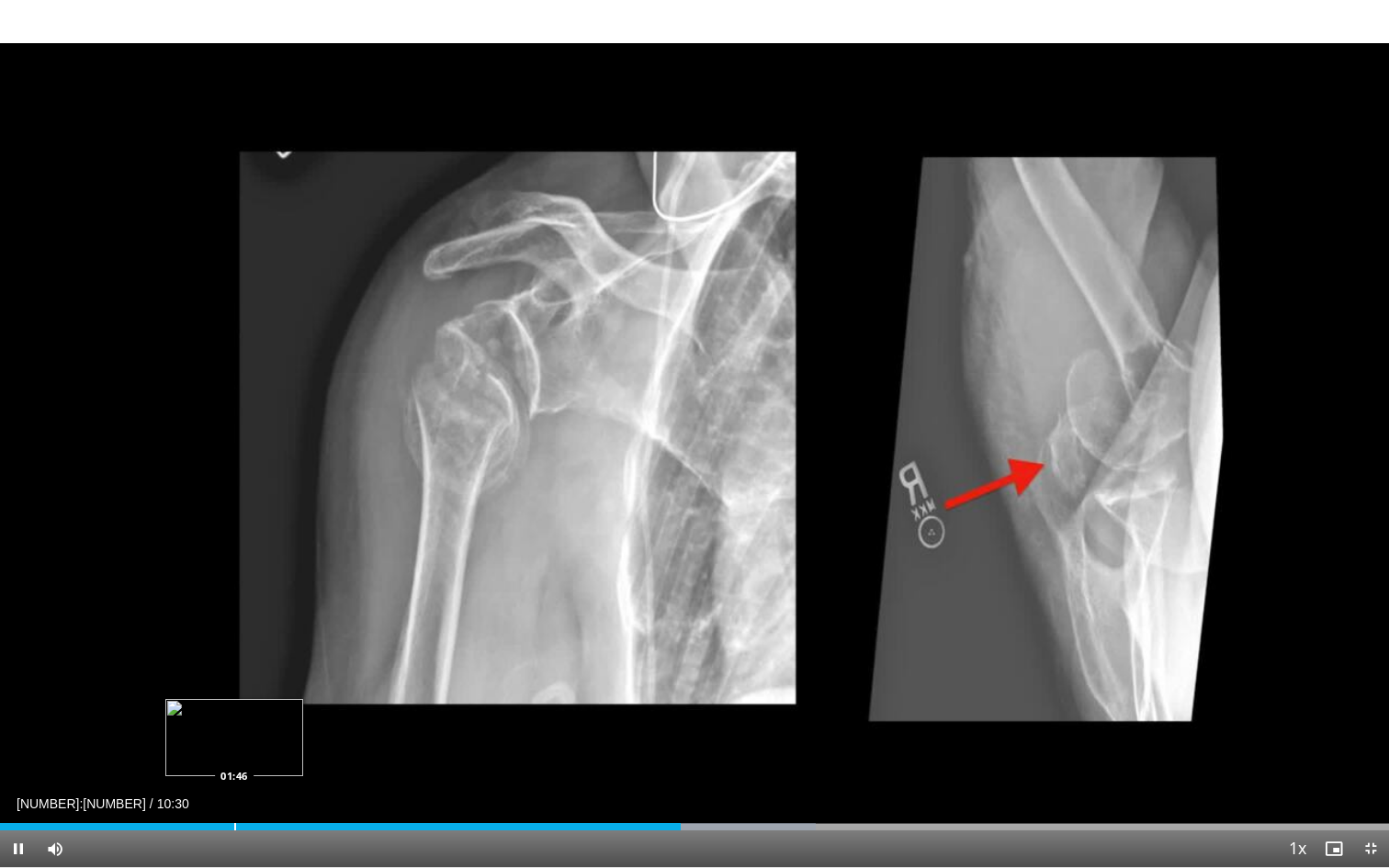 click on "Loaded :  58.71% 05:09 01:46" at bounding box center (694, 821) 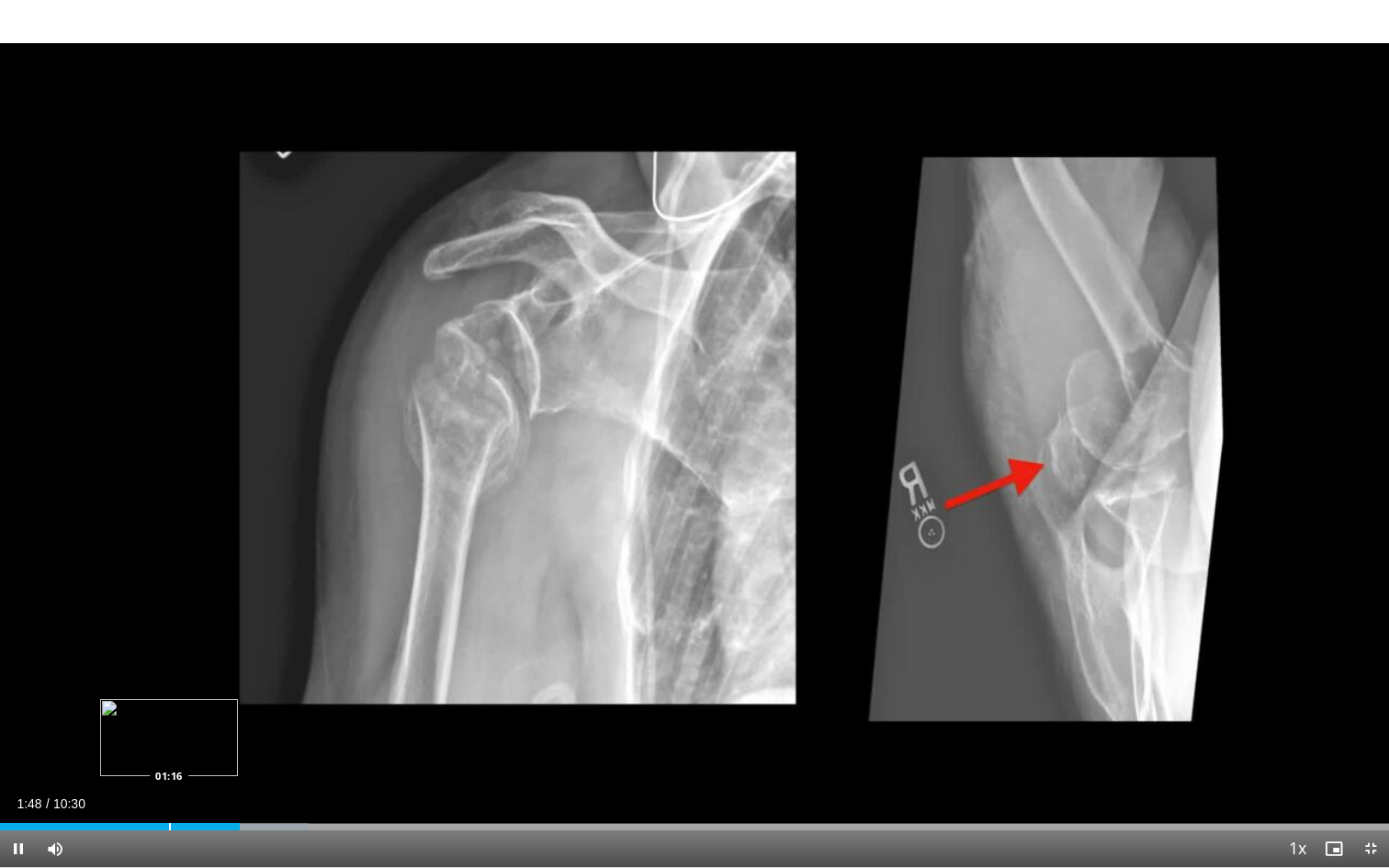 click on "01:48" at bounding box center (119, 827) 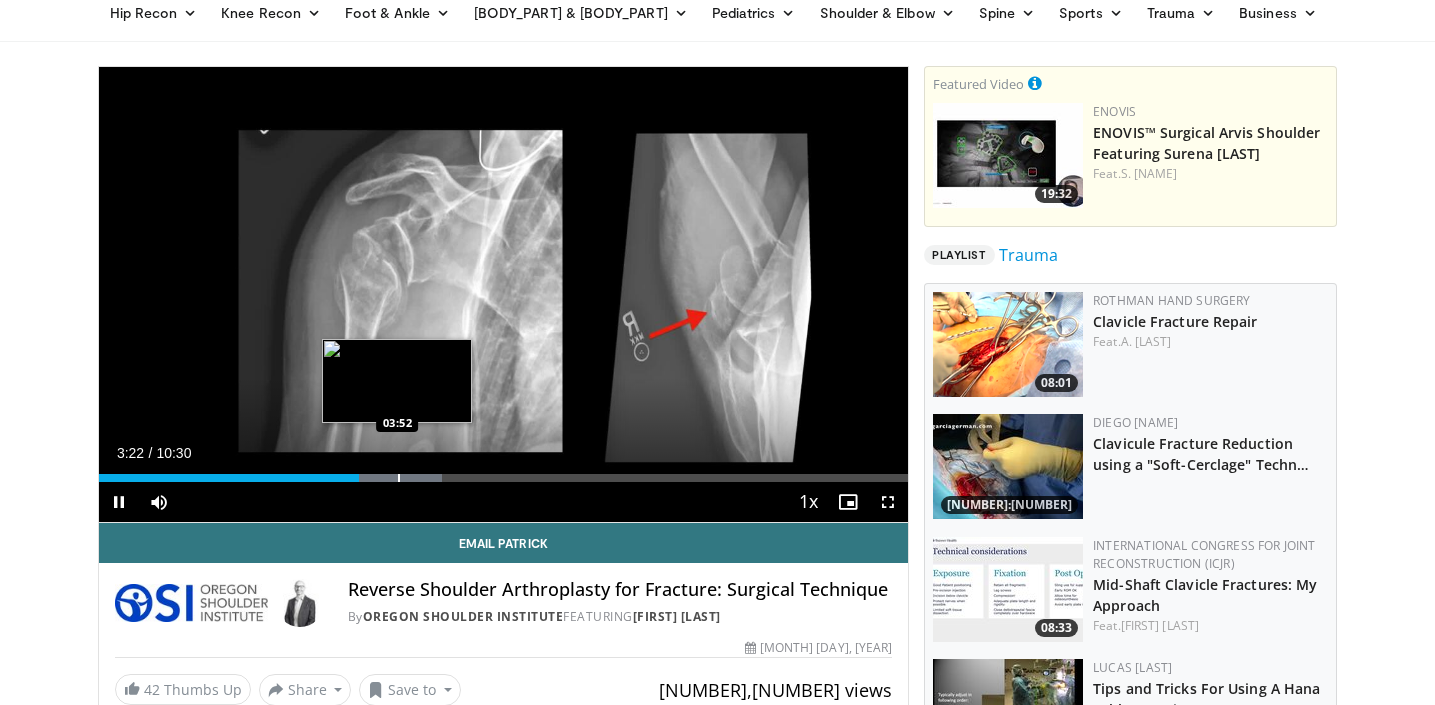 click at bounding box center [399, 478] 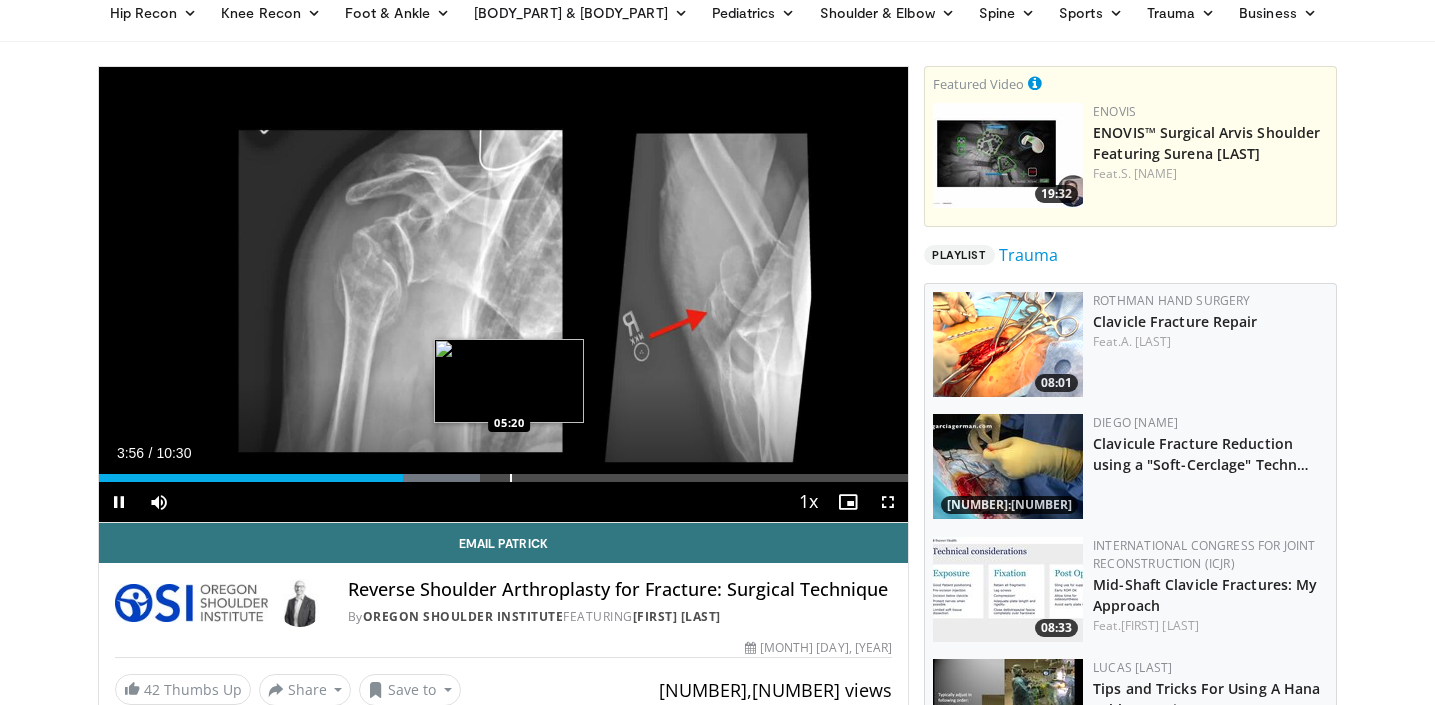 click on "Loaded :  47.17% 03:56 05:20" at bounding box center [504, 472] 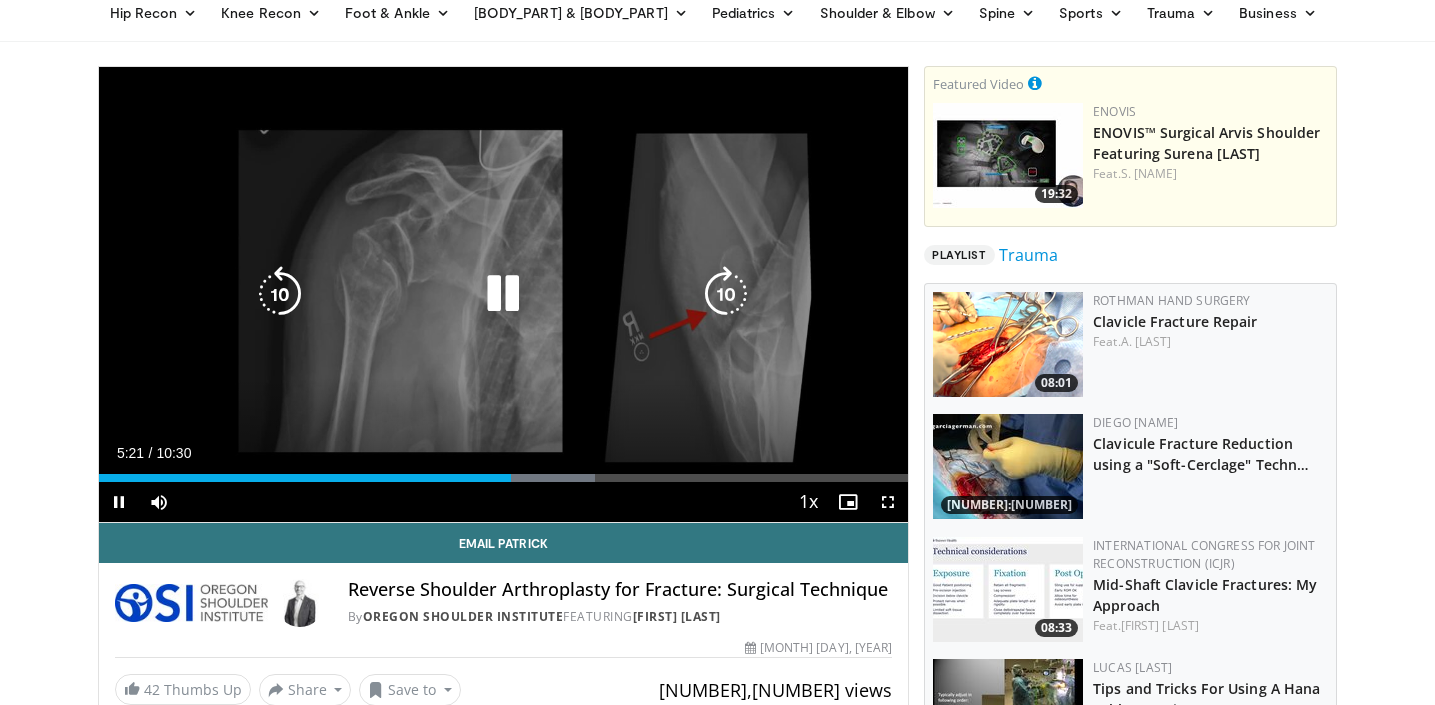 click at bounding box center (503, 294) 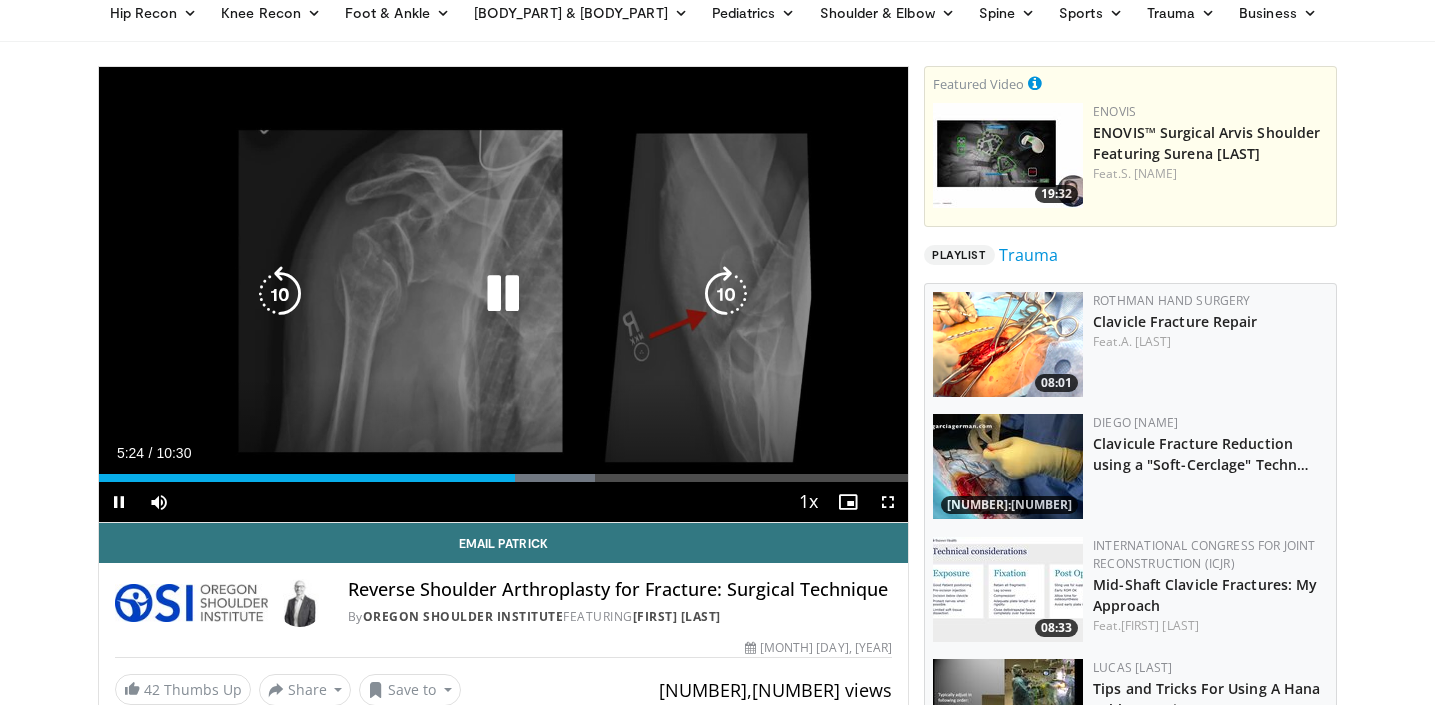 click on "10 seconds
Tap to unmute" at bounding box center [504, 294] 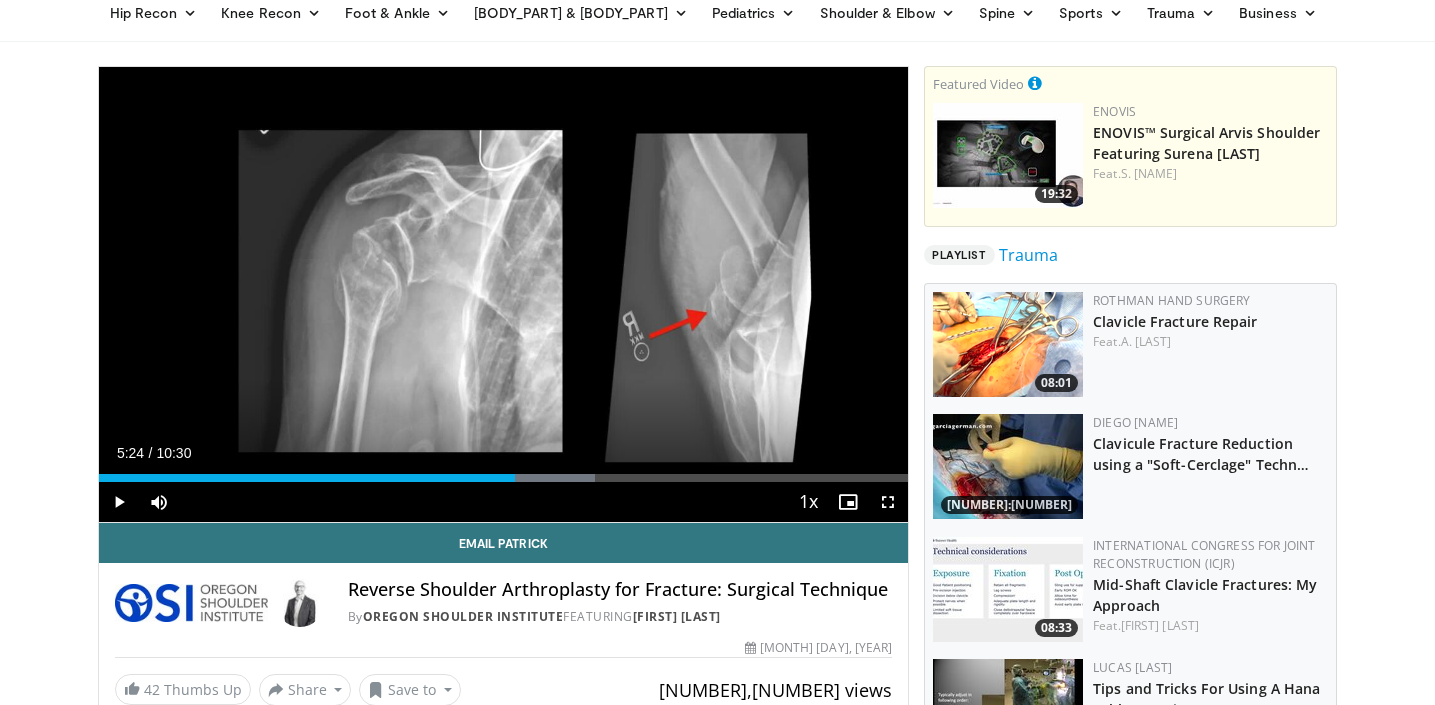 click on "Specialties
Adult & Family Medicine
Allergy, Asthma, Immunology
Anesthesiology
Cardiology
Dental
Dermatology
Endocrinology
Gastroenterology & Hepatology
General Surgery
Hematology & Oncology
Infectious Disease
Nephrology
Neurology
Neurosurgery
Obstetrics & Gynecology
Ophthalmology
Oral Maxillofacial
Orthopaedics
Otolaryngology
Pediatrics
Plastic Surgery
Podiatry
Psychiatry
Pulmonology
Radiation Oncology
Radiology
Rheumatology
Urology" at bounding box center [717, 2036] 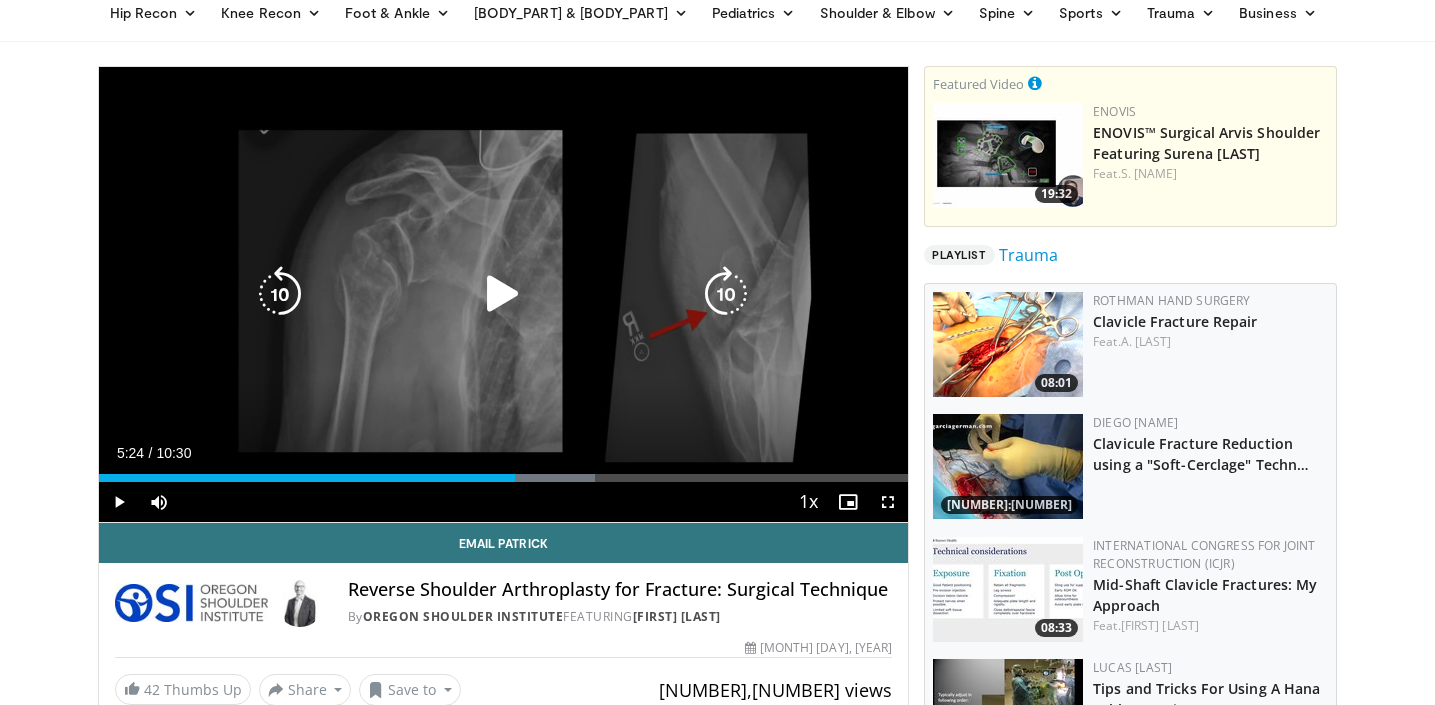 scroll, scrollTop: 0, scrollLeft: 0, axis: both 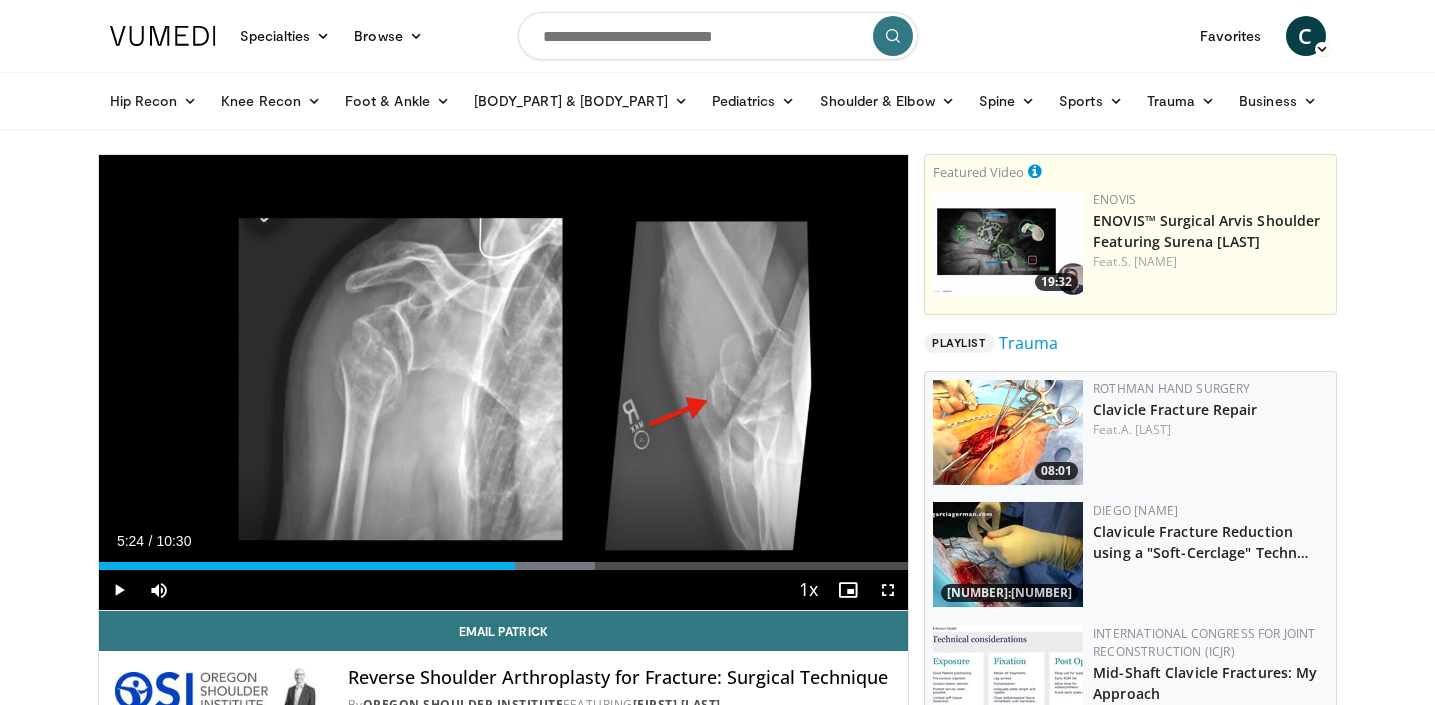 click at bounding box center (718, 36) 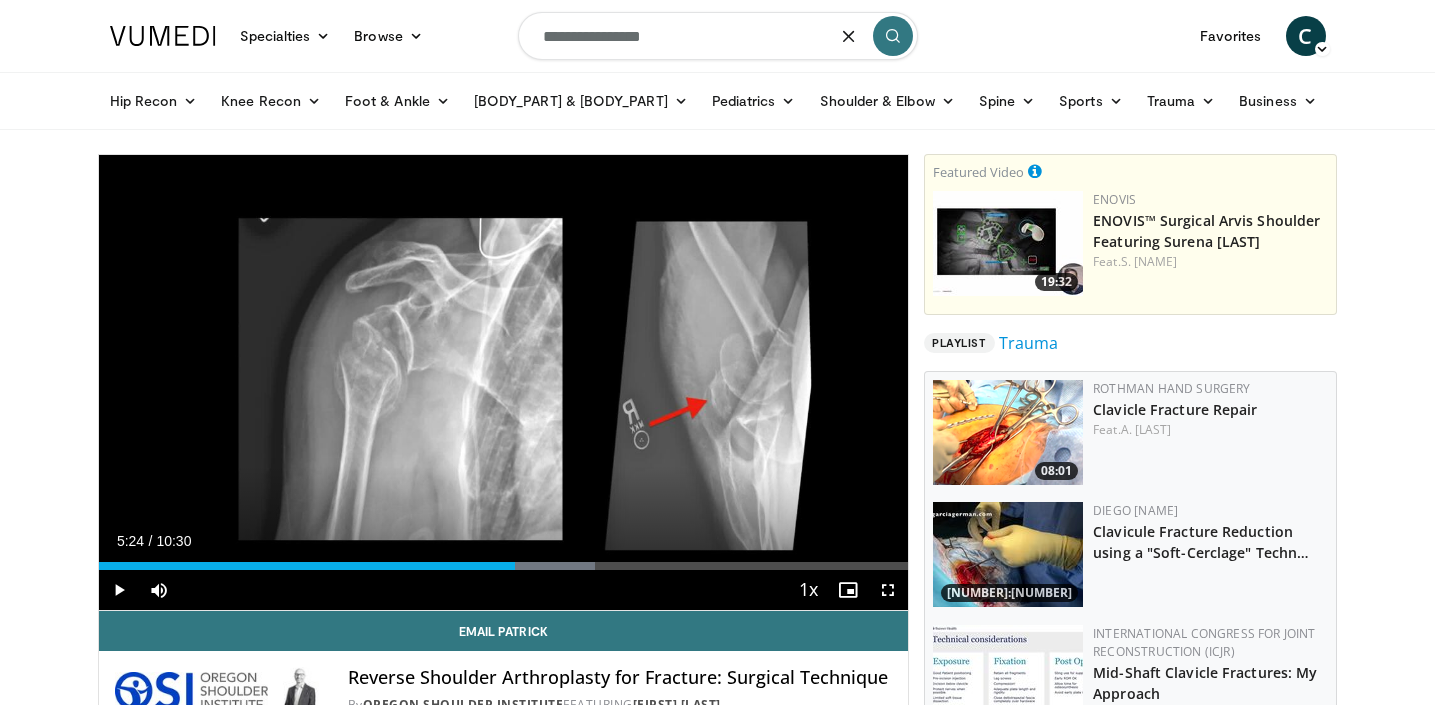 type on "**********" 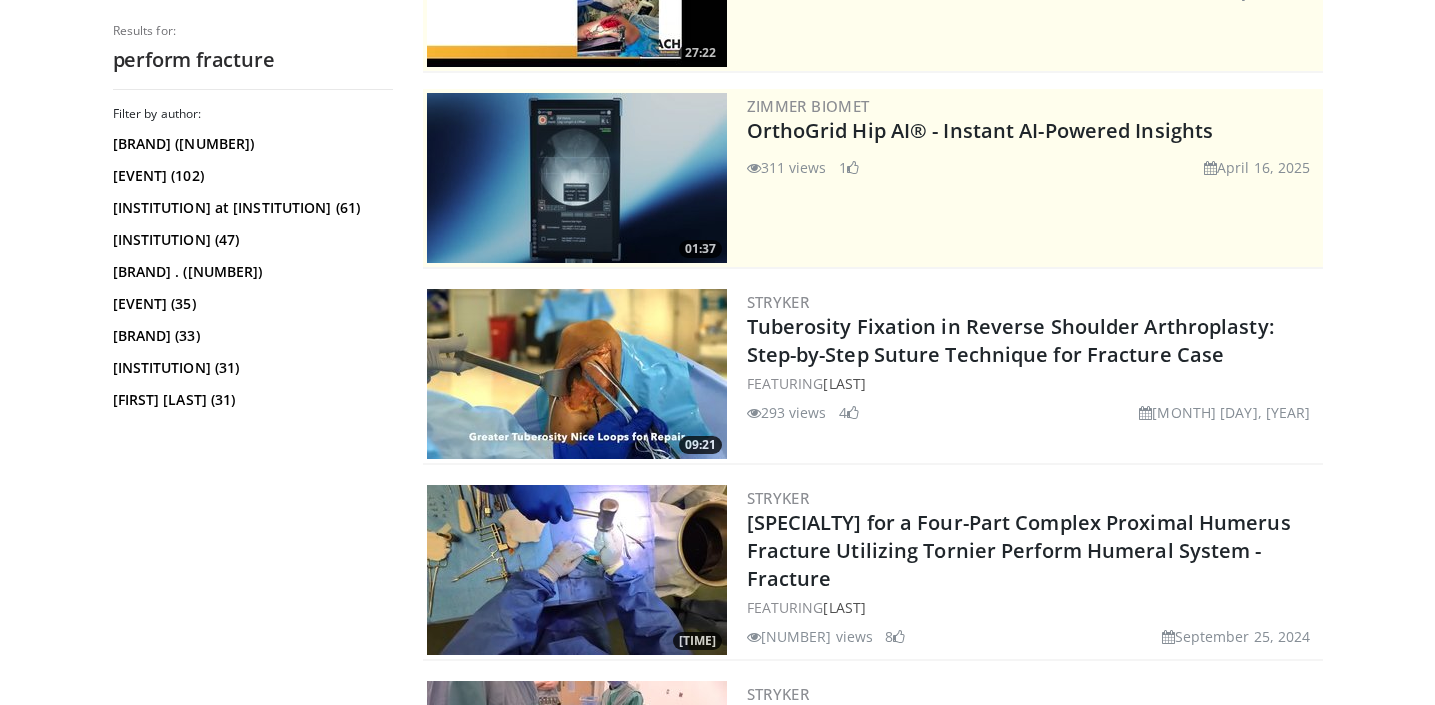 scroll, scrollTop: 334, scrollLeft: 0, axis: vertical 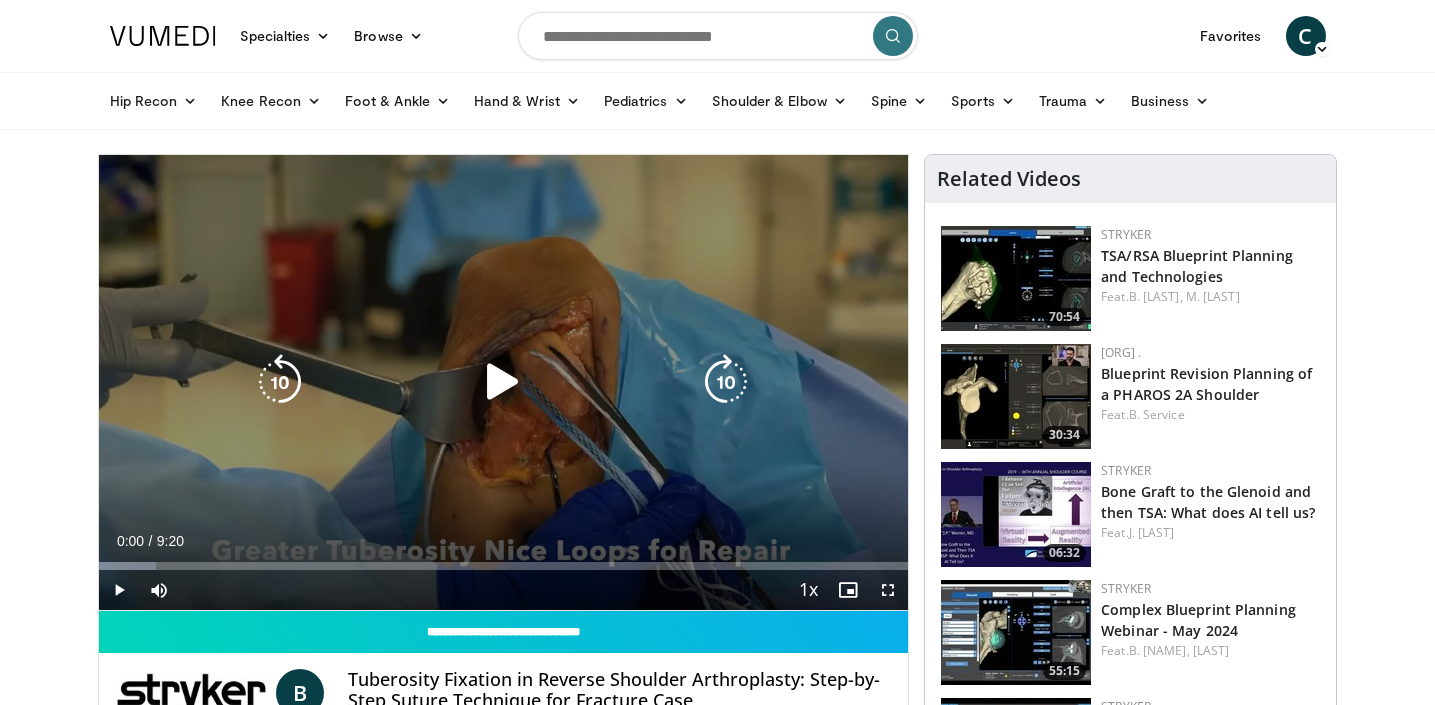 click at bounding box center [503, 382] 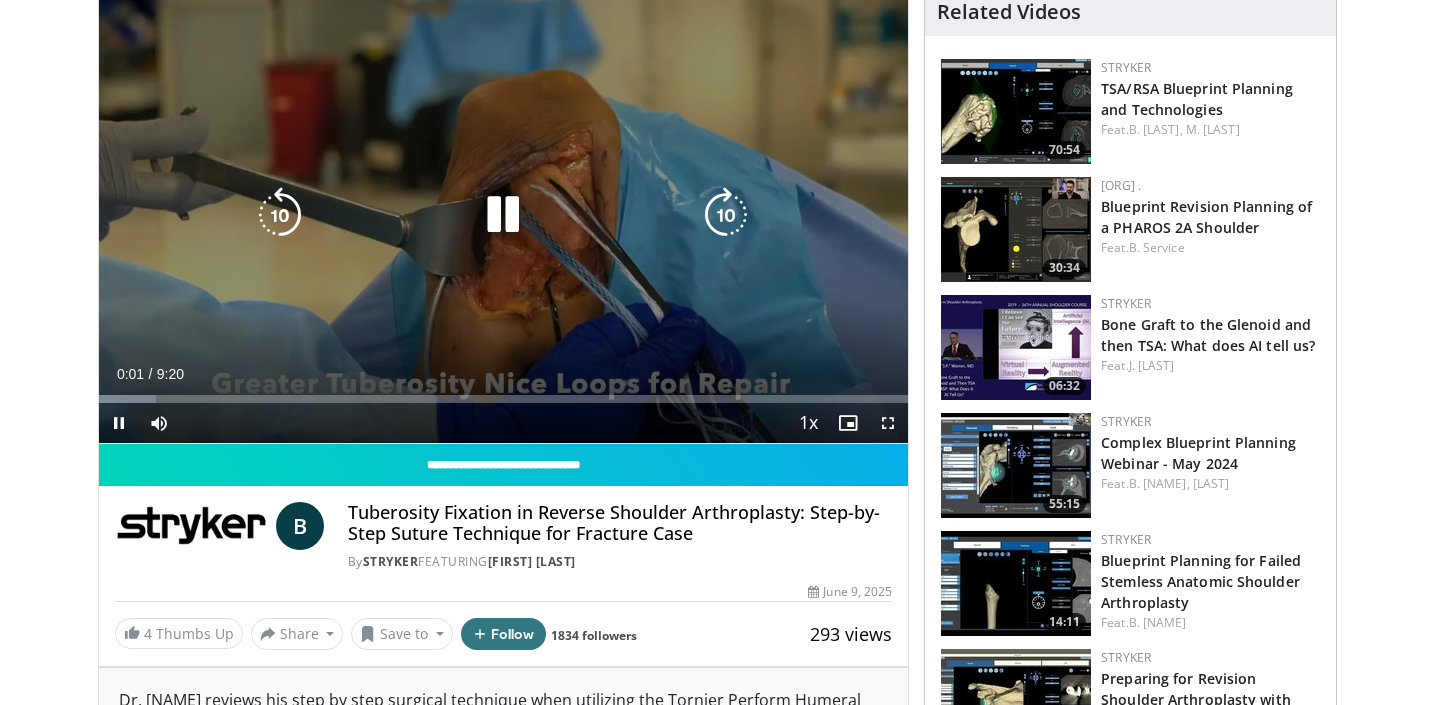 scroll, scrollTop: 168, scrollLeft: 0, axis: vertical 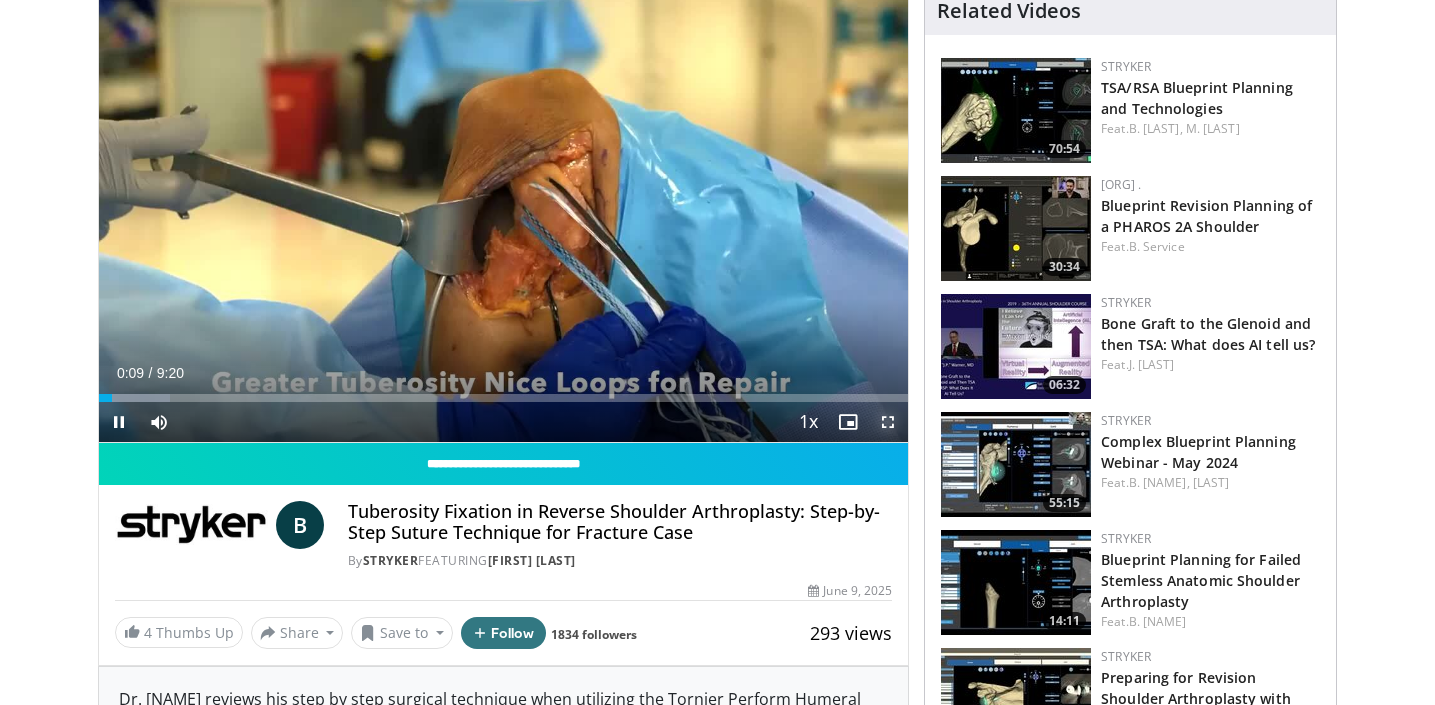 click at bounding box center (888, 422) 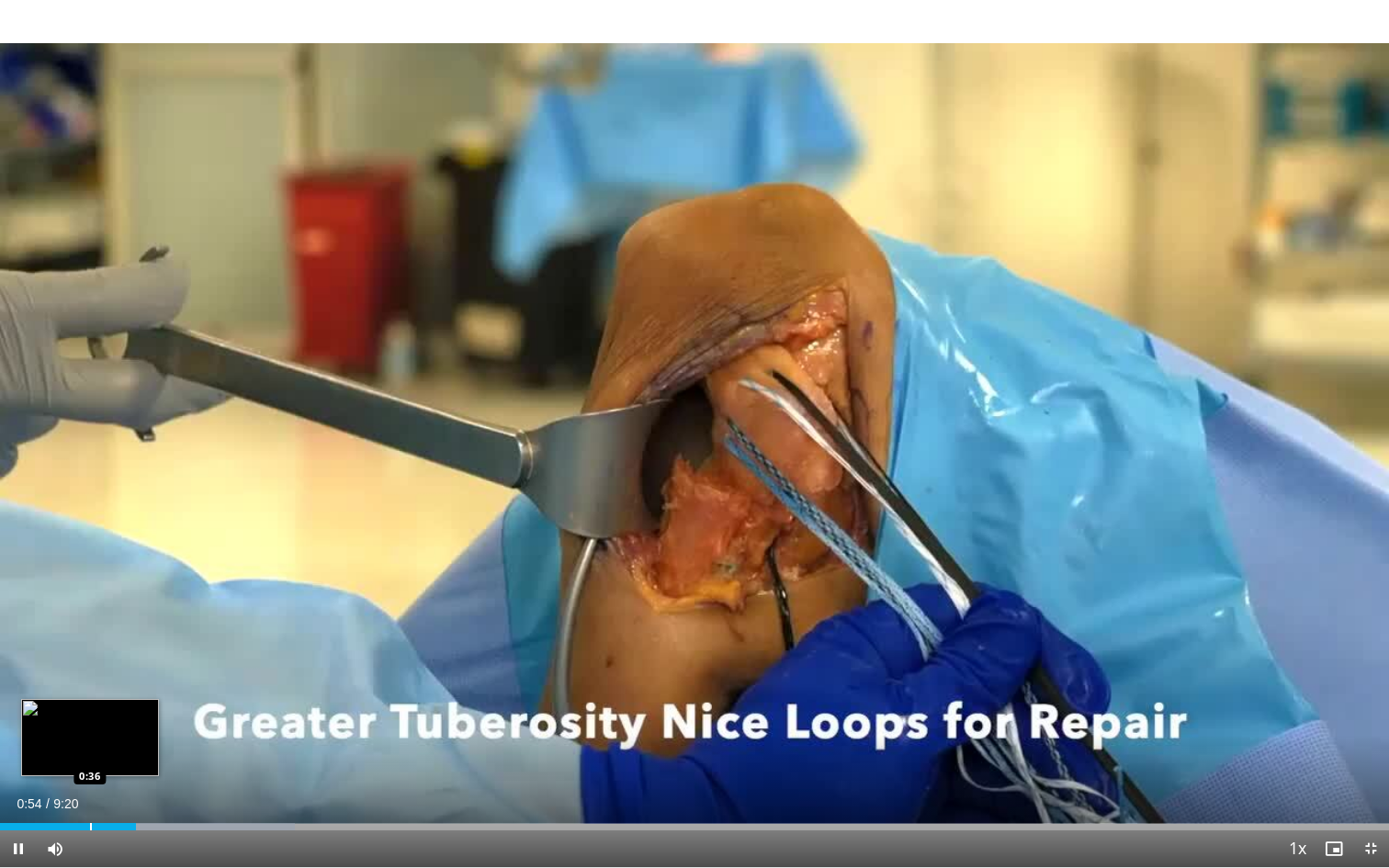 click on "Loaded :  21.23% 0:54 0:36" at bounding box center [694, 821] 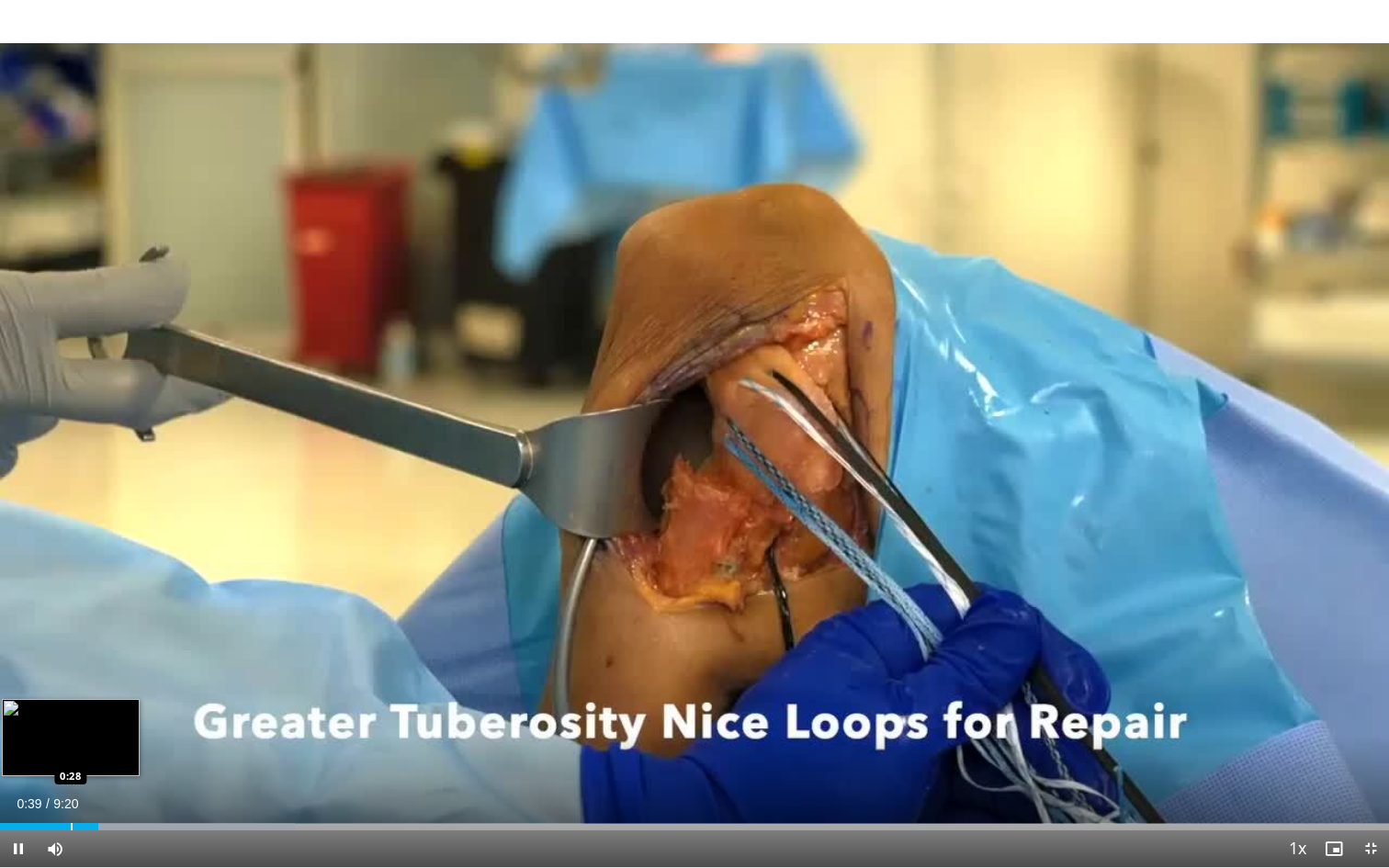 click on "0:39" at bounding box center (49, 827) 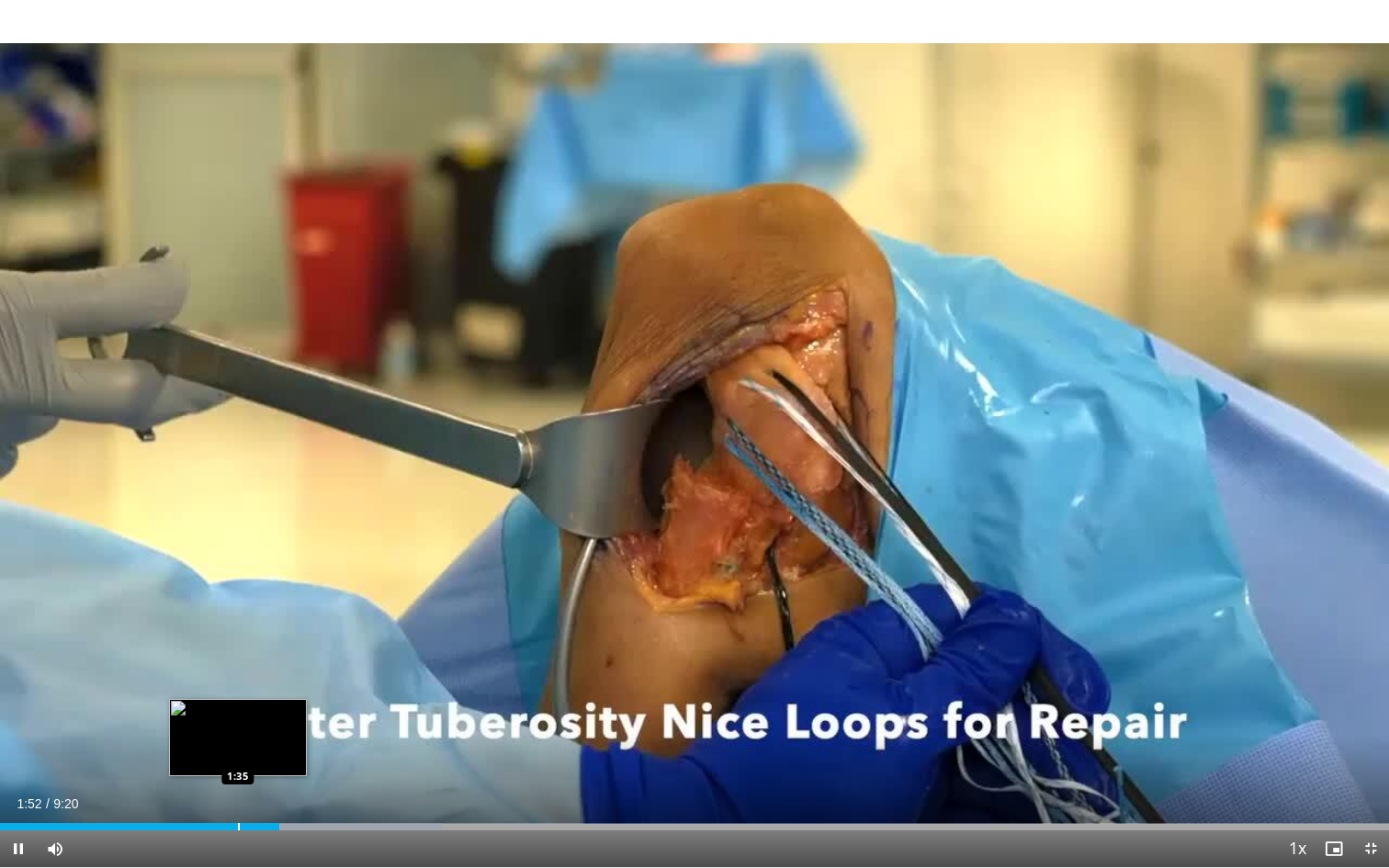 click on "1:52" at bounding box center [140, 827] 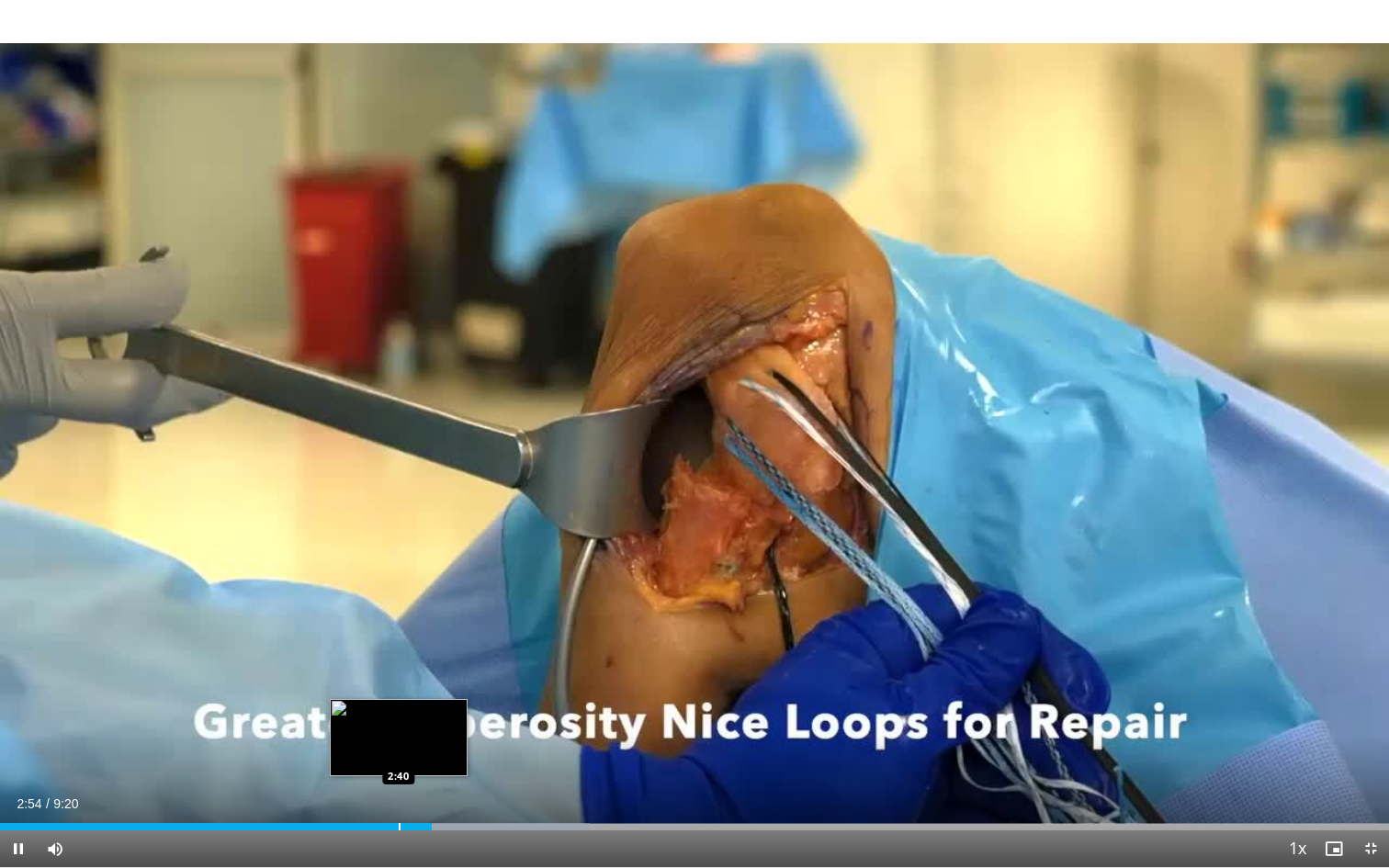 click at bounding box center (400, 827) 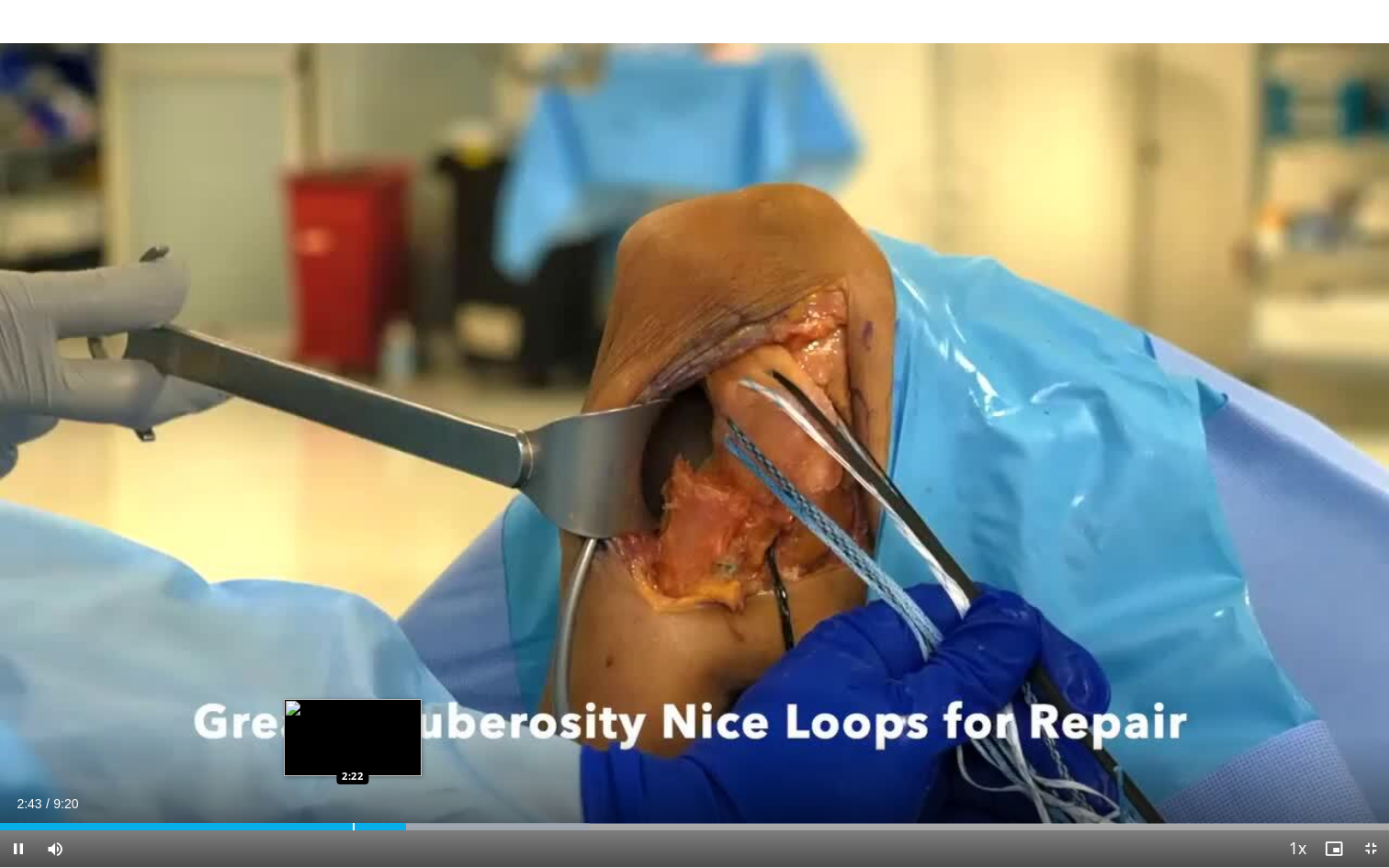 click at bounding box center [354, 827] 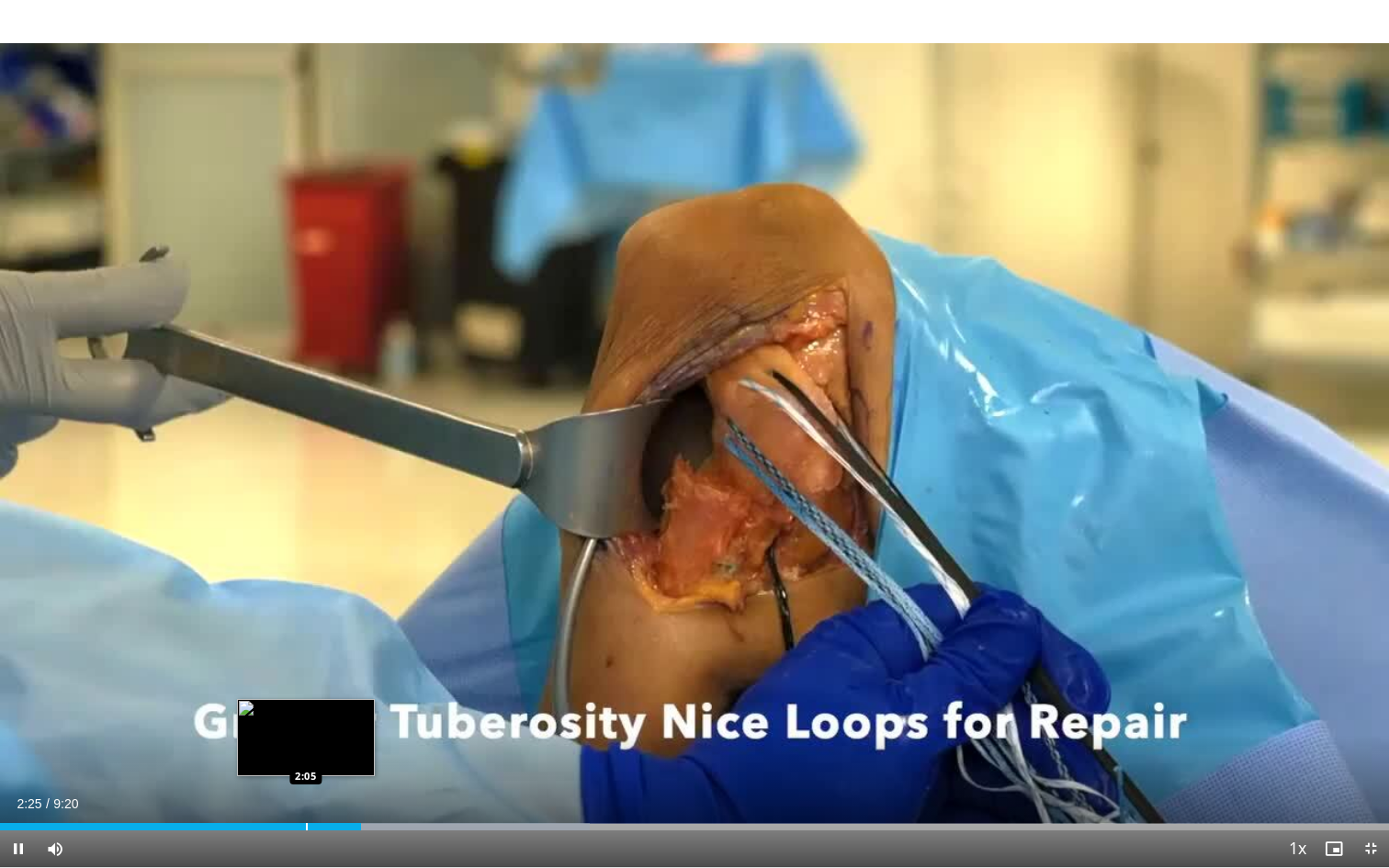 click on "Loaded :  42.48% 2:25 2:05" at bounding box center [694, 821] 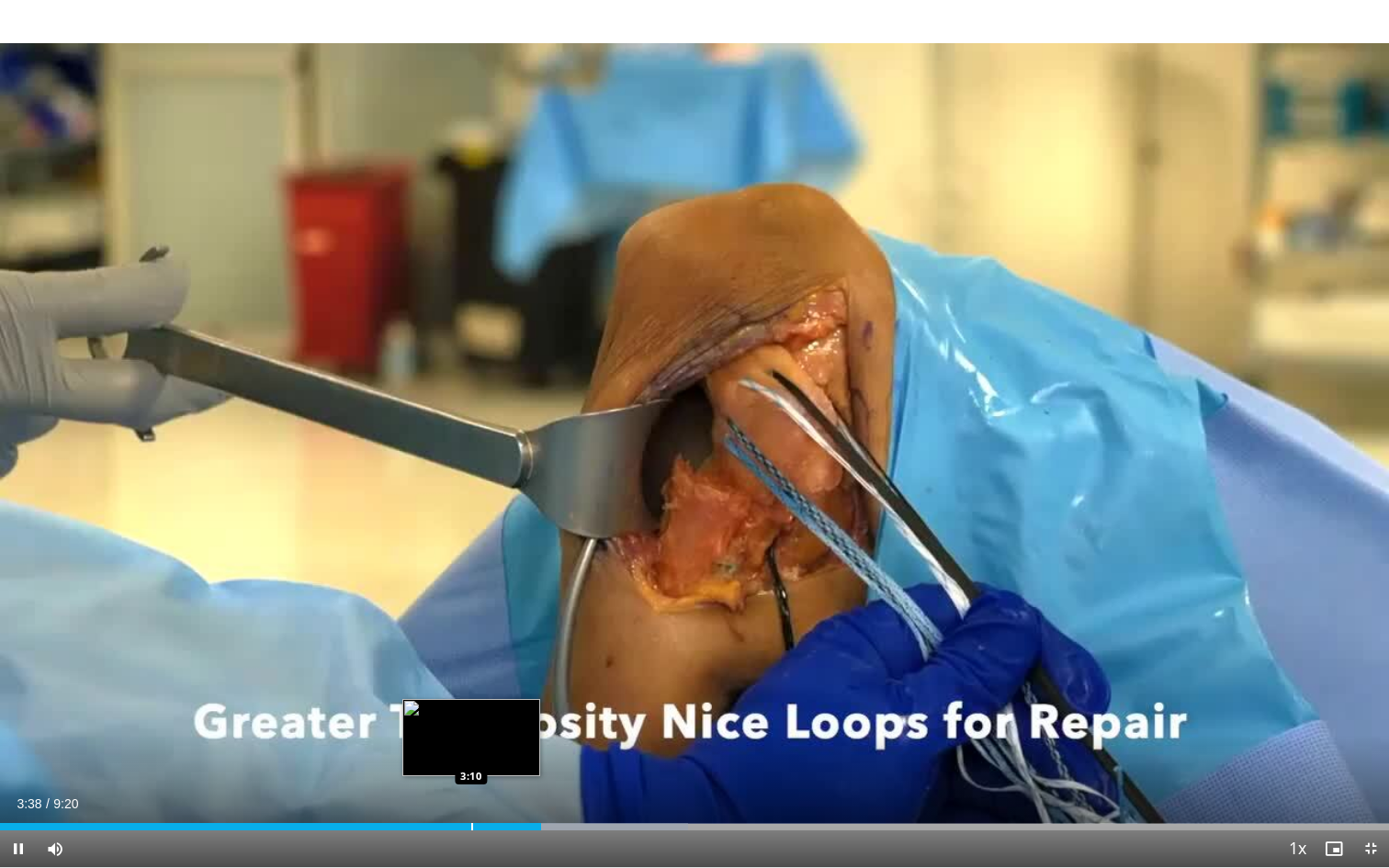 click at bounding box center [472, 827] 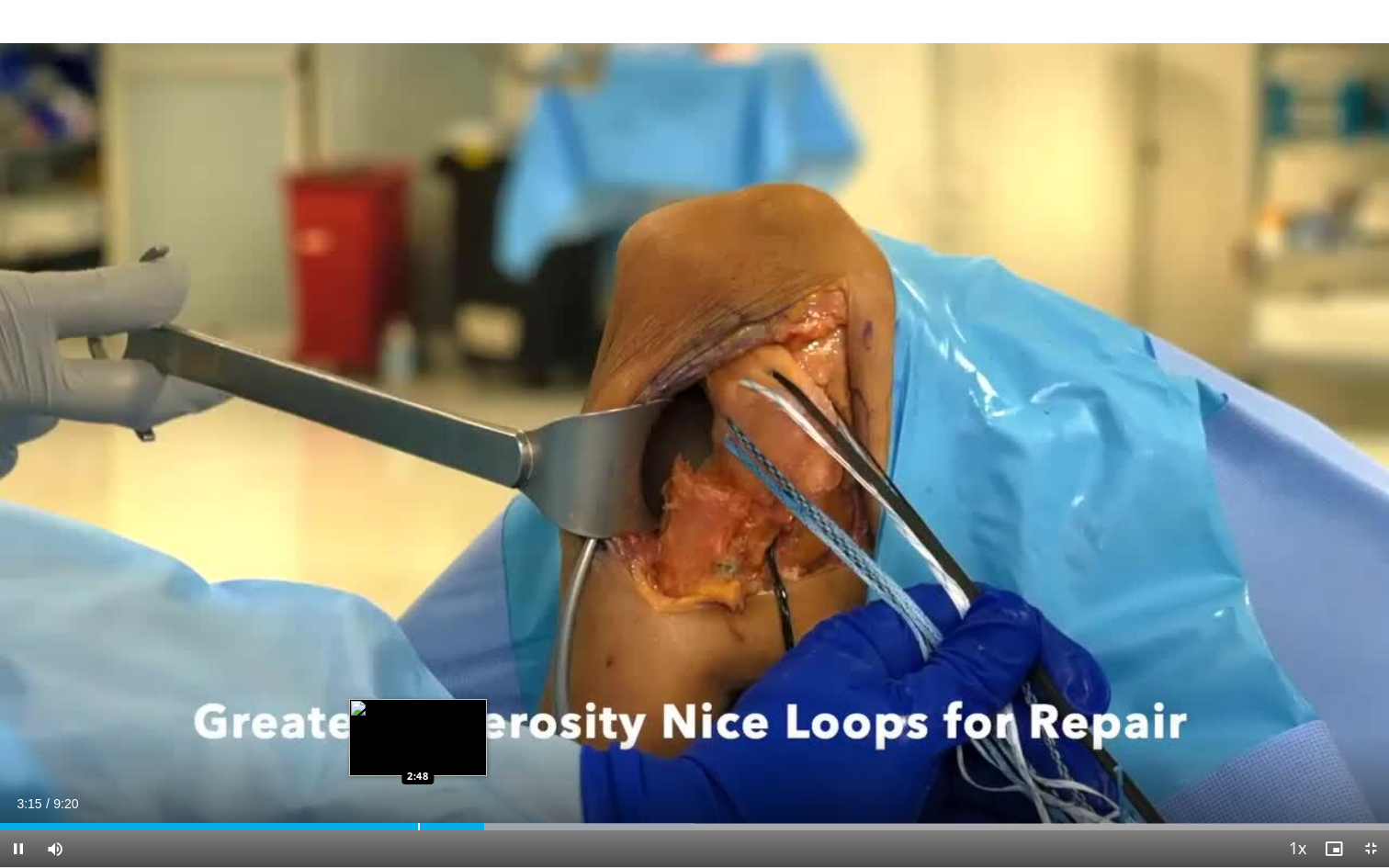 click on "3:15" at bounding box center [242, 827] 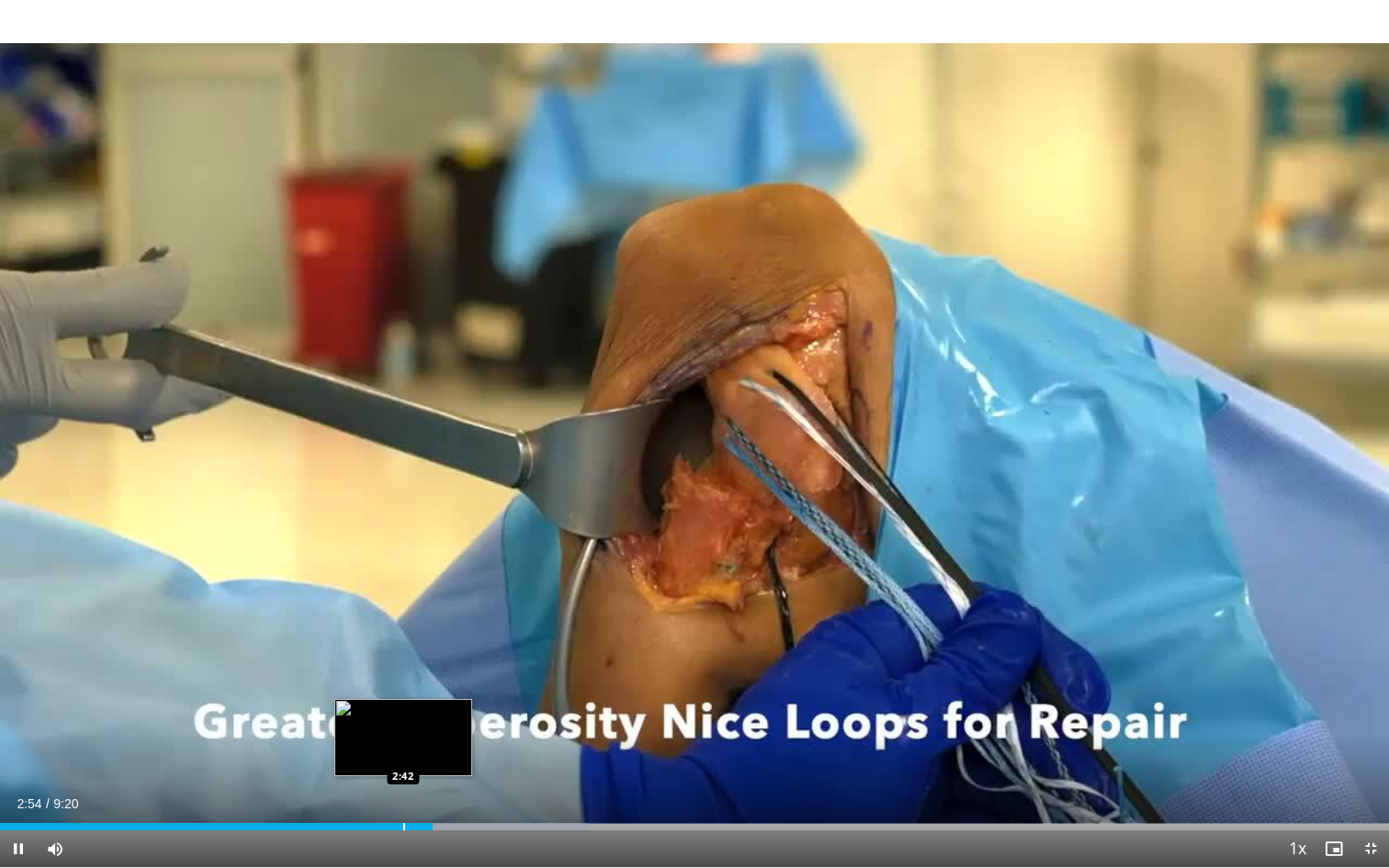 click on "2:54" at bounding box center [216, 827] 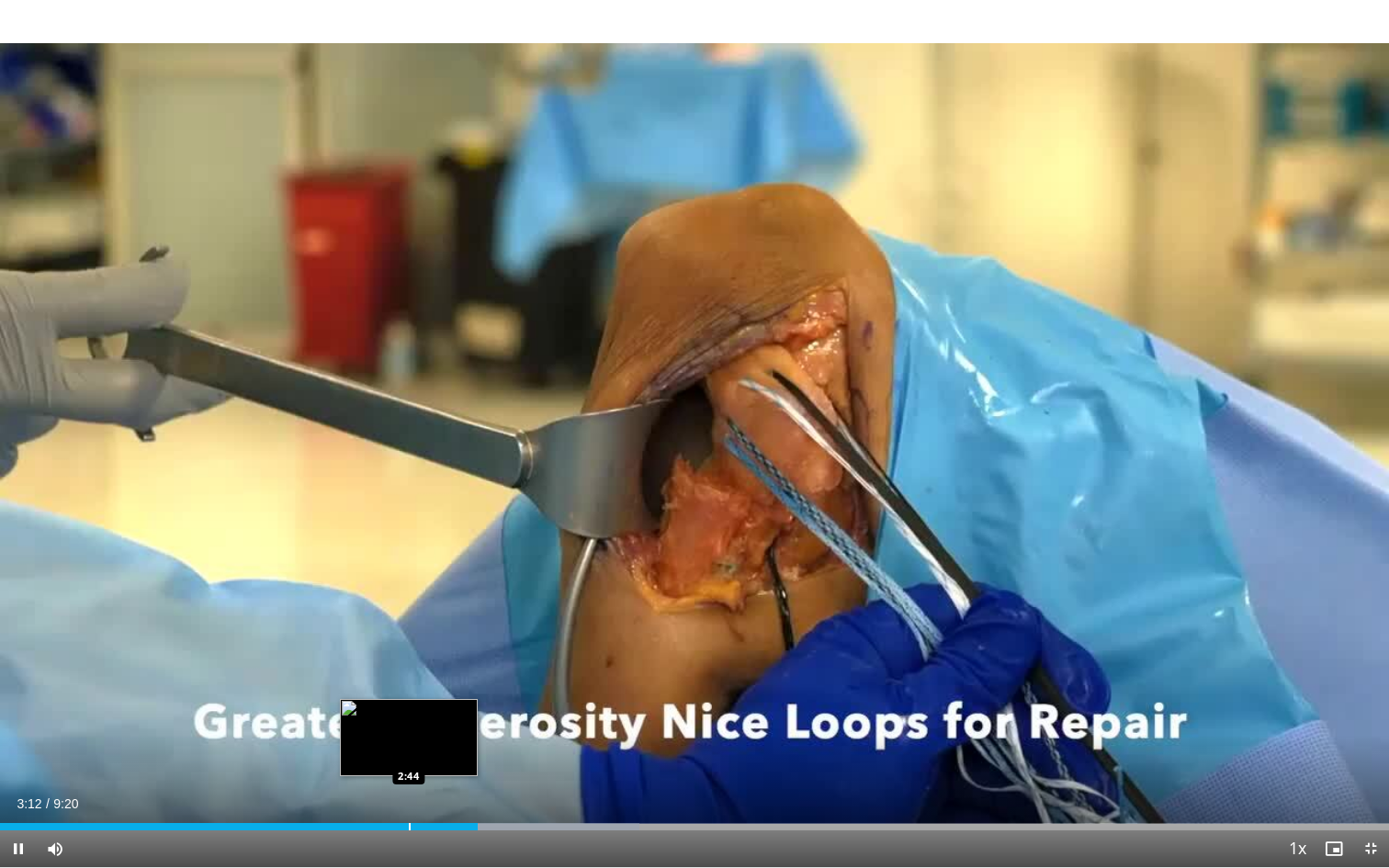 click at bounding box center (410, 827) 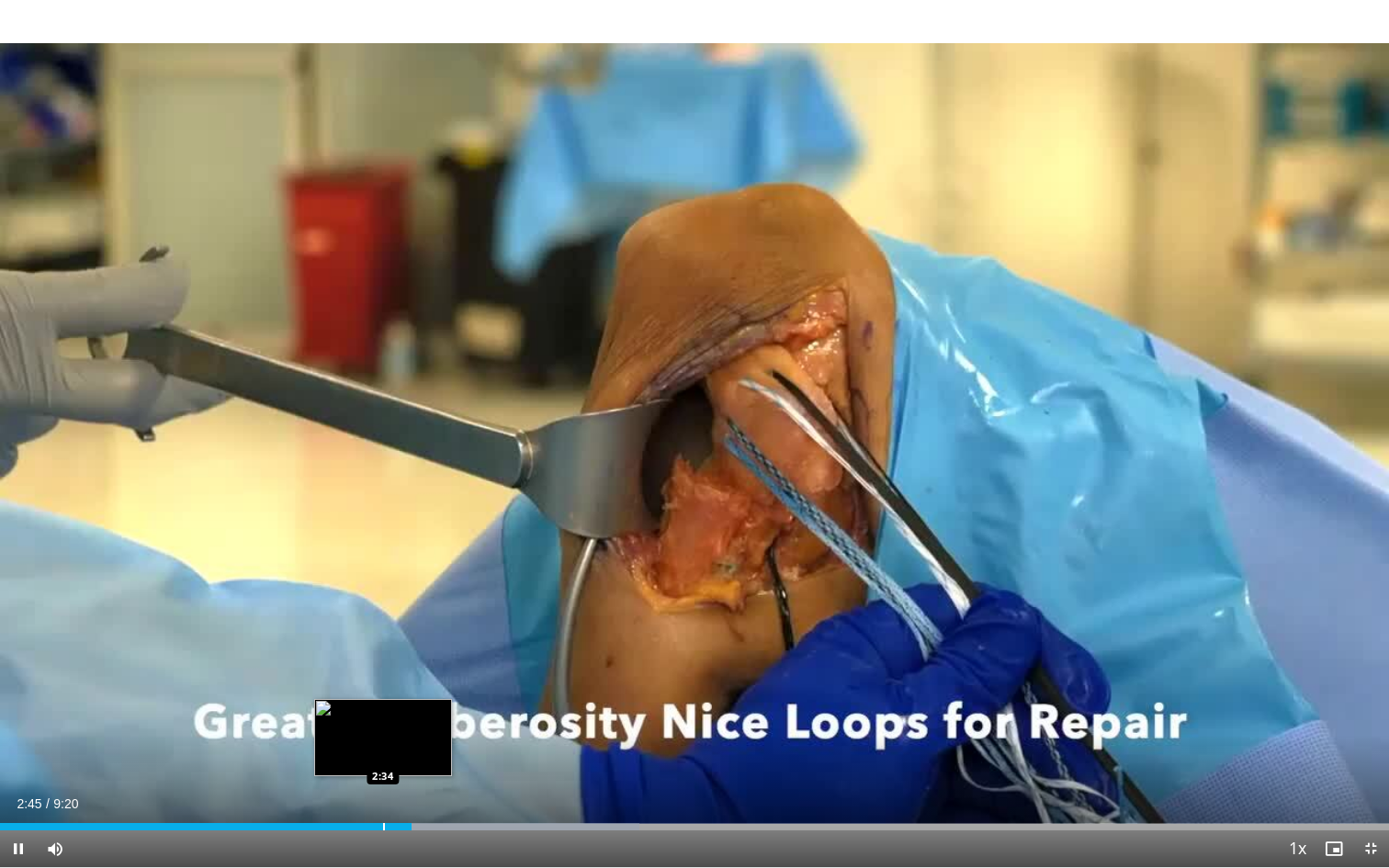 click at bounding box center (384, 827) 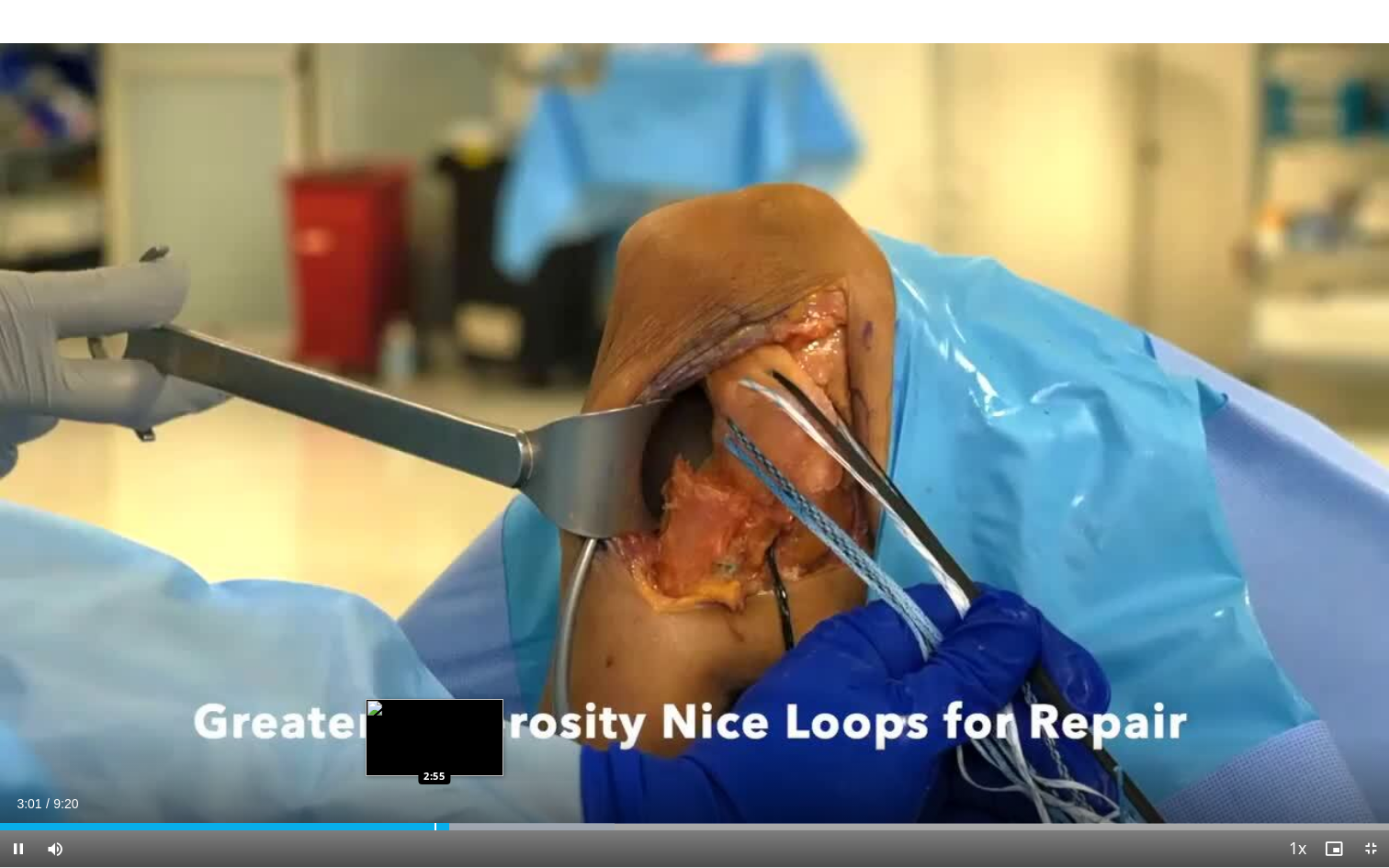 click at bounding box center [435, 827] 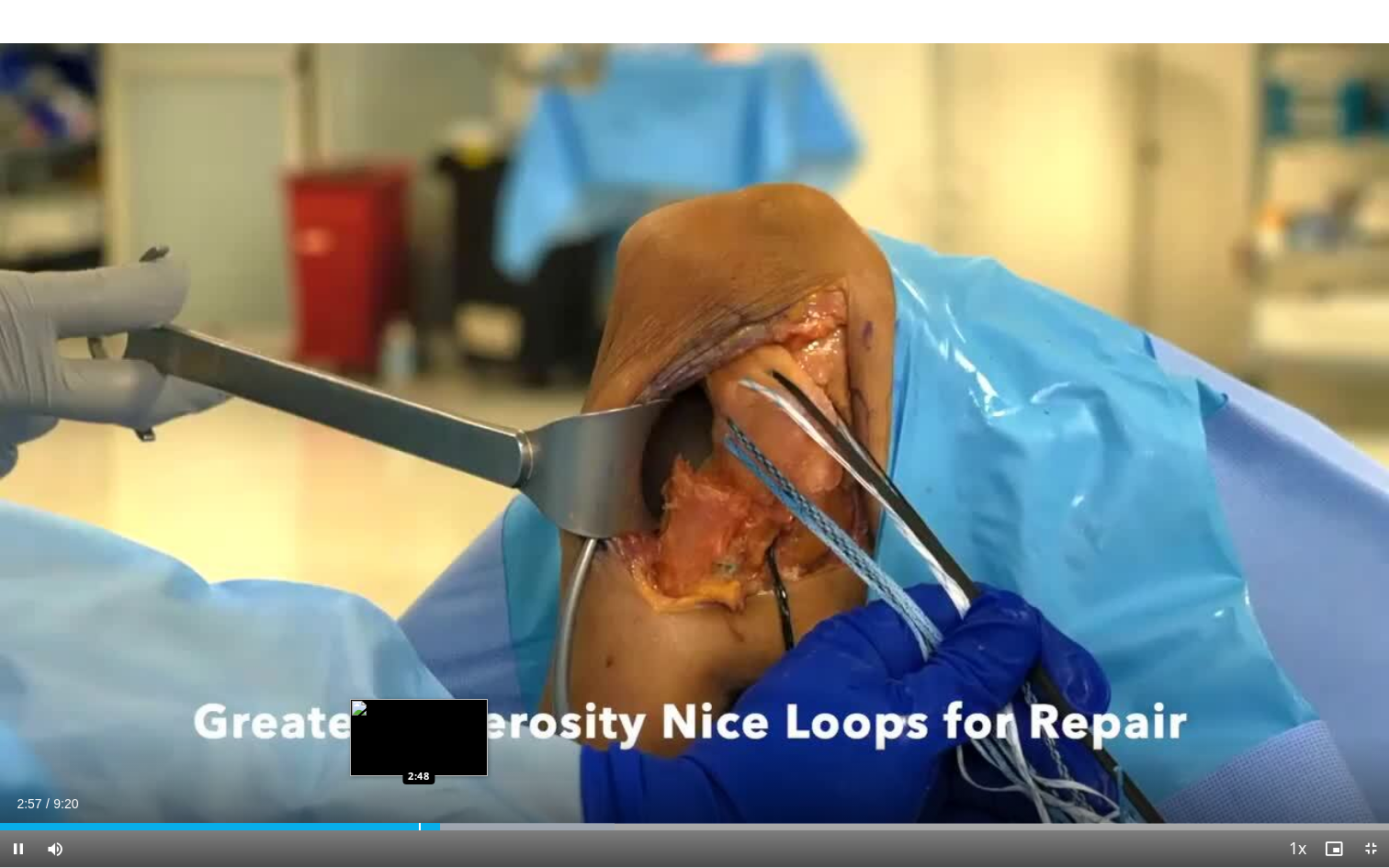 click on "2:57" at bounding box center (220, 827) 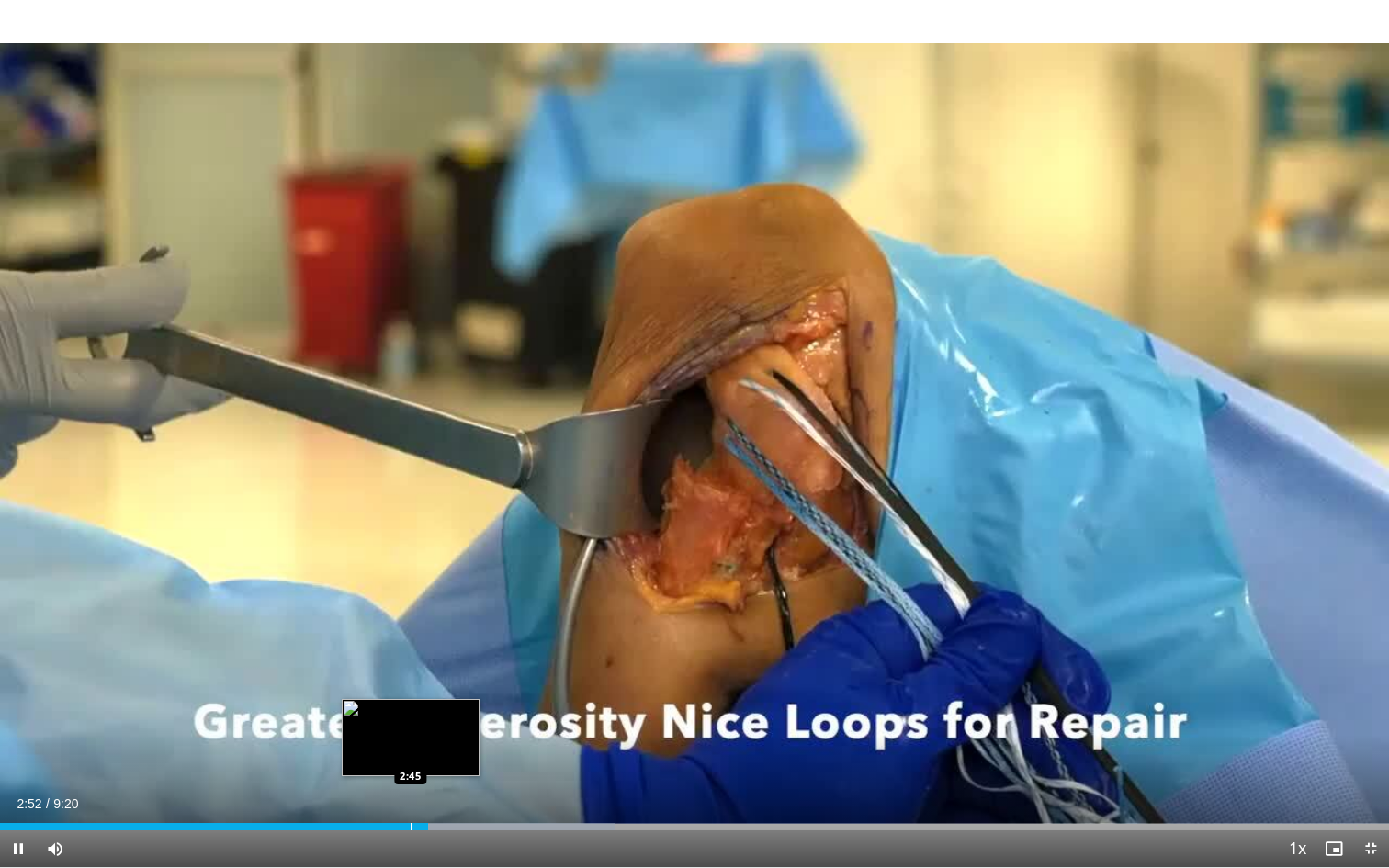 click on "Loaded :  44.25% 2:52 2:45" at bounding box center (694, 821) 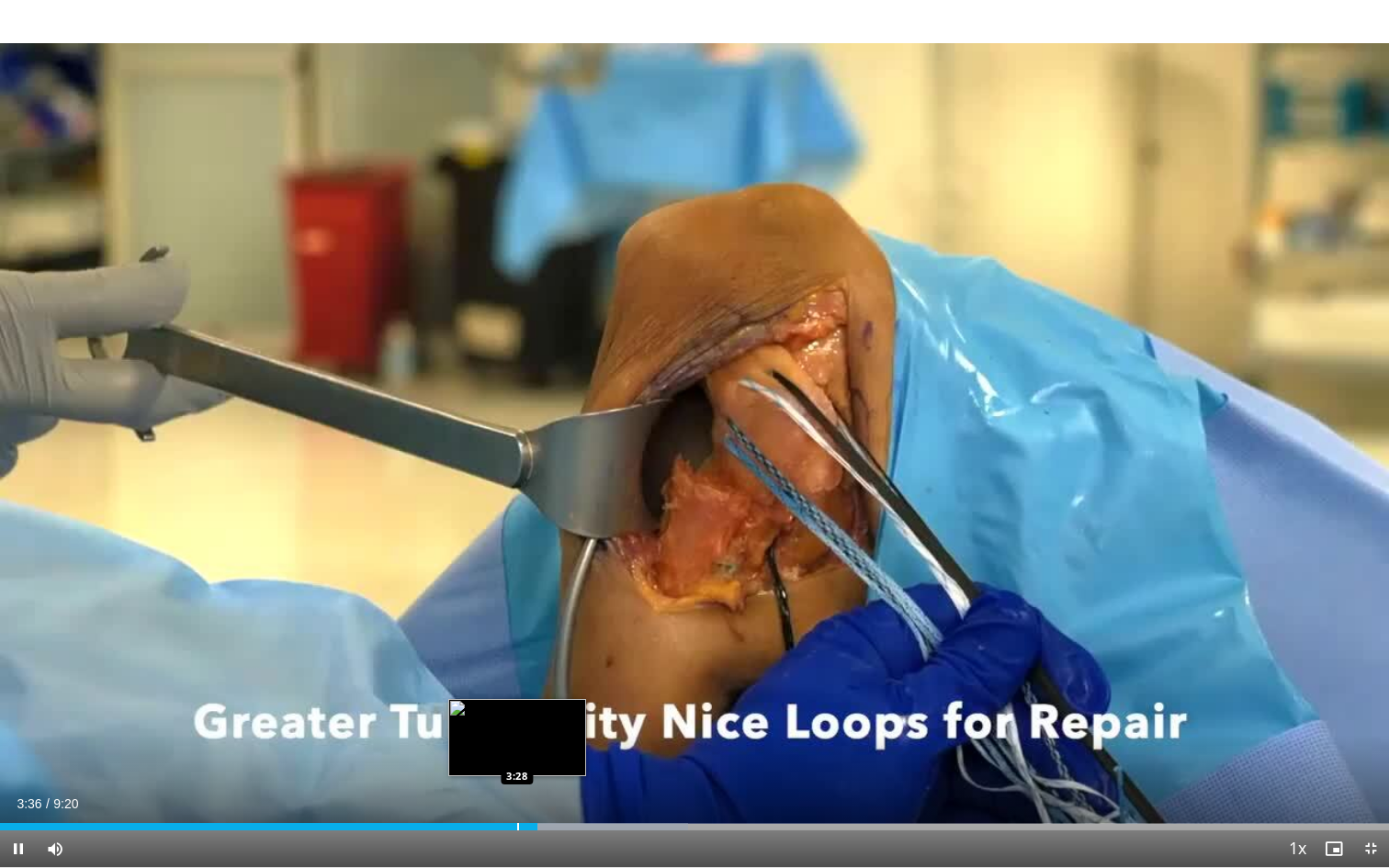 click at bounding box center (518, 827) 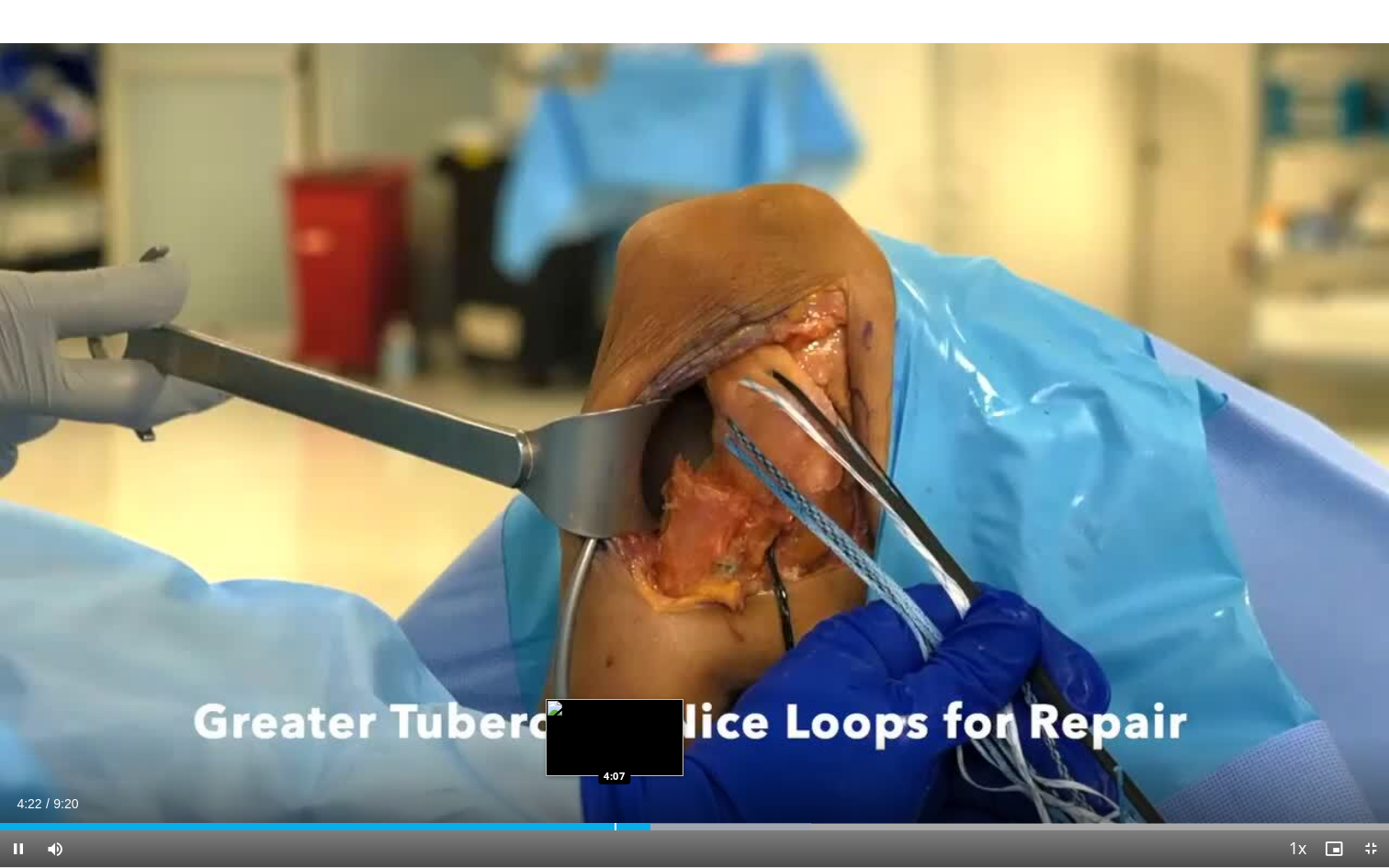 click on "Loaded :  58.41% 4:22 4:07" at bounding box center (694, 821) 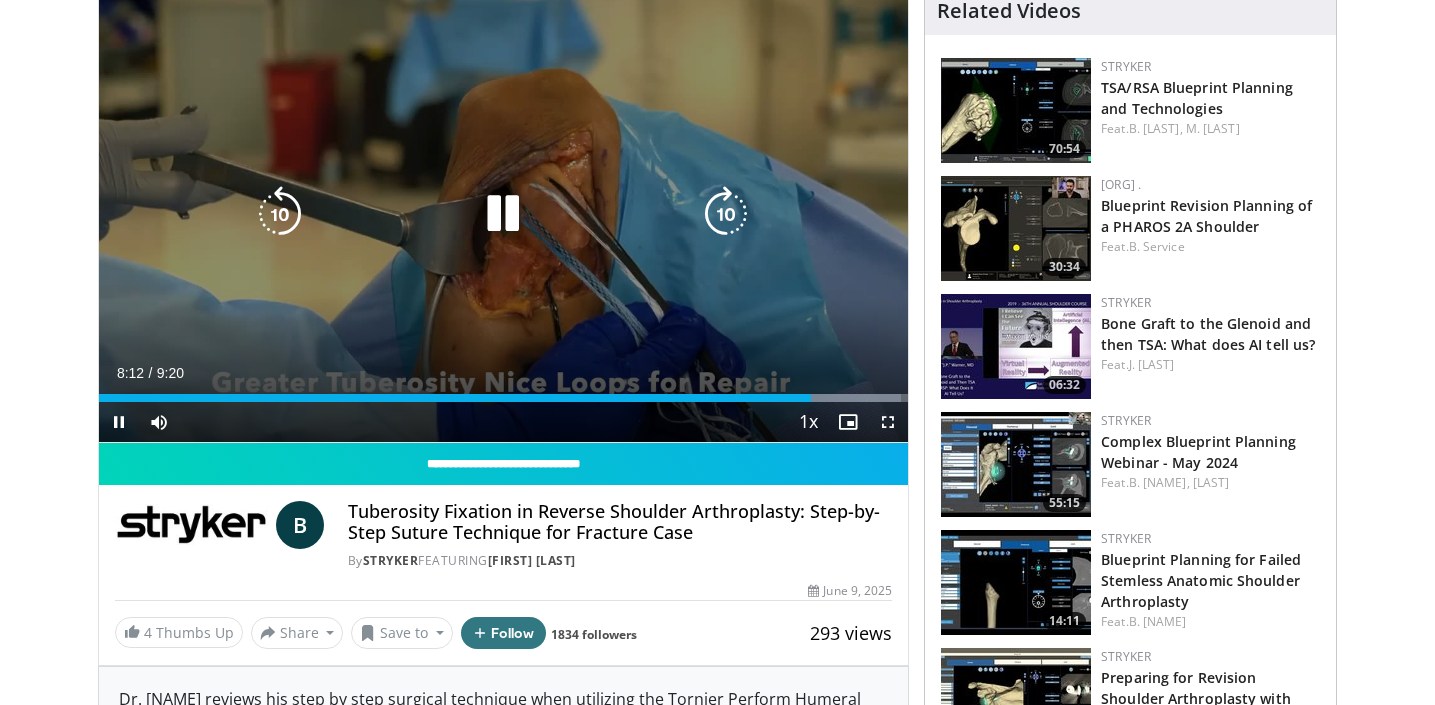 click on "10 seconds
Tap to unmute" at bounding box center (504, 214) 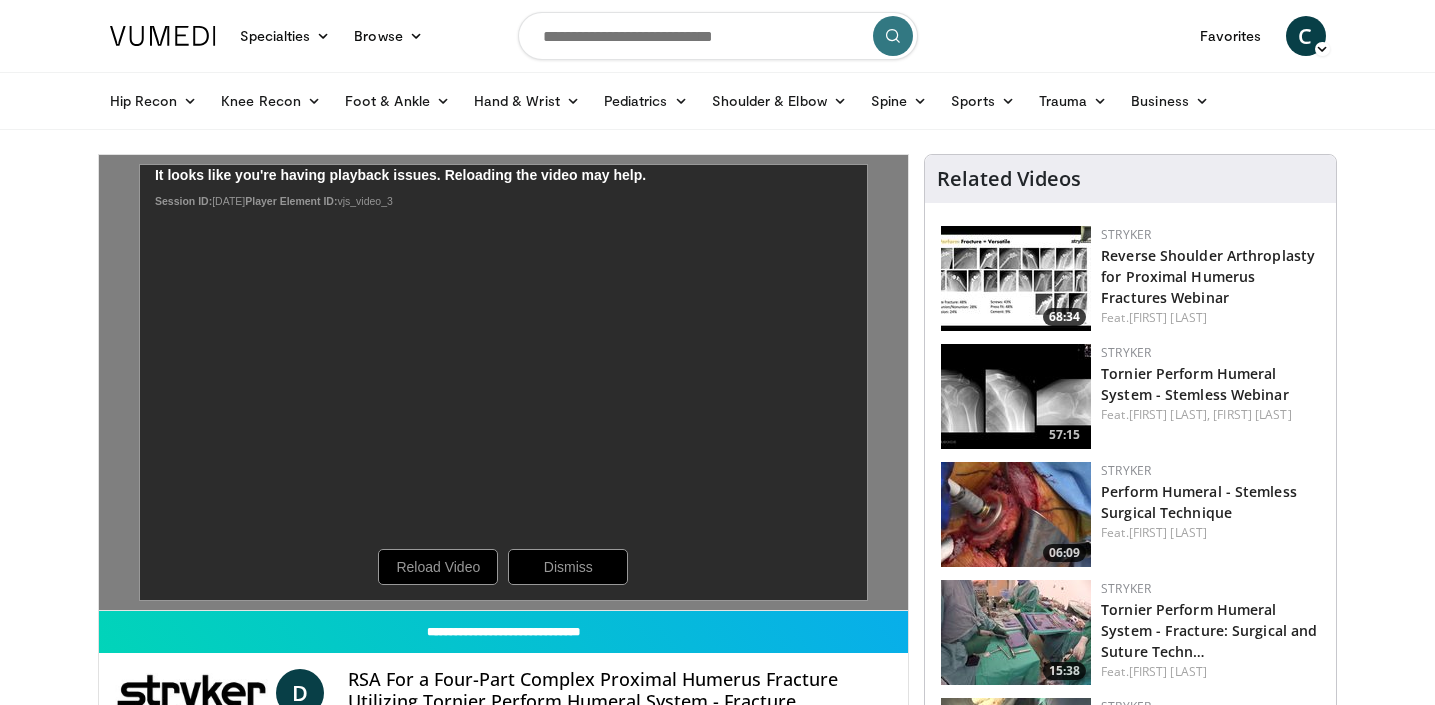 scroll, scrollTop: 0, scrollLeft: 0, axis: both 